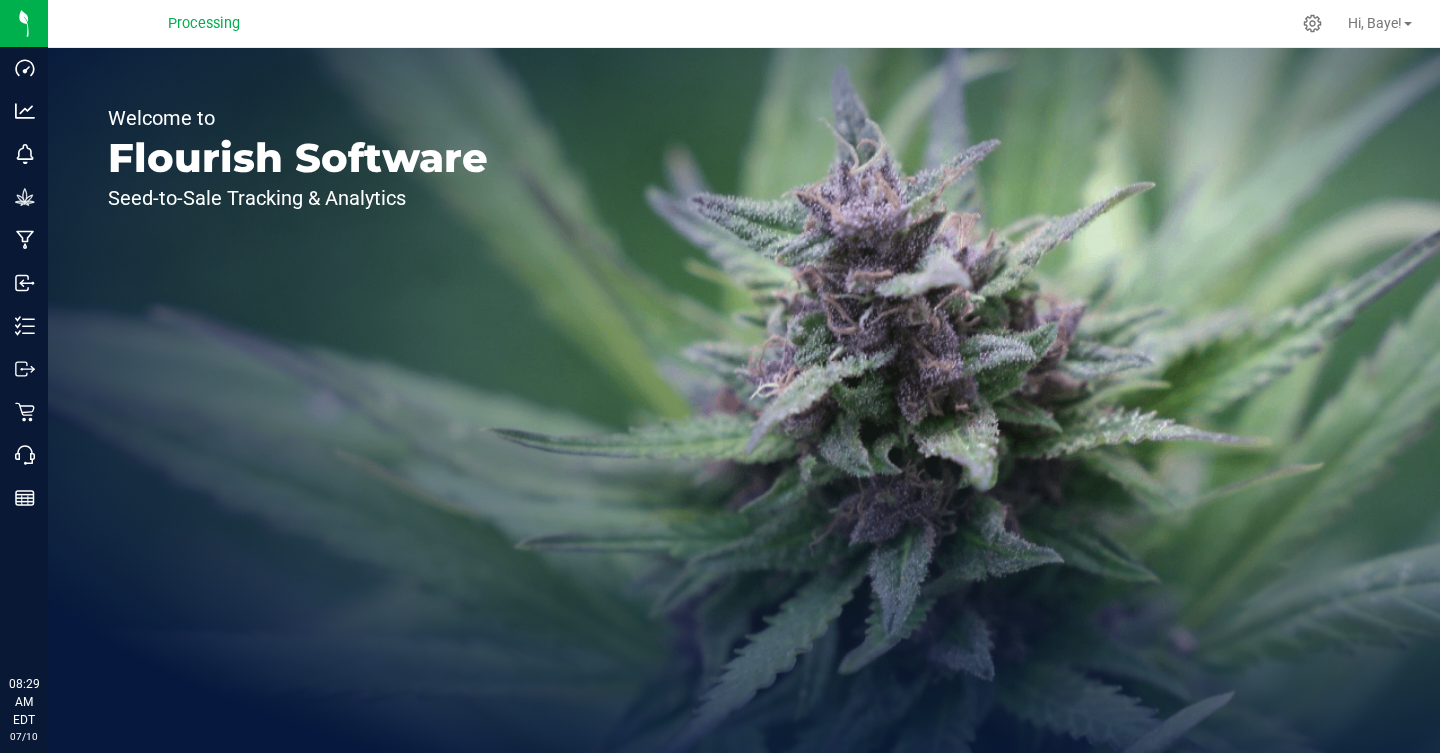 scroll, scrollTop: 0, scrollLeft: 0, axis: both 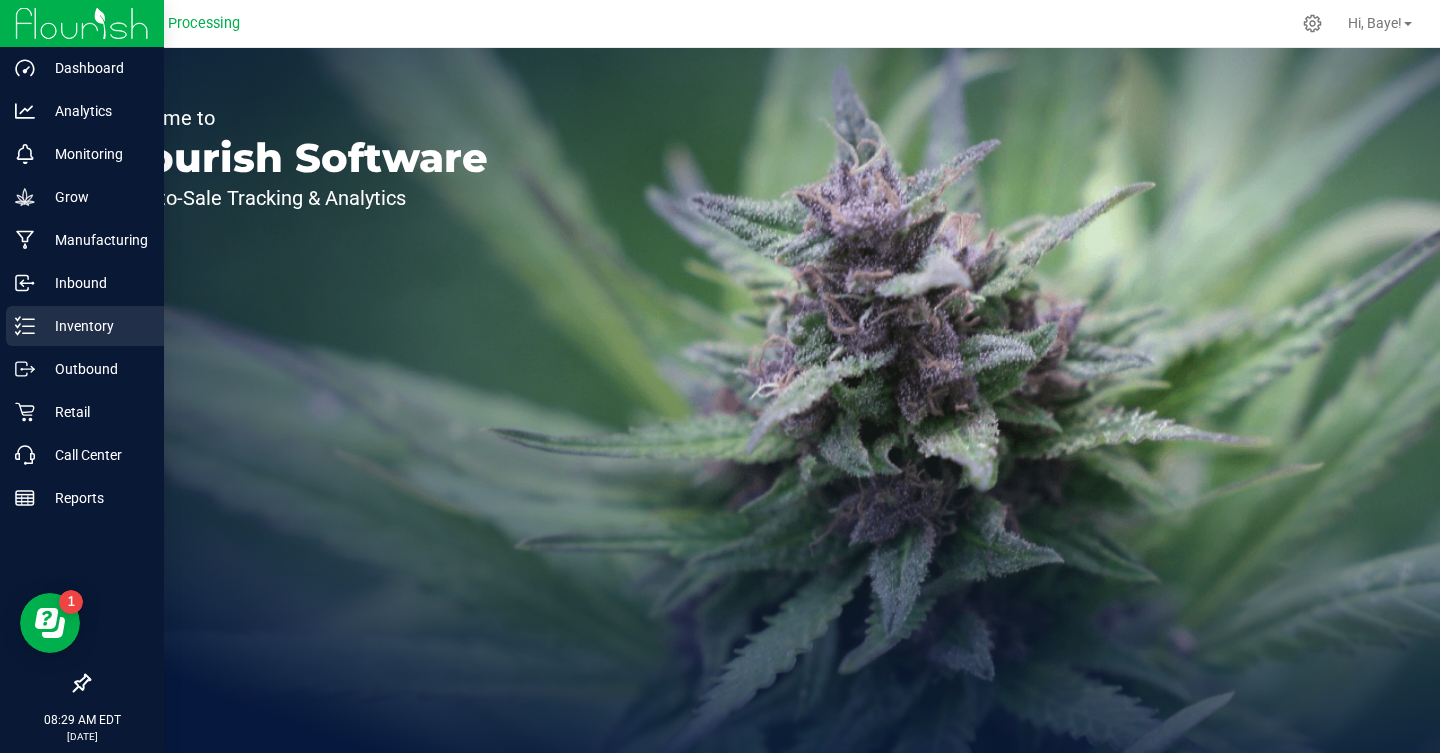 click 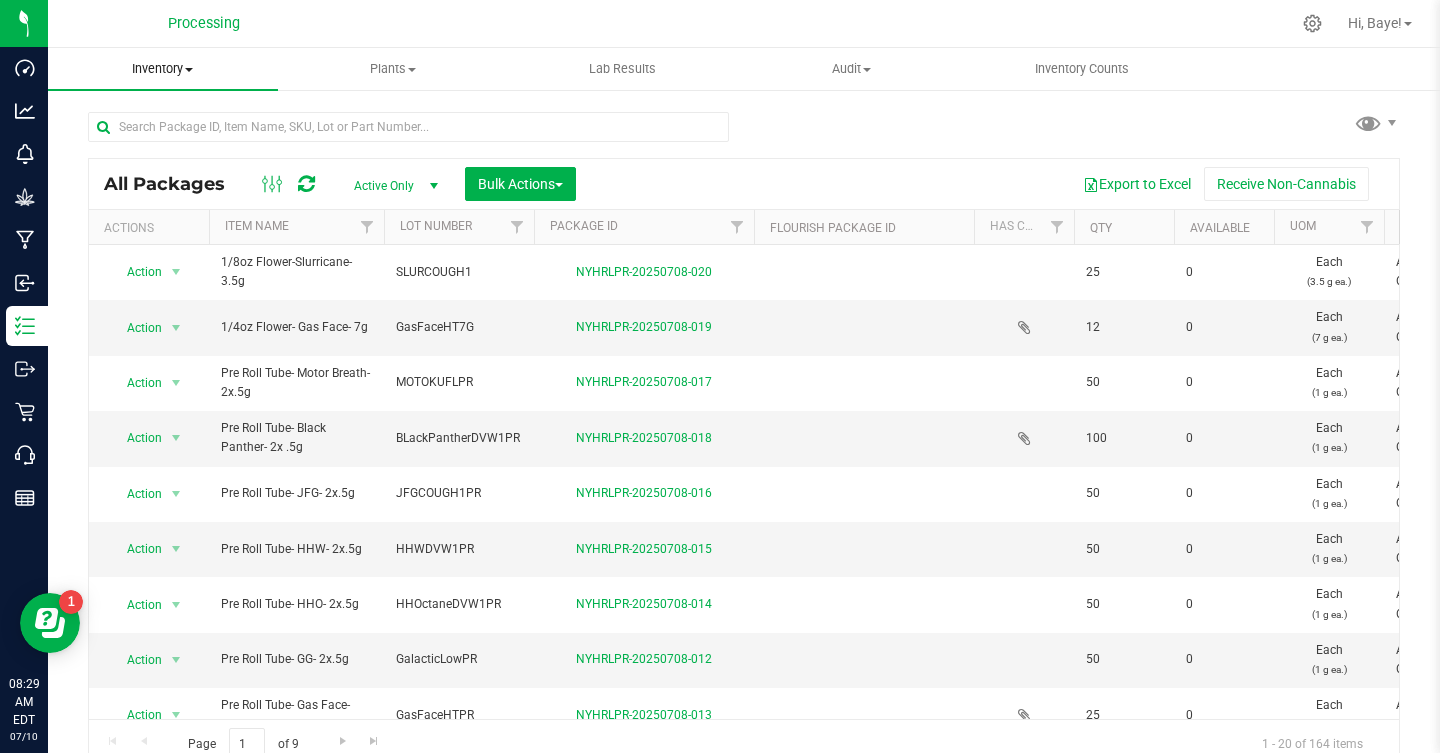 click on "Inventory" at bounding box center [163, 69] 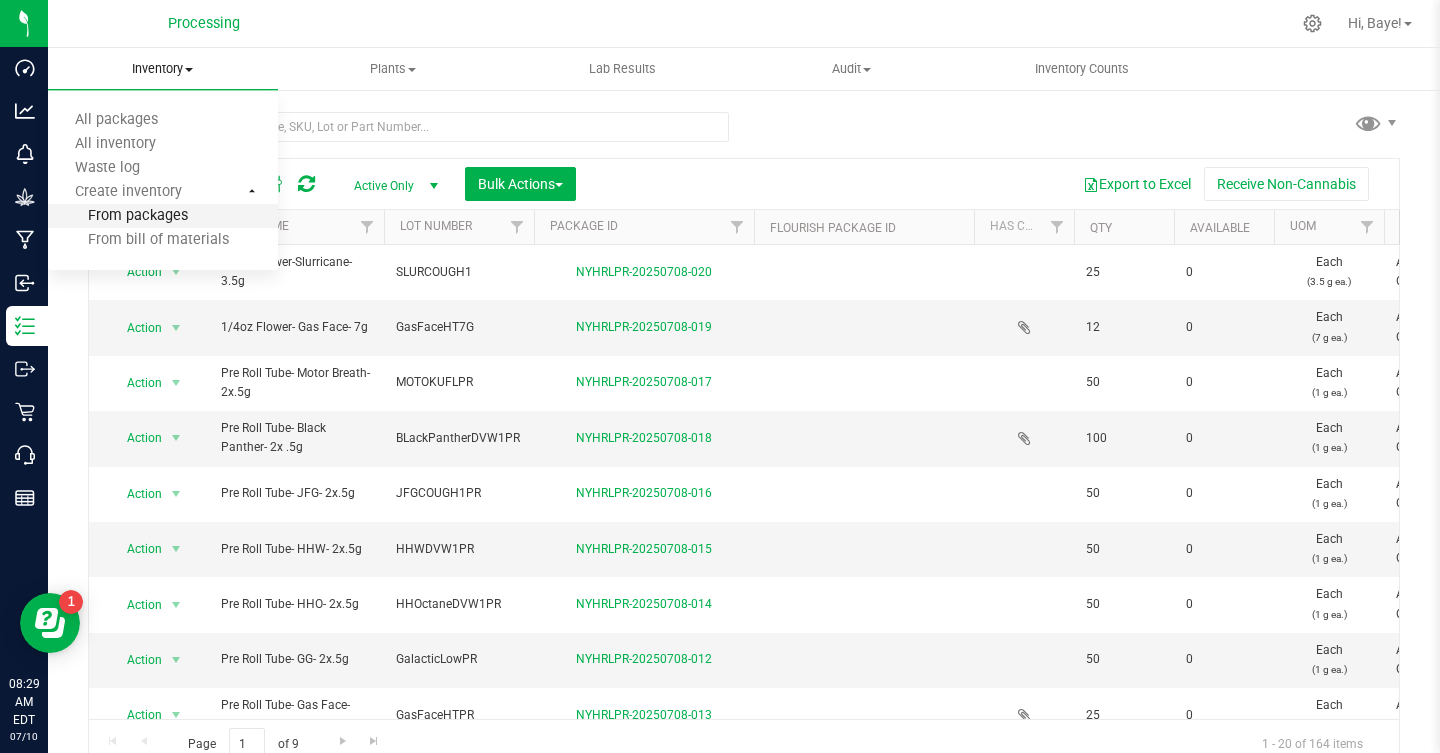 click on "From packages" at bounding box center [118, 216] 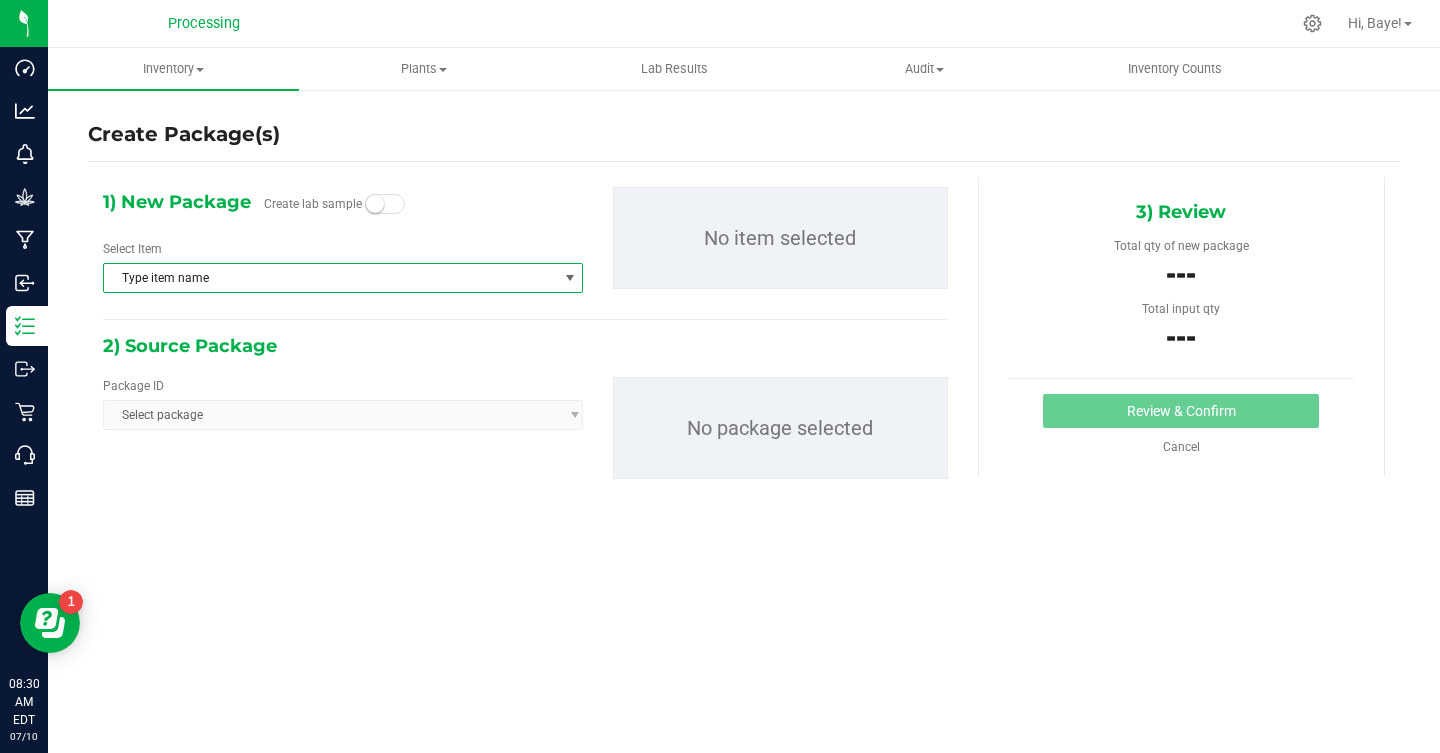 click on "Type item name" at bounding box center [330, 278] 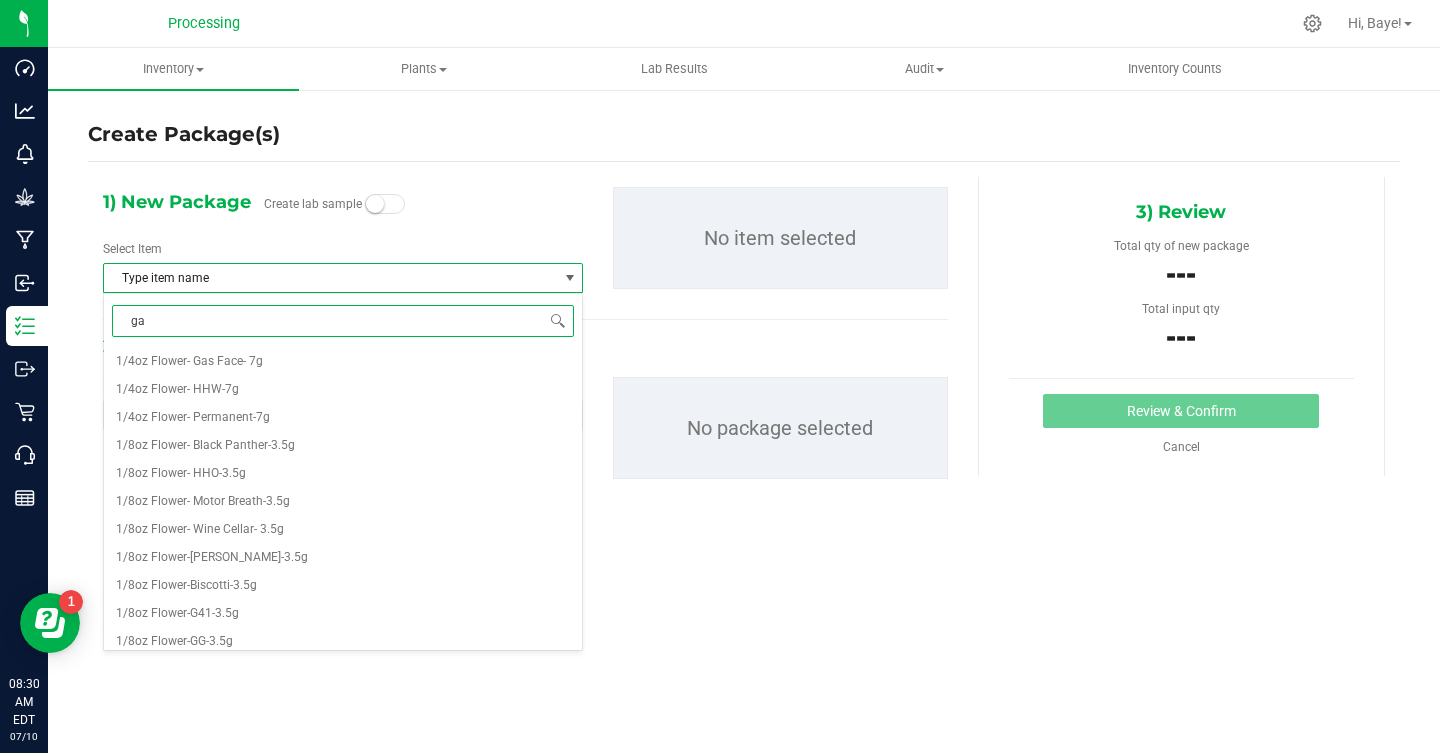 type on "gas" 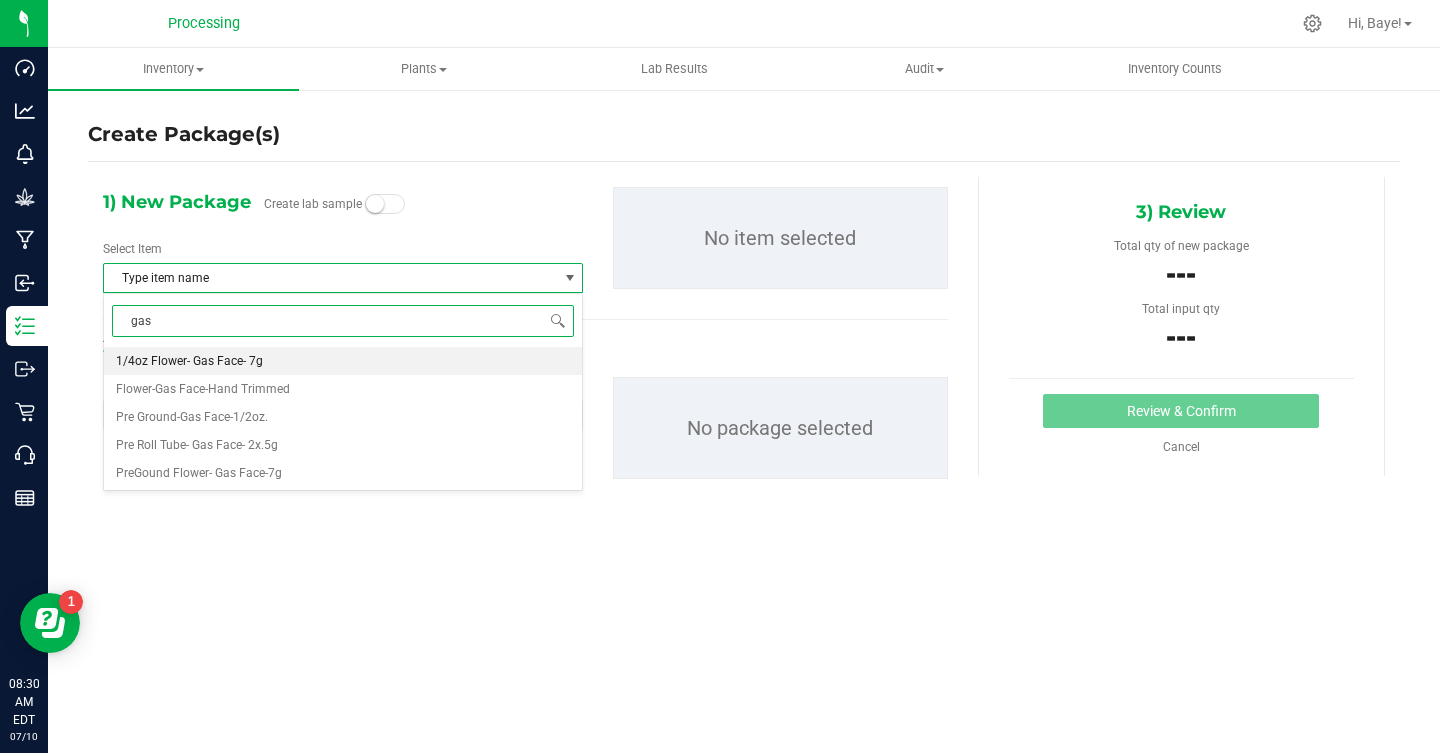 click on "1/4oz Flower- Gas Face- 7g" at bounding box center [343, 361] 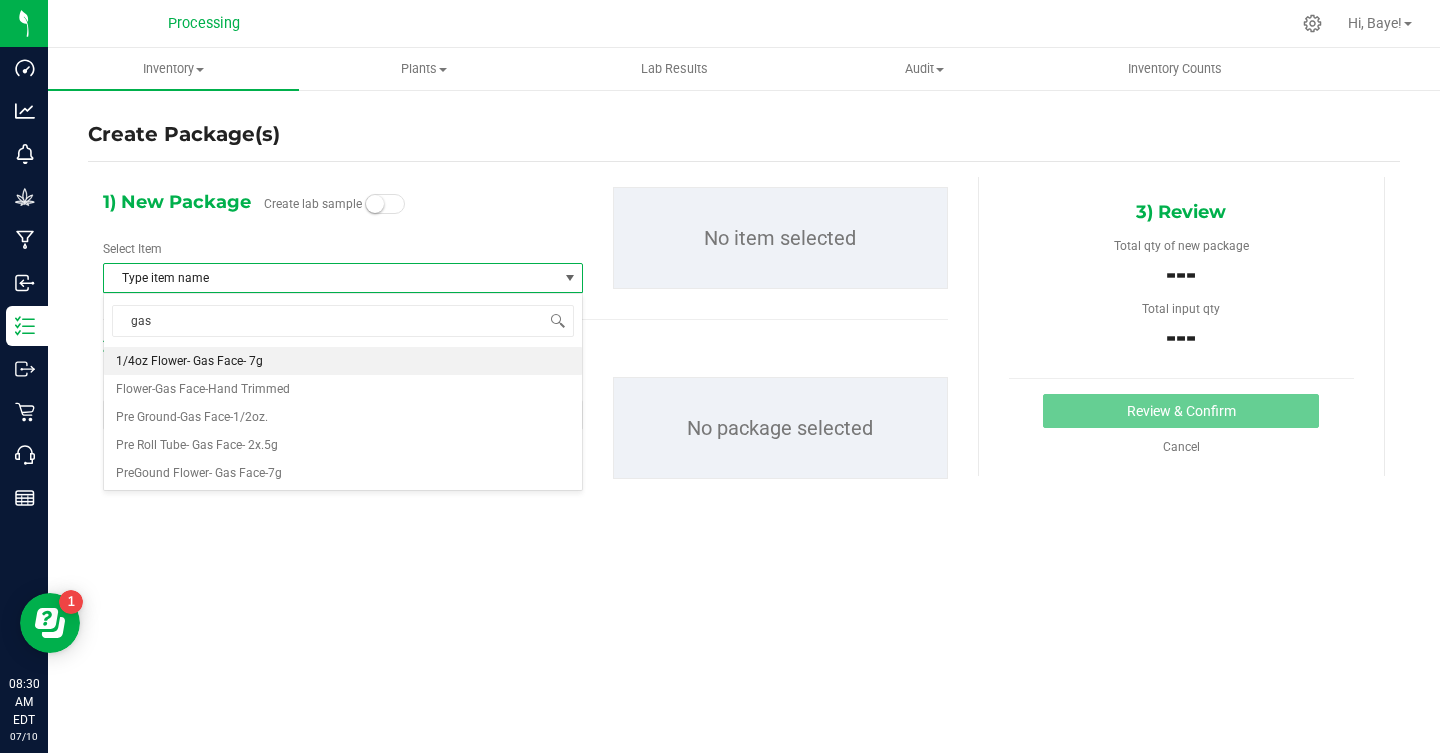 type 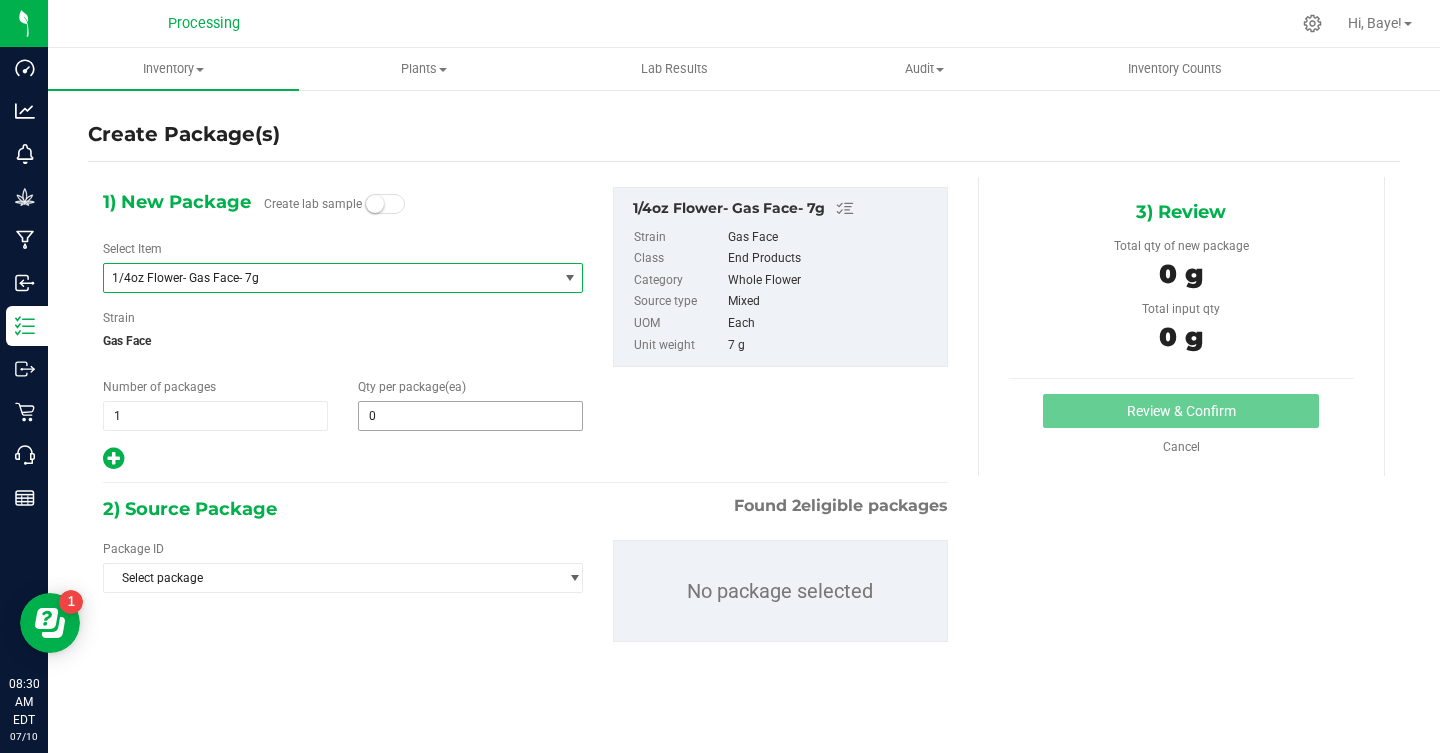 type 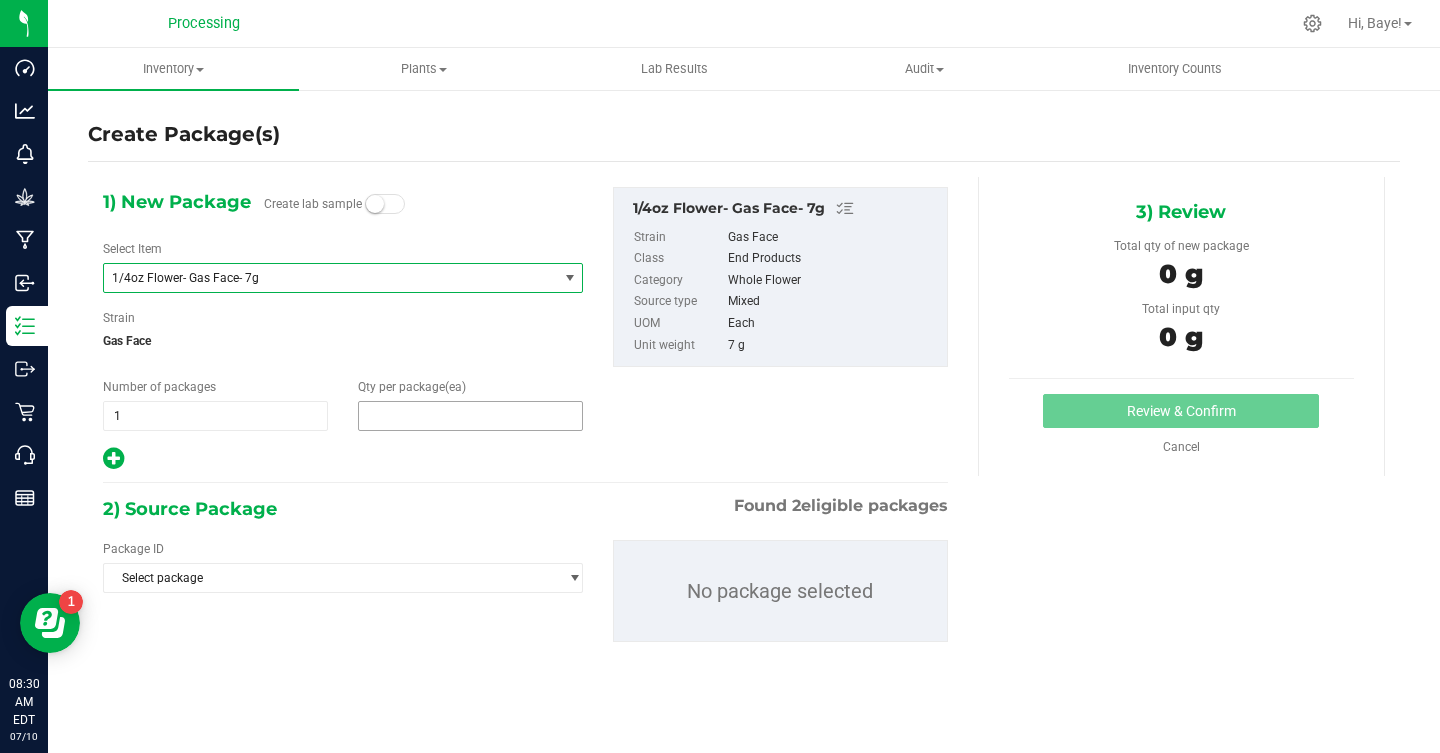 click at bounding box center [470, 416] 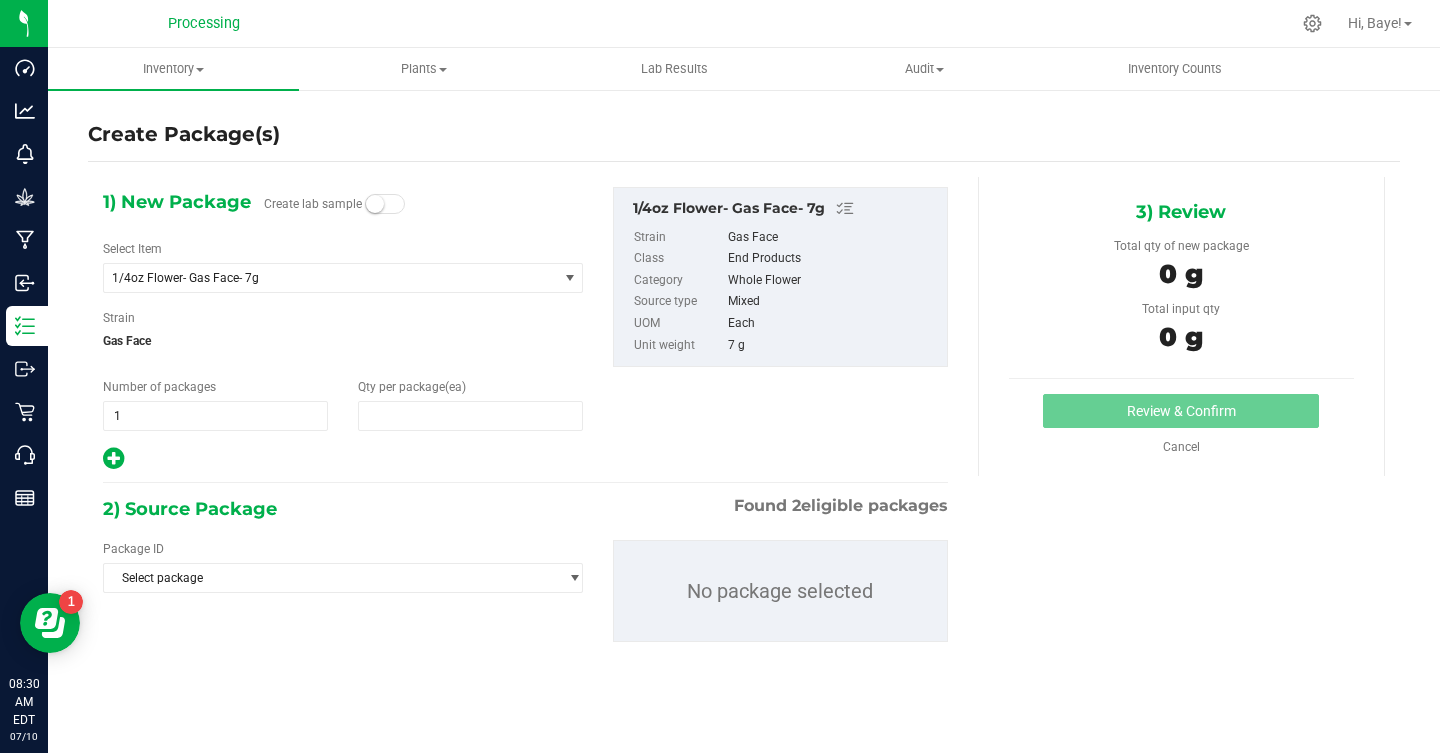 type on "0" 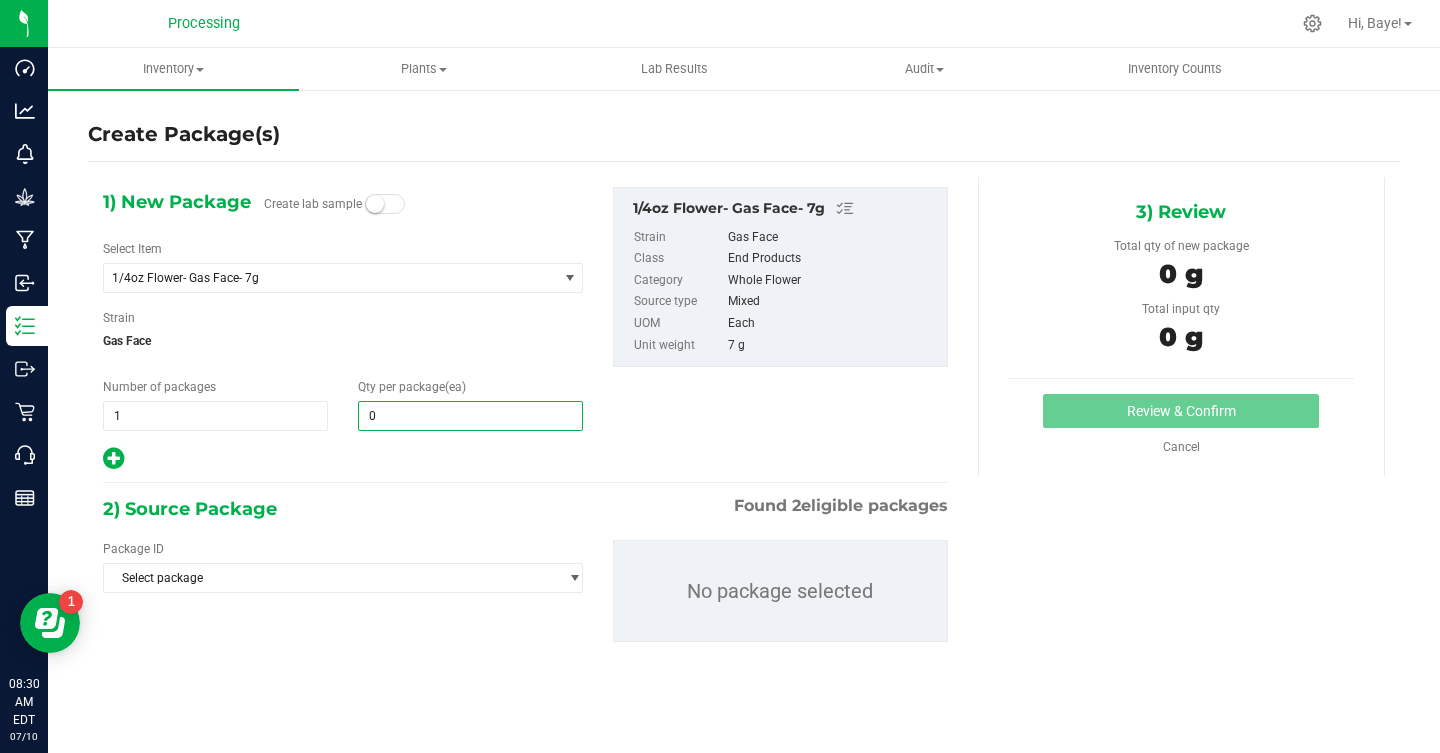 type 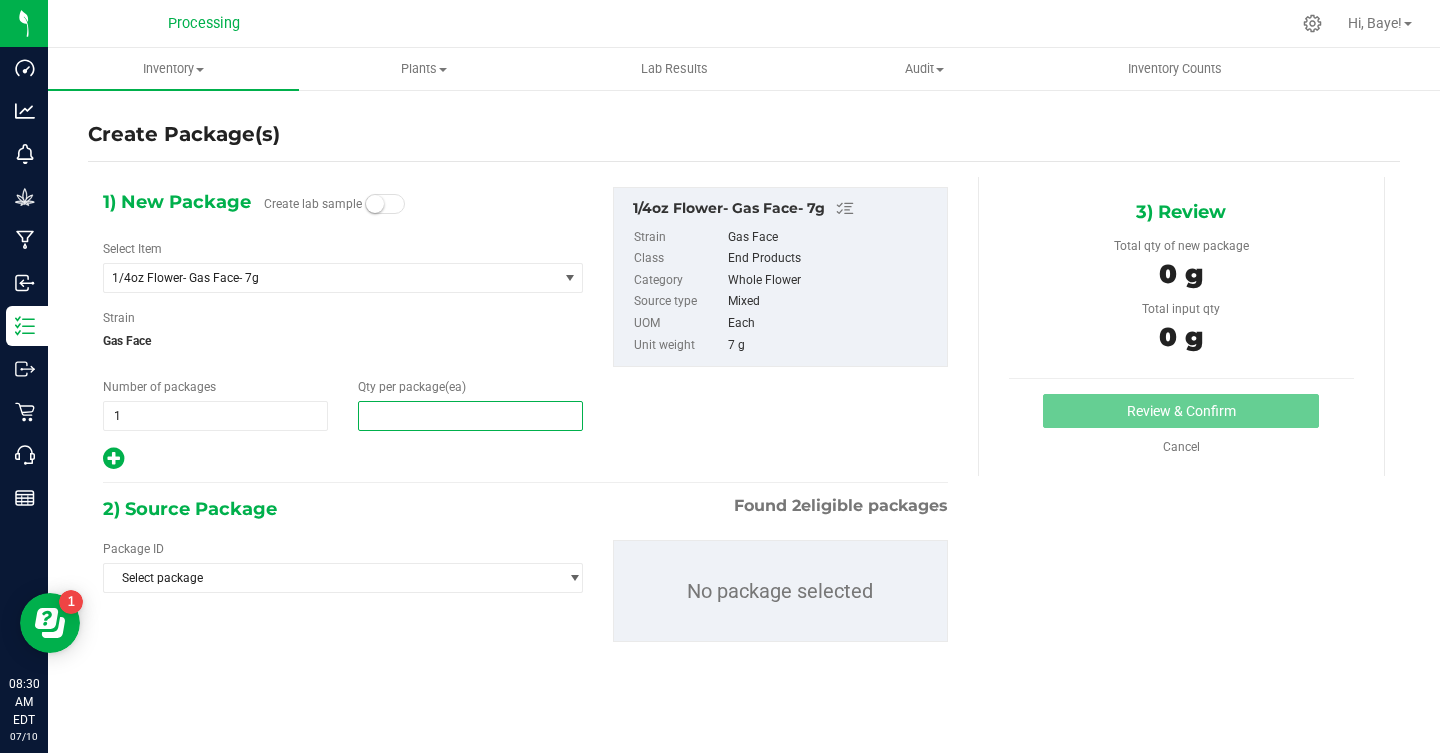 click at bounding box center [470, 416] 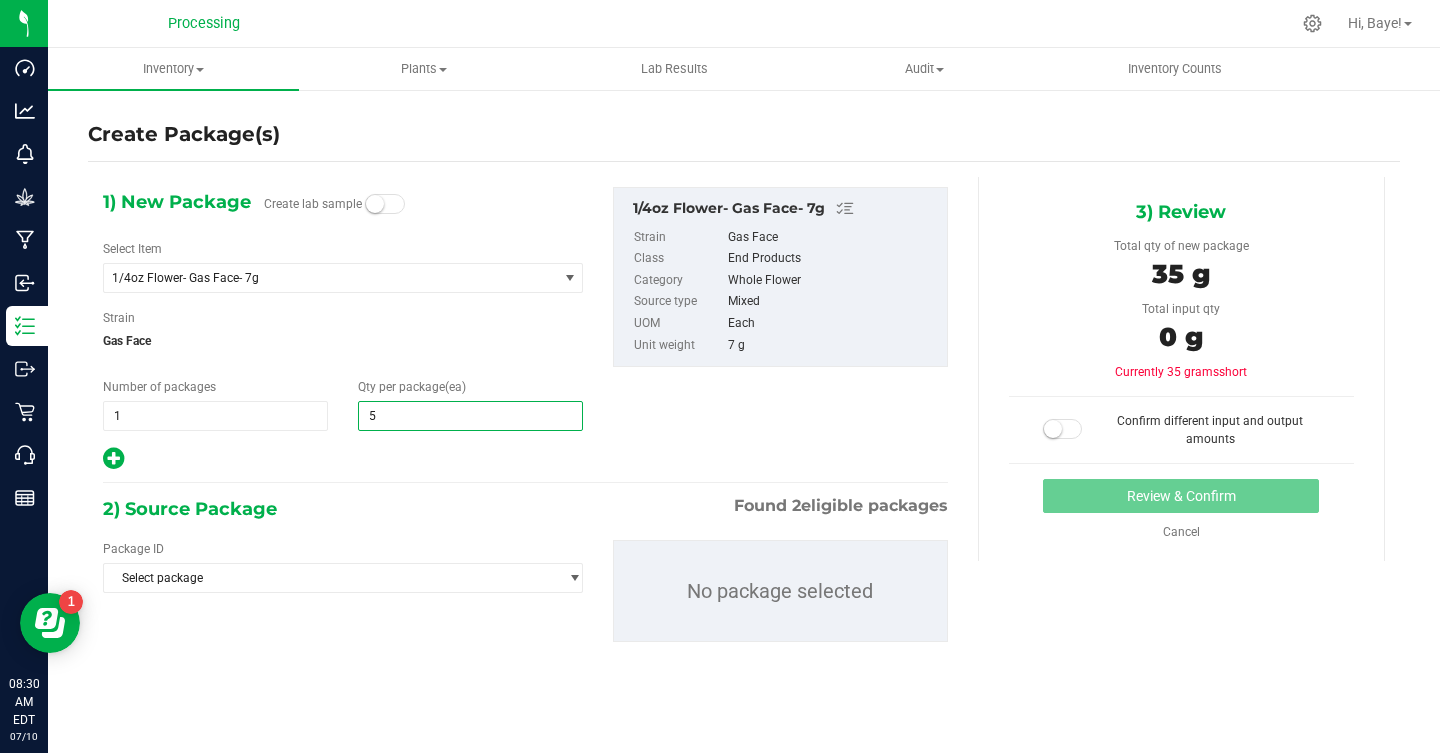 type on "50" 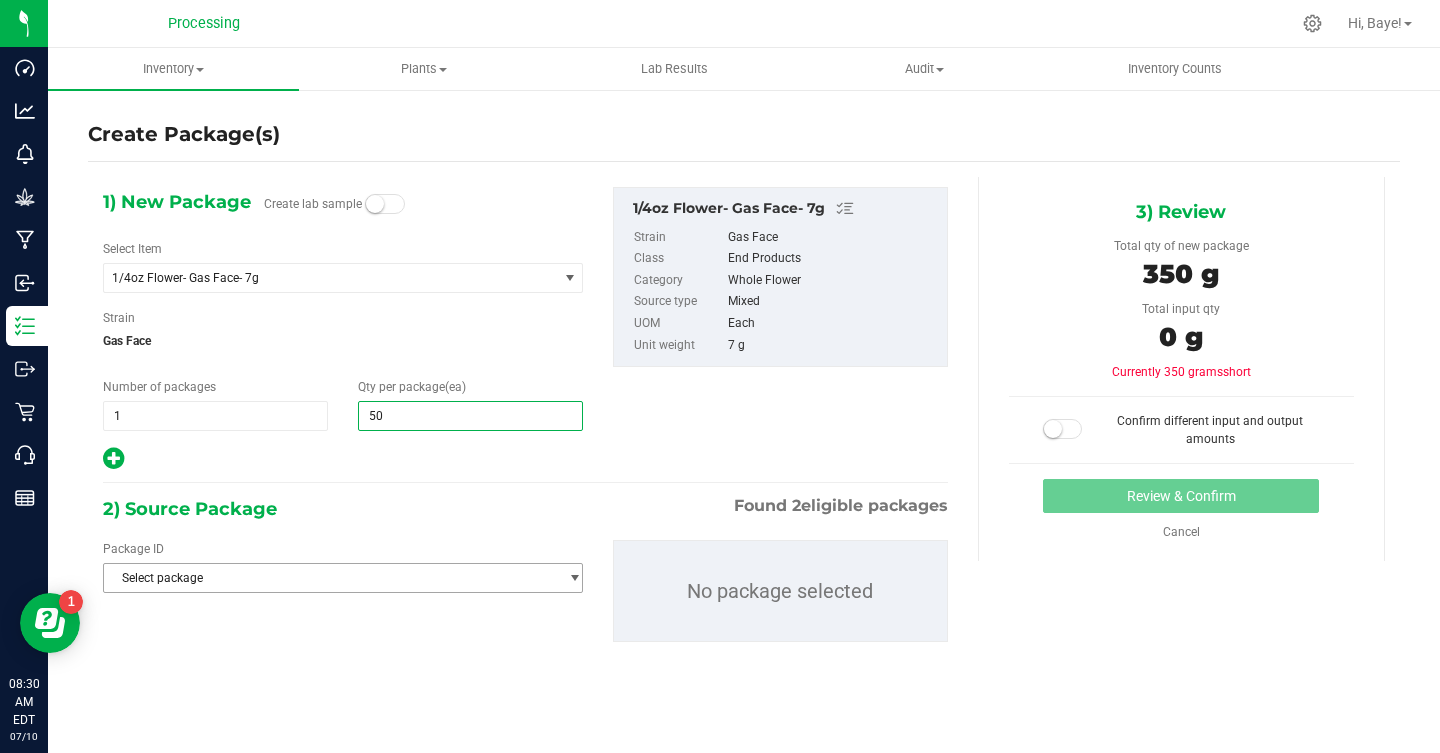 type on "50" 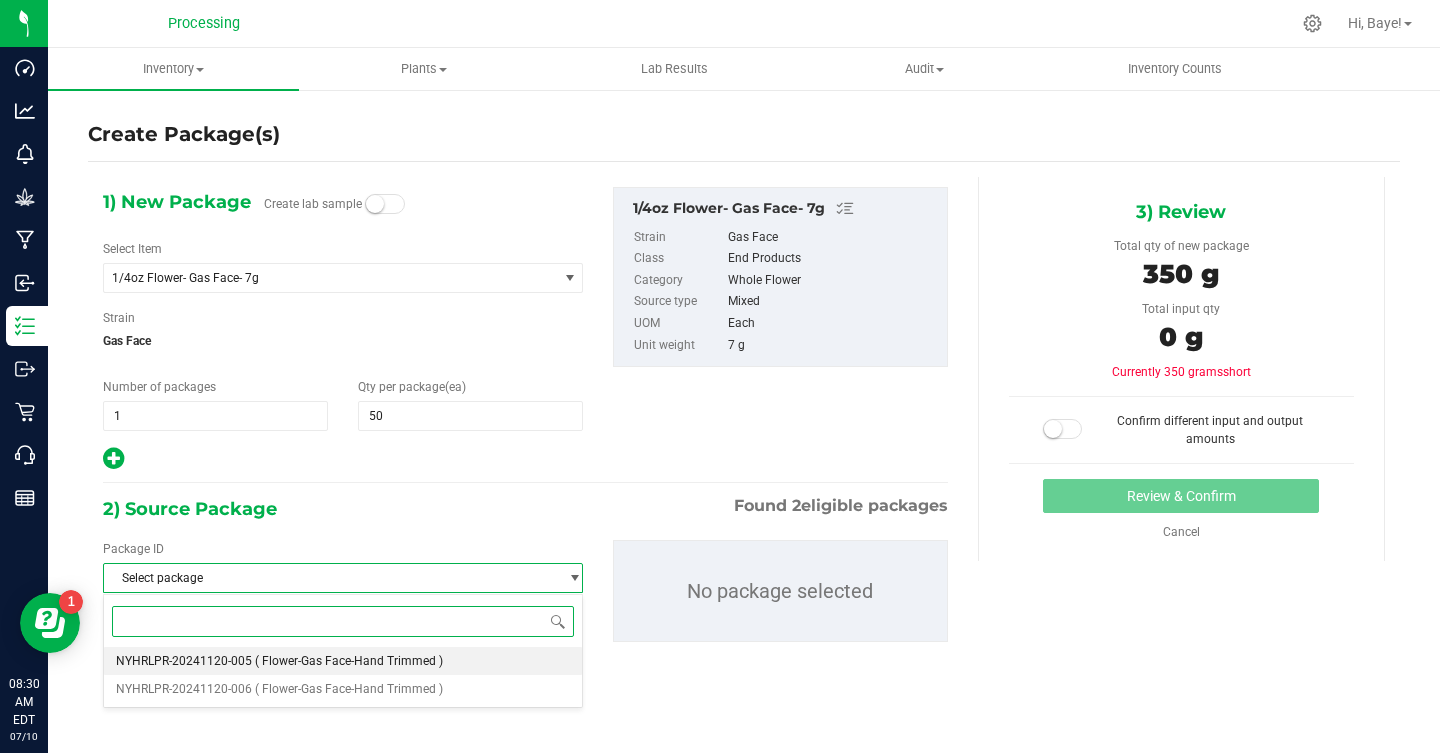 click on "(
Flower-Gas Face-Hand Trimmed
)" at bounding box center (349, 661) 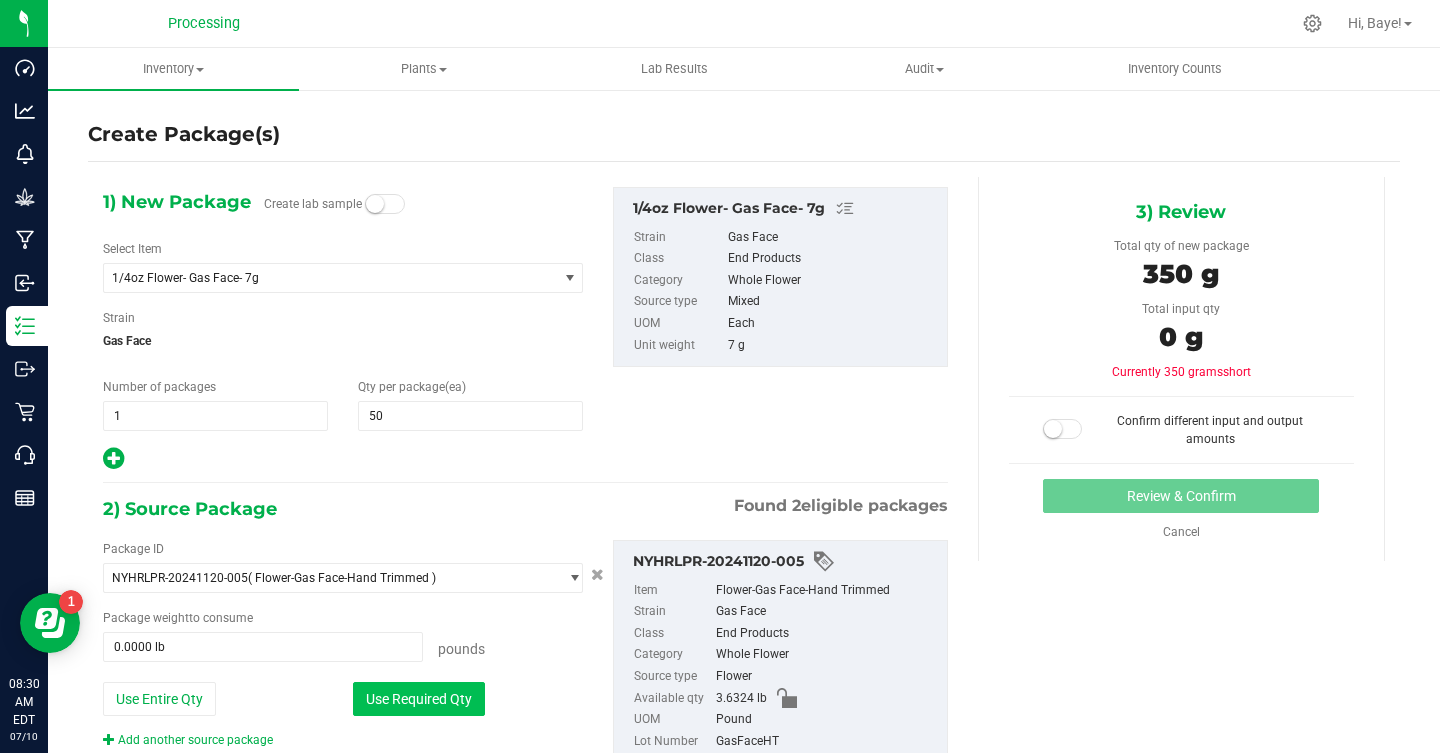 click on "Use Required Qty" at bounding box center (419, 699) 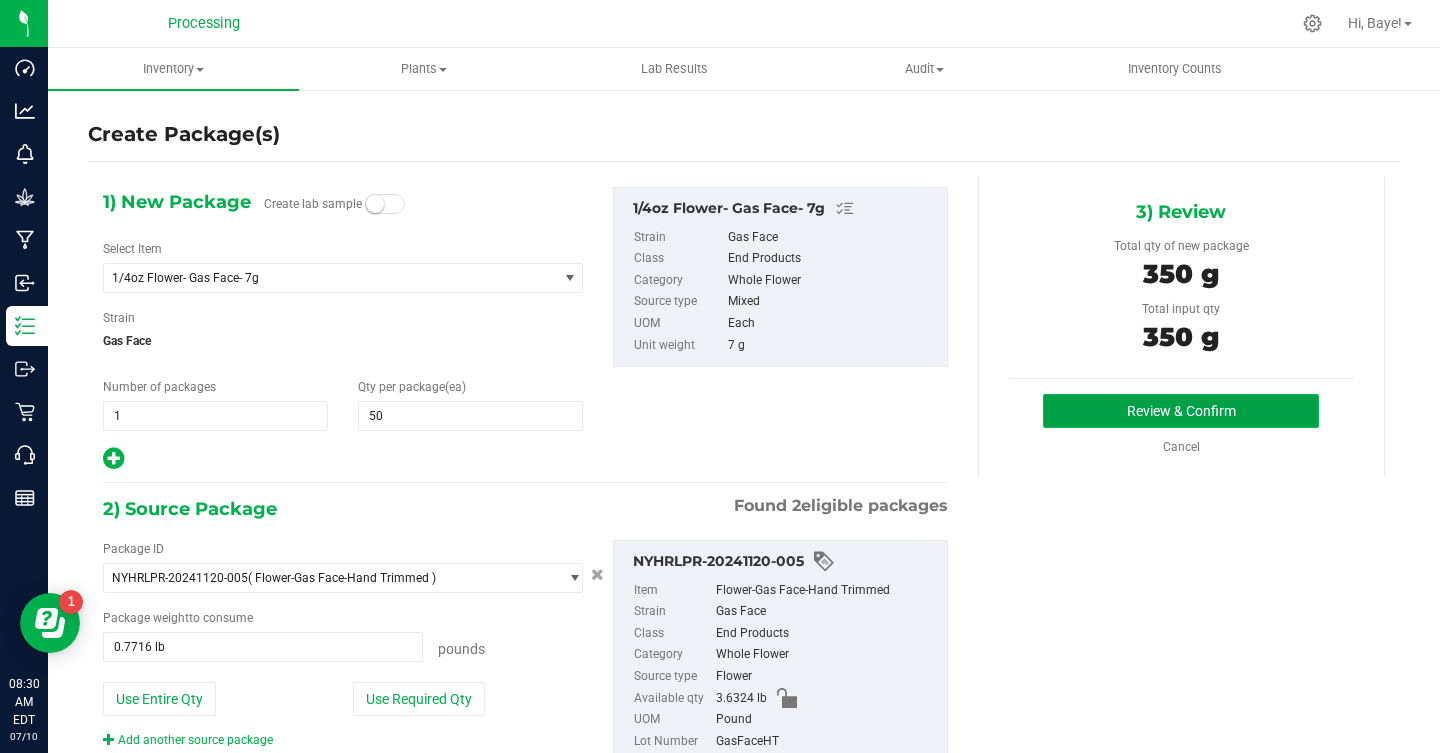click on "Review & Confirm" at bounding box center (1181, 411) 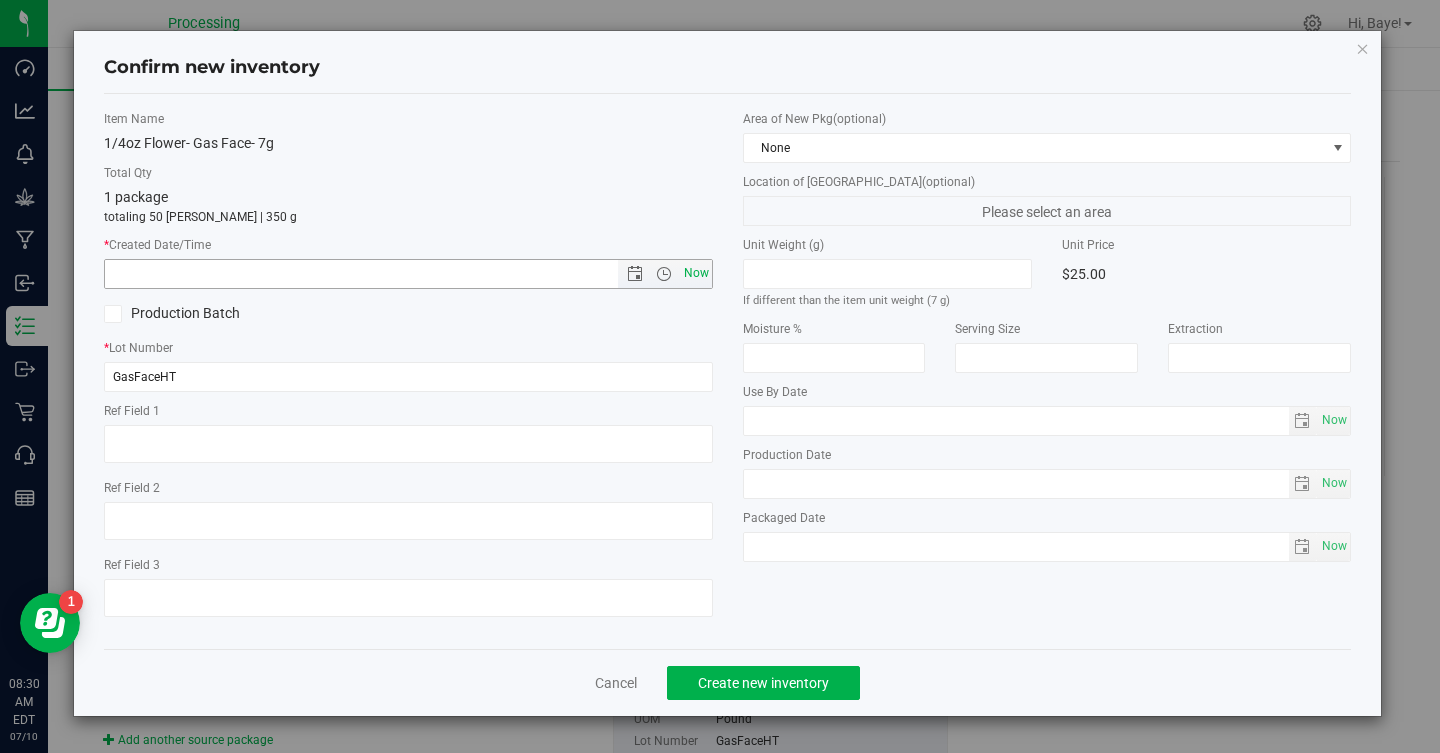 click on "Now" at bounding box center (696, 273) 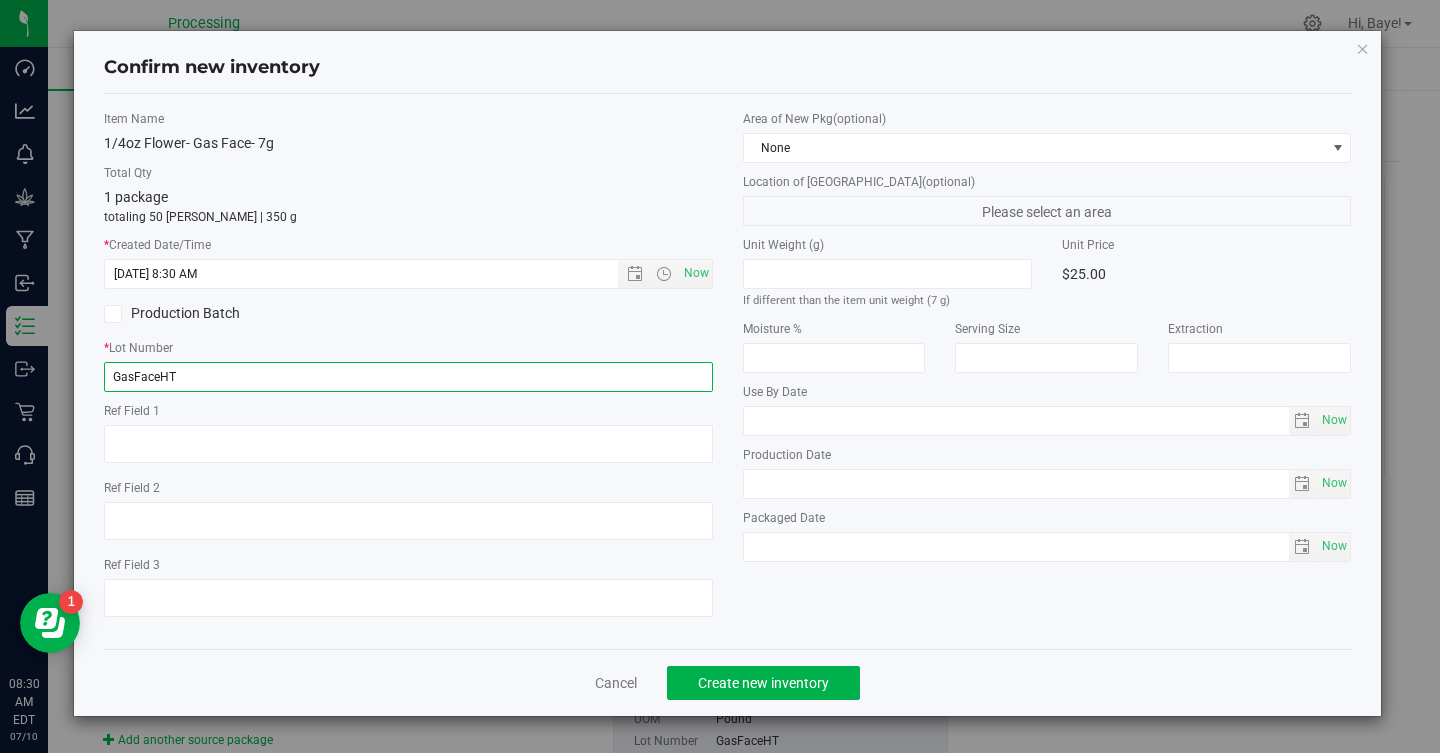 click on "GasFaceHT" at bounding box center [408, 377] 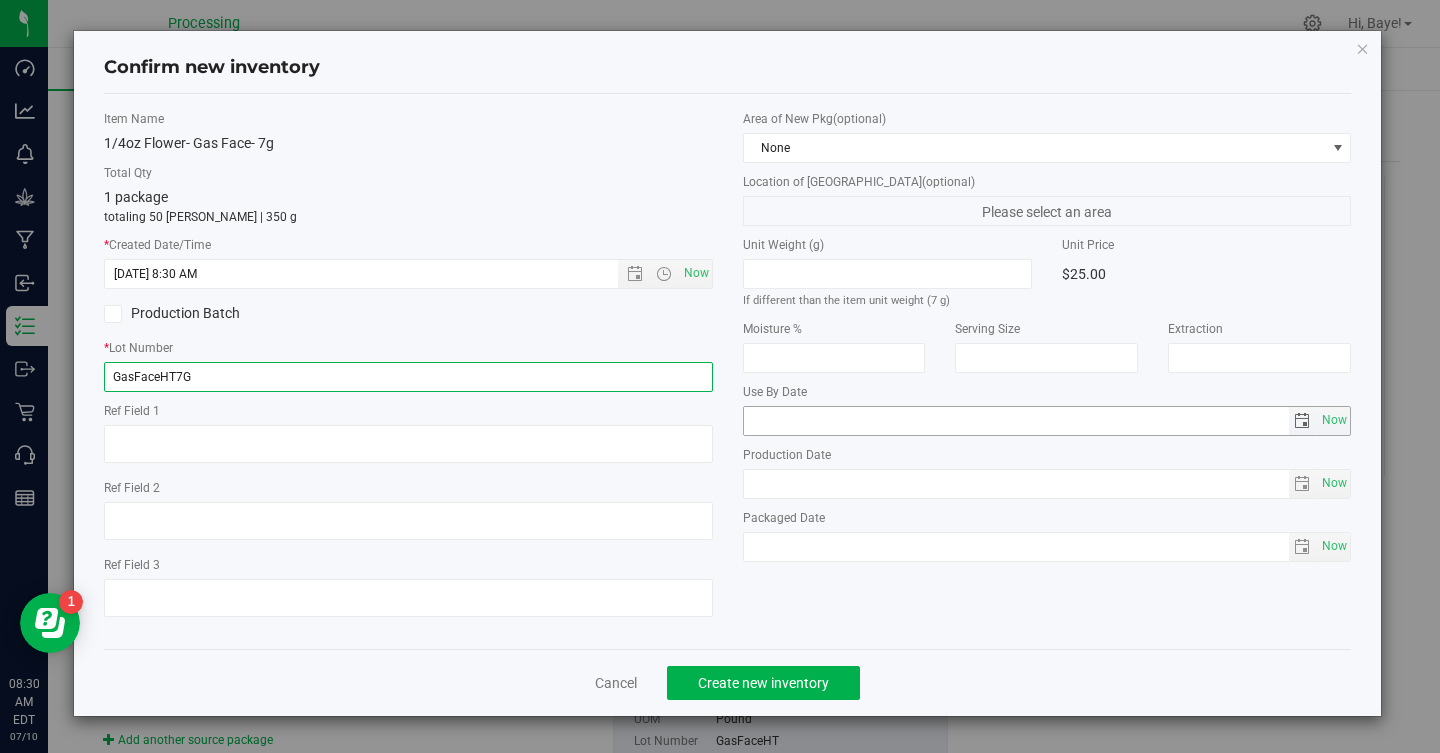 type on "GasFaceHT7G" 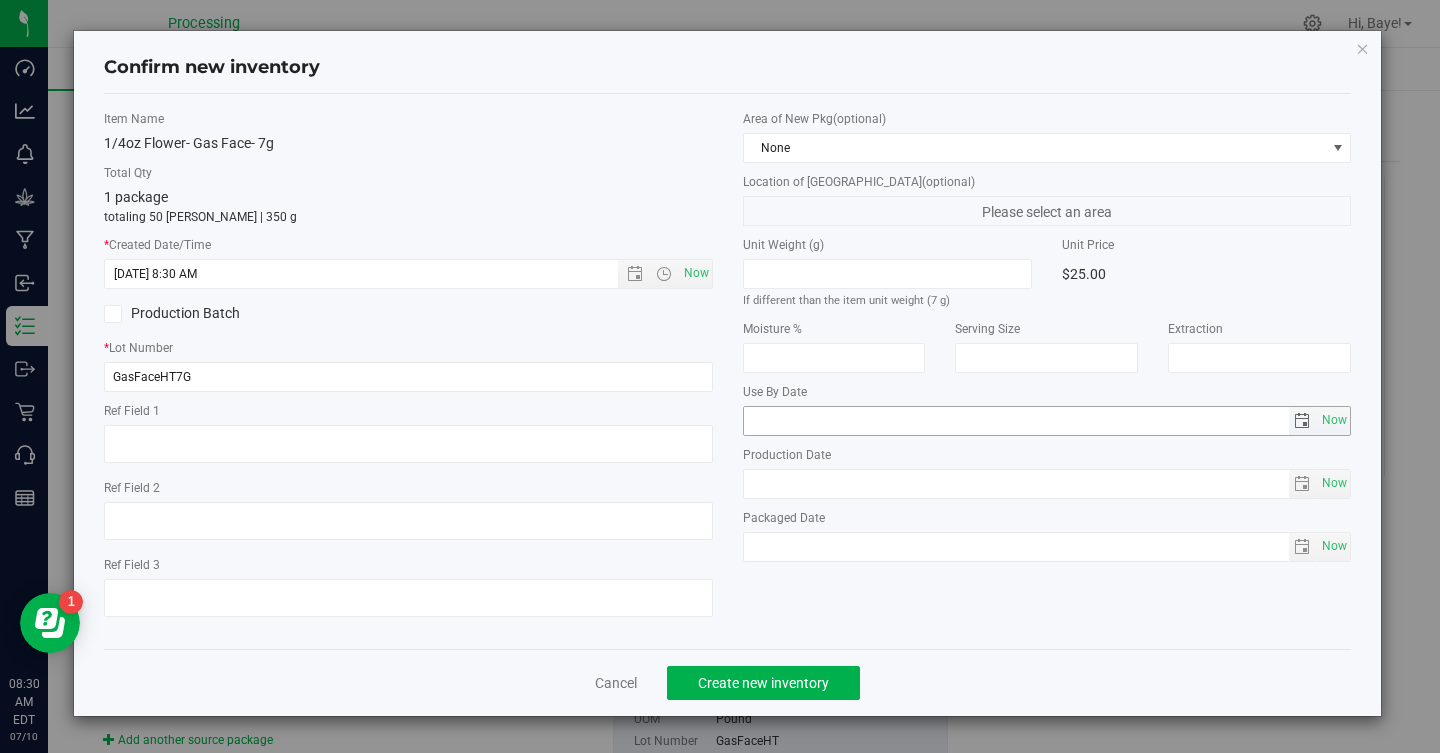 click on "Now" at bounding box center (1047, 421) 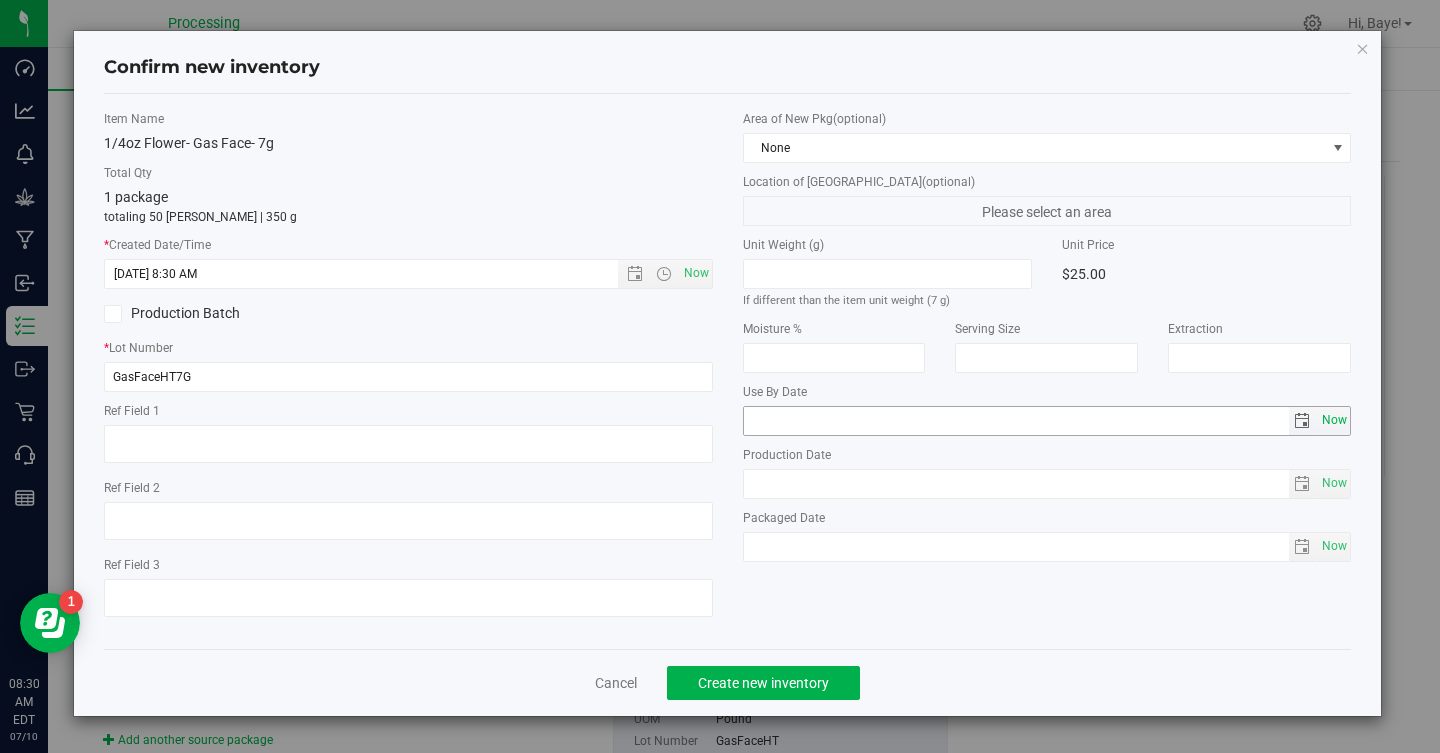 click on "Now" at bounding box center [1047, 421] 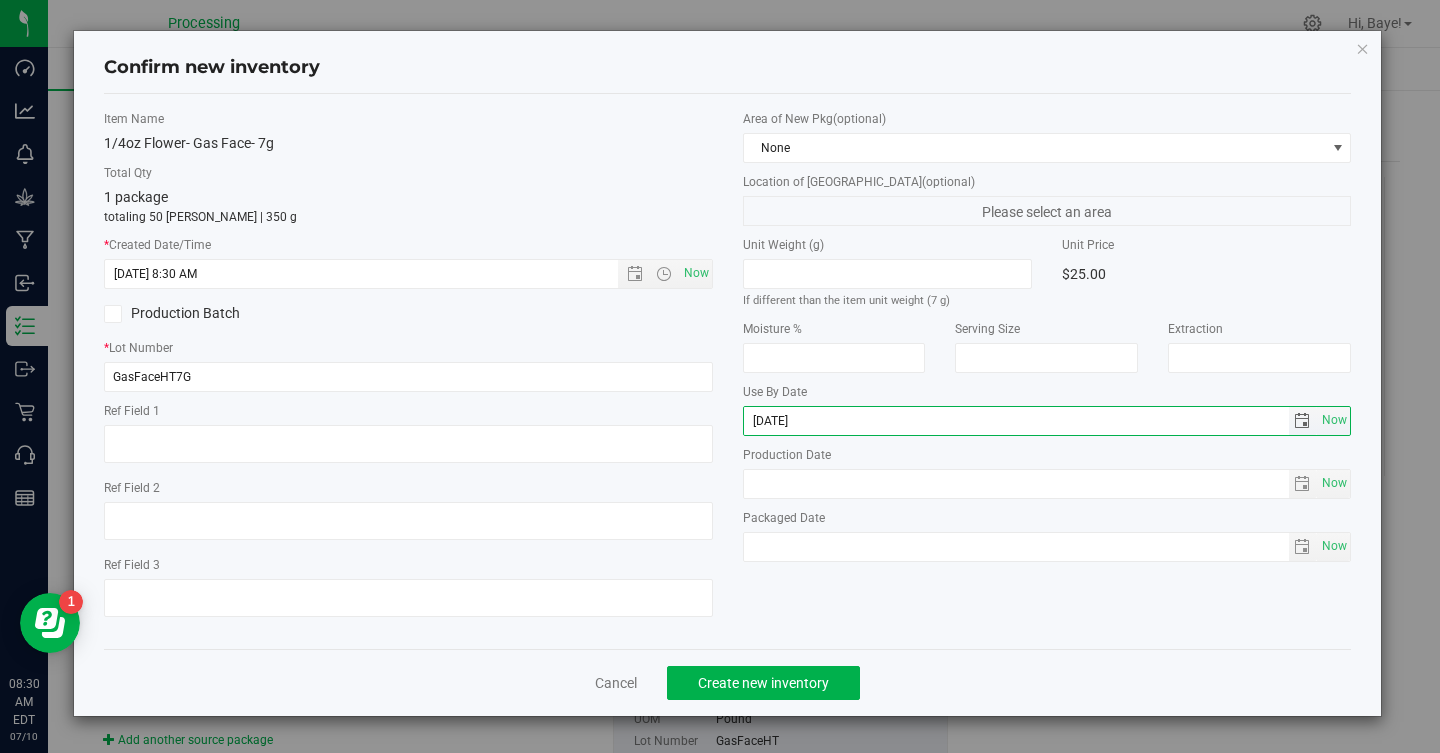 click on "[DATE]" at bounding box center [1016, 421] 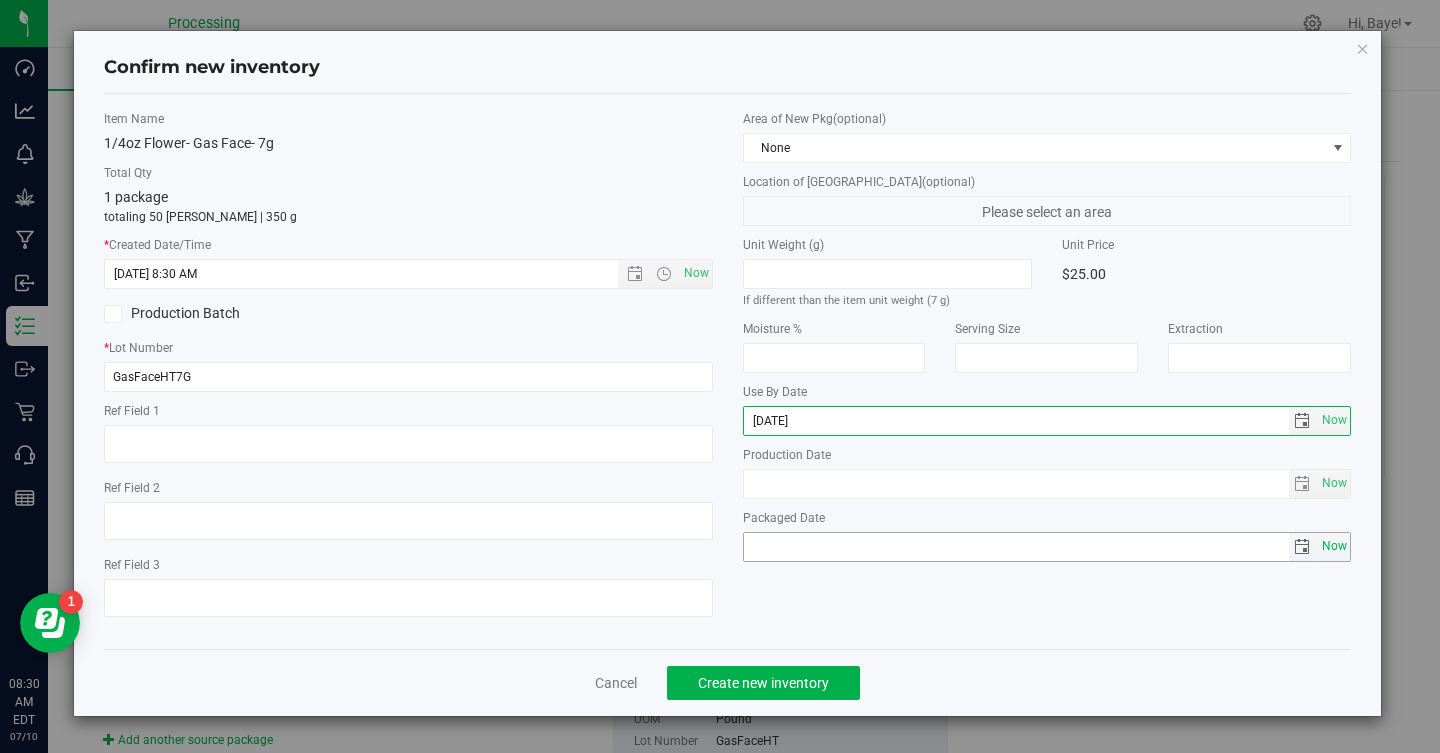 type on "[DATE]" 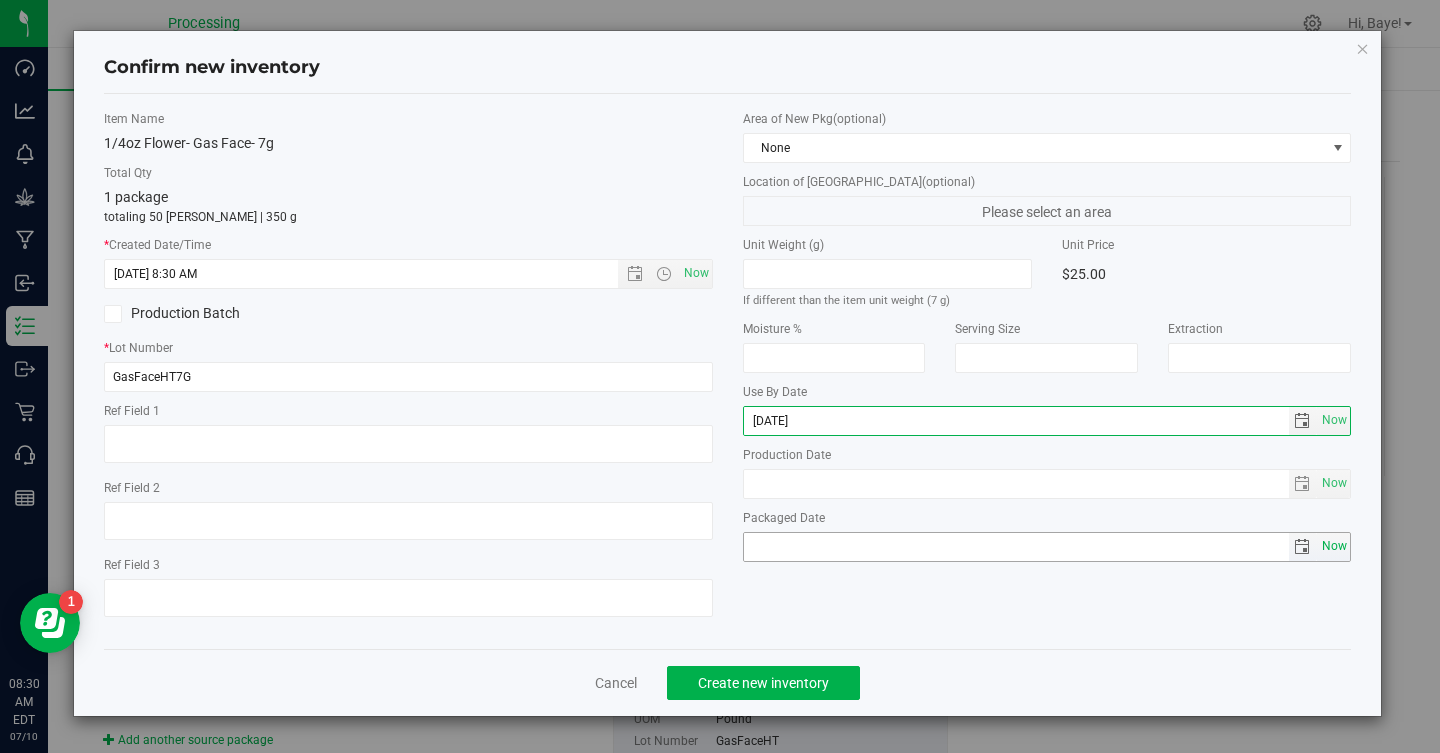 click on "Now" at bounding box center [1335, 546] 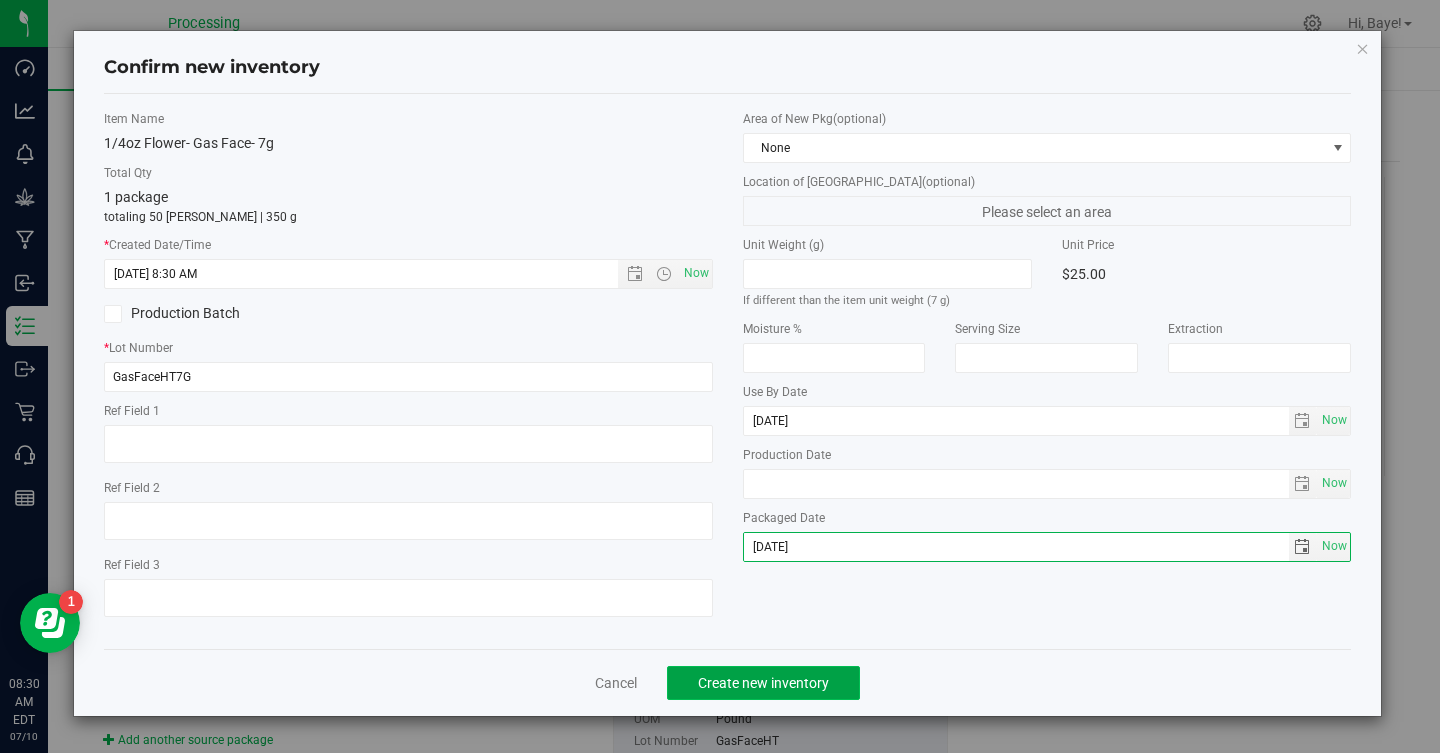 click on "Create new inventory" 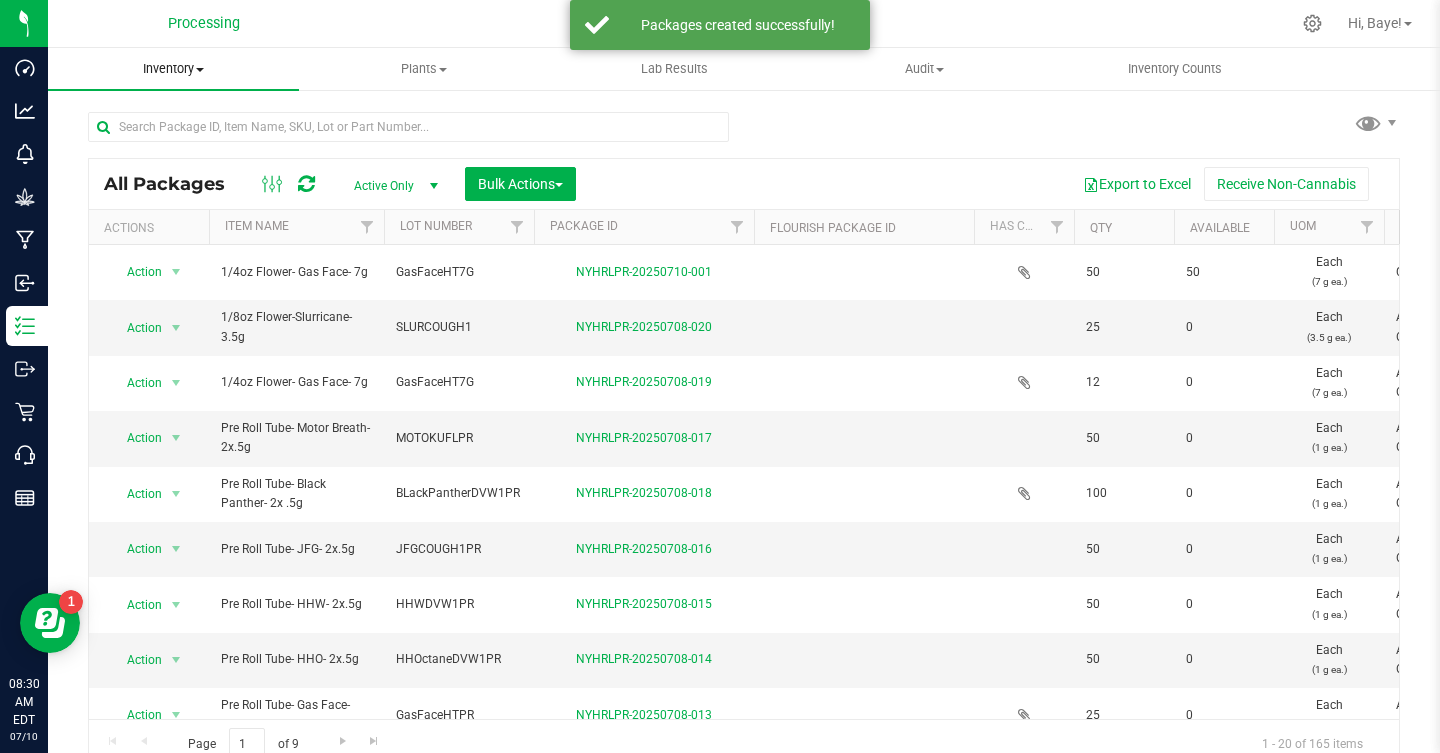 click at bounding box center [200, 70] 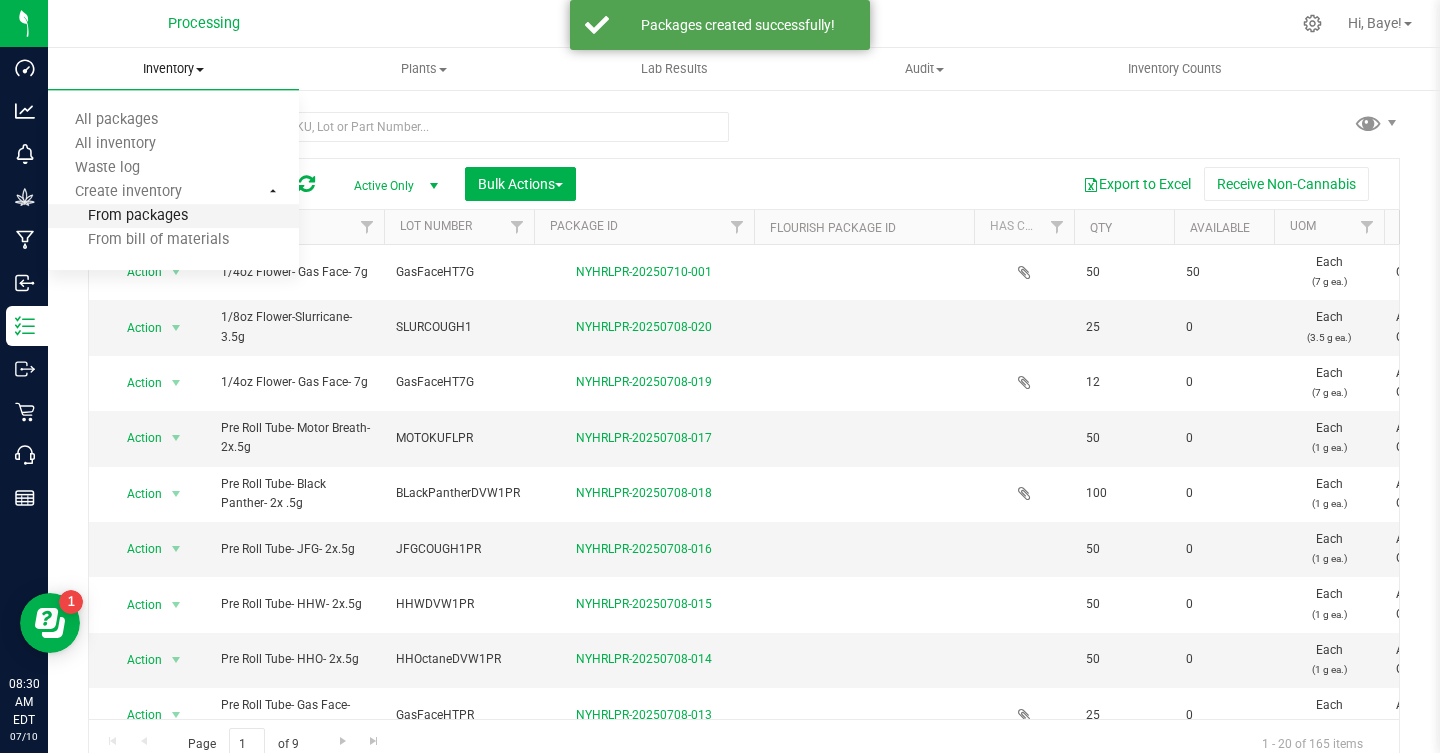 click on "From packages" at bounding box center [118, 216] 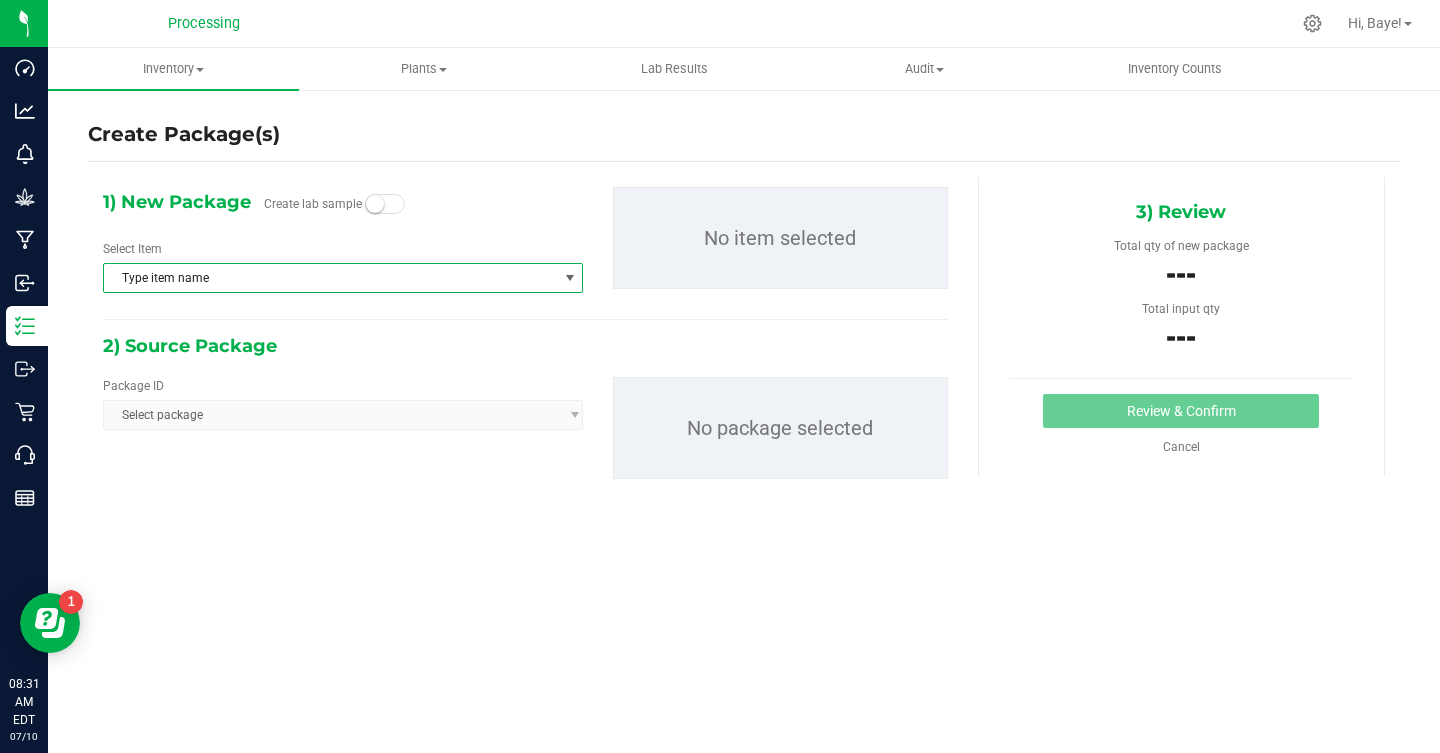 click on "Type item name" at bounding box center (330, 278) 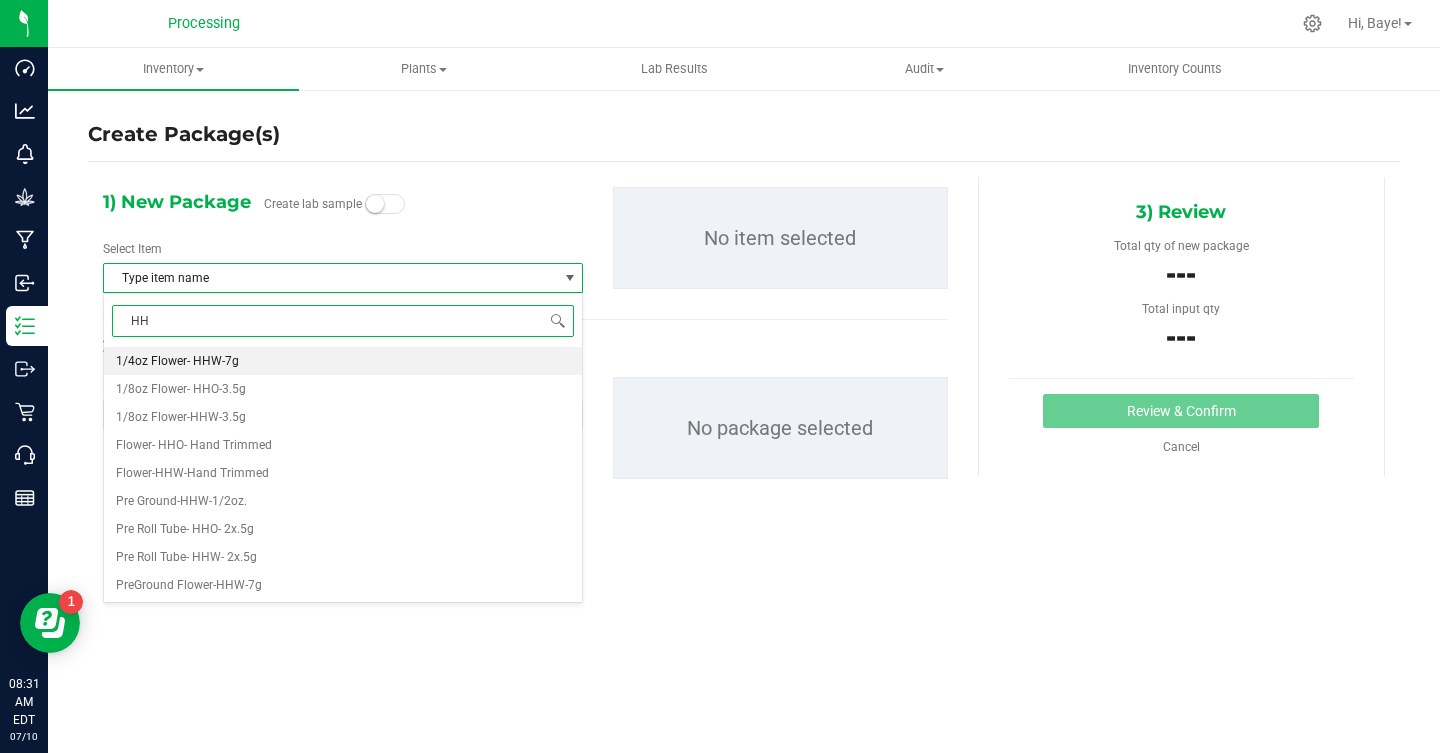 type on "HHW" 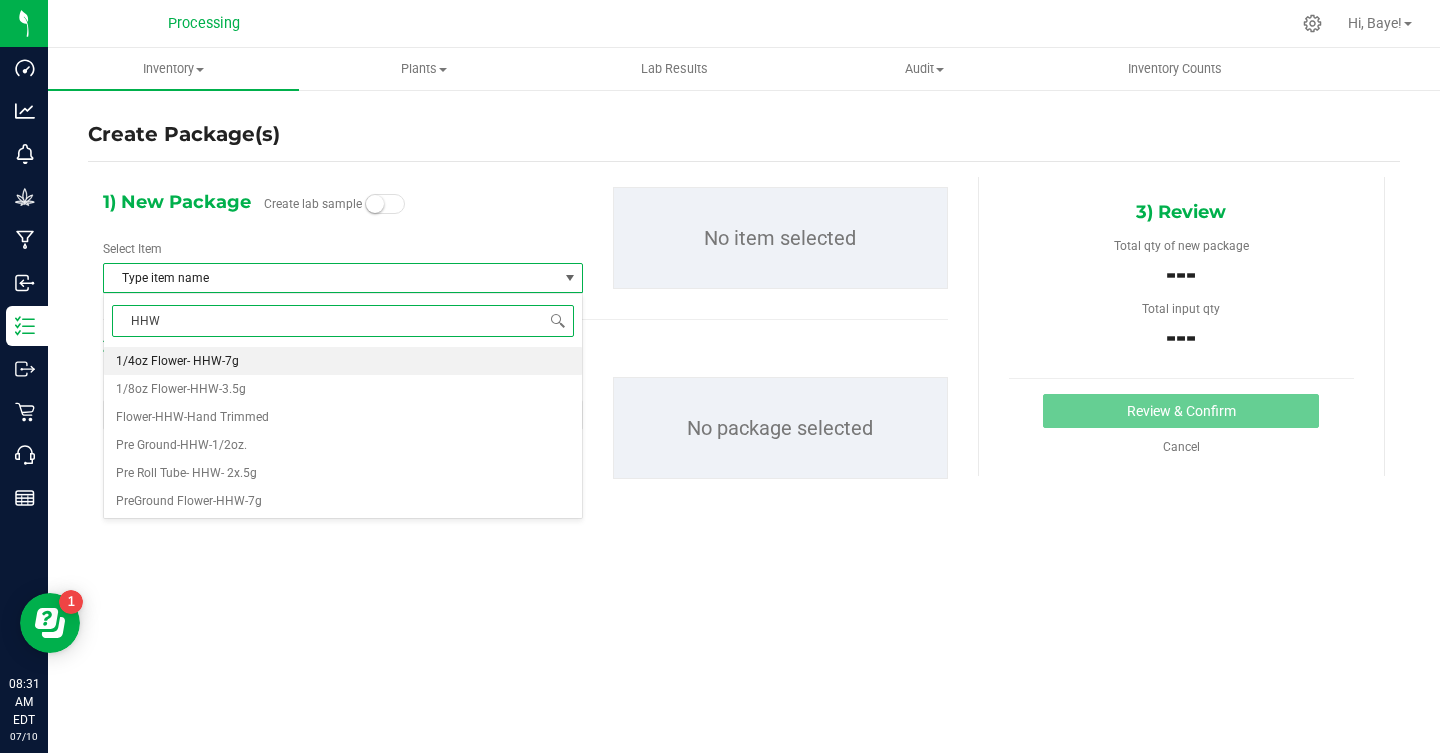 click on "1/4oz Flower- HHW-7g" at bounding box center (343, 361) 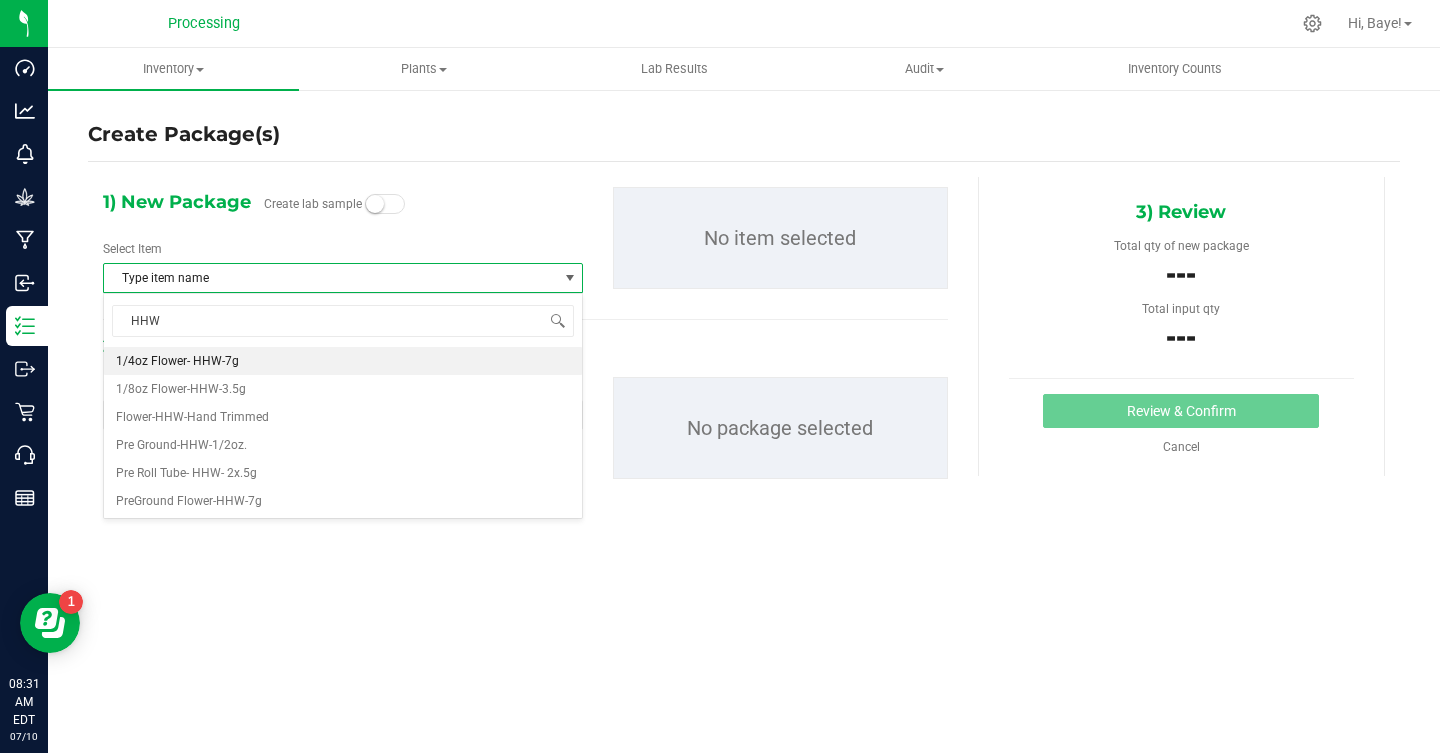 type 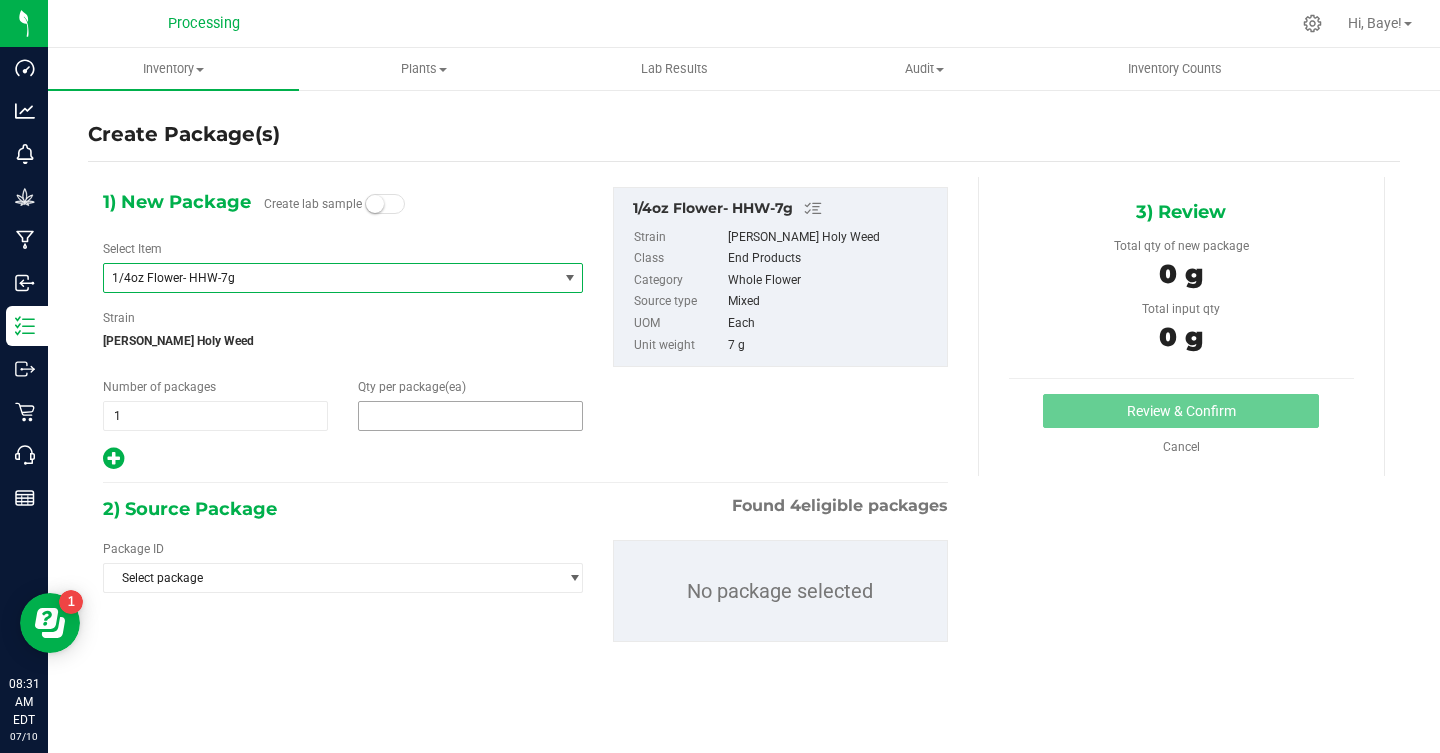 click at bounding box center (470, 416) 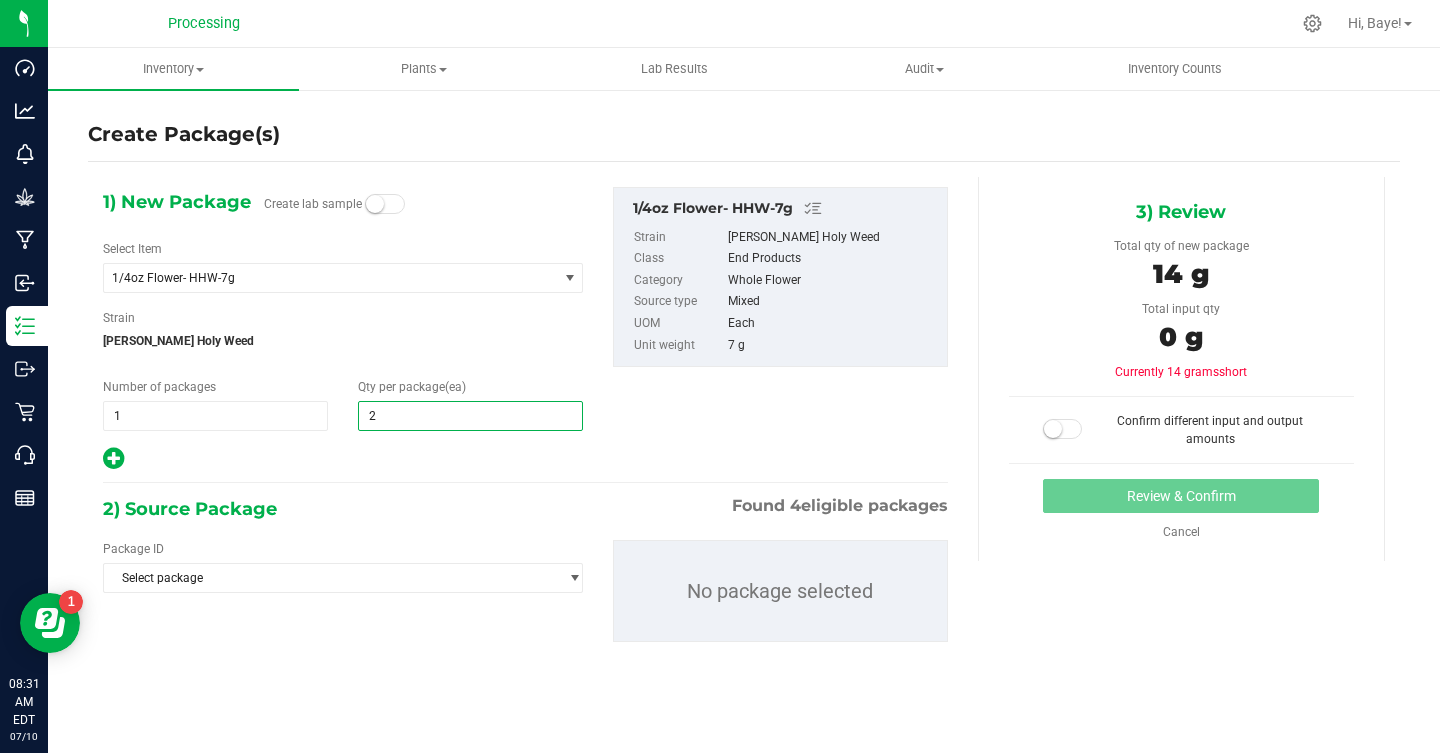 type on "25" 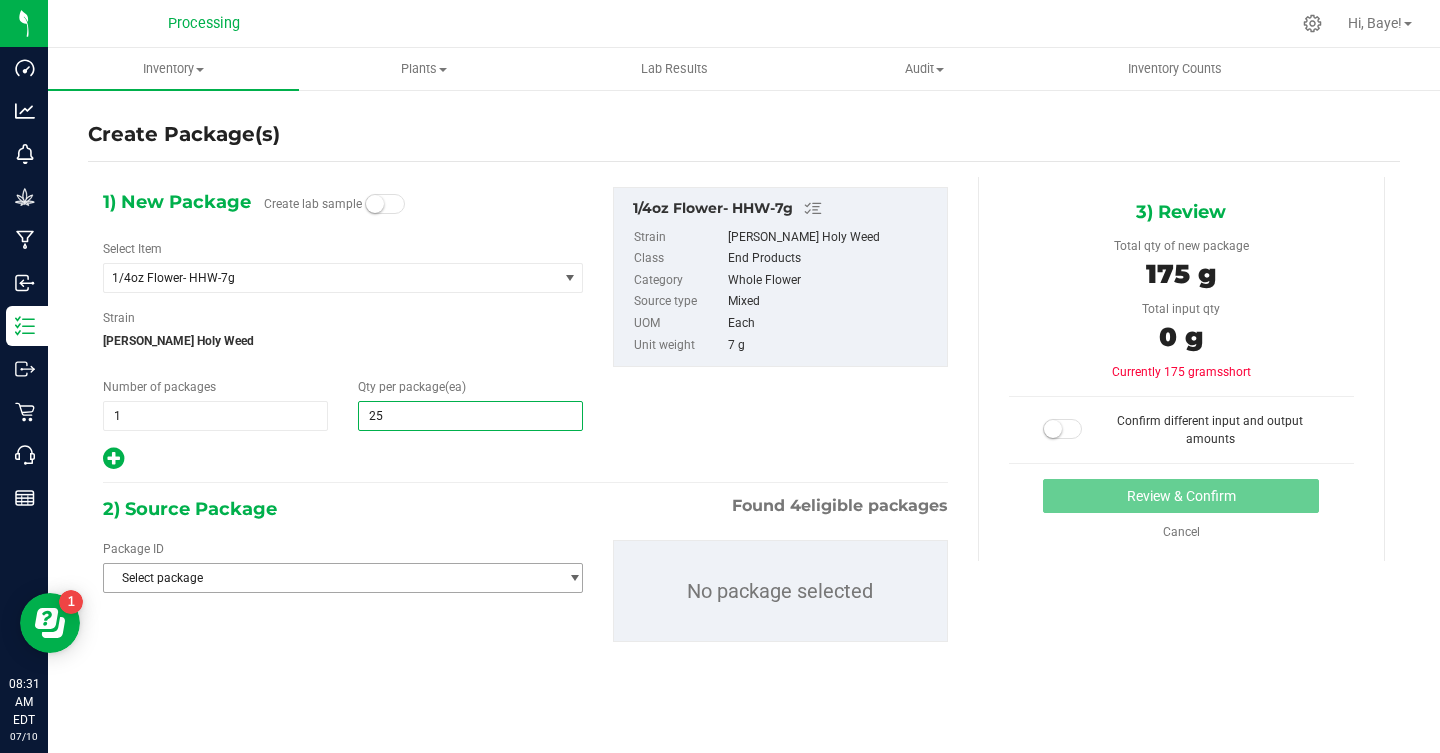 type on "25" 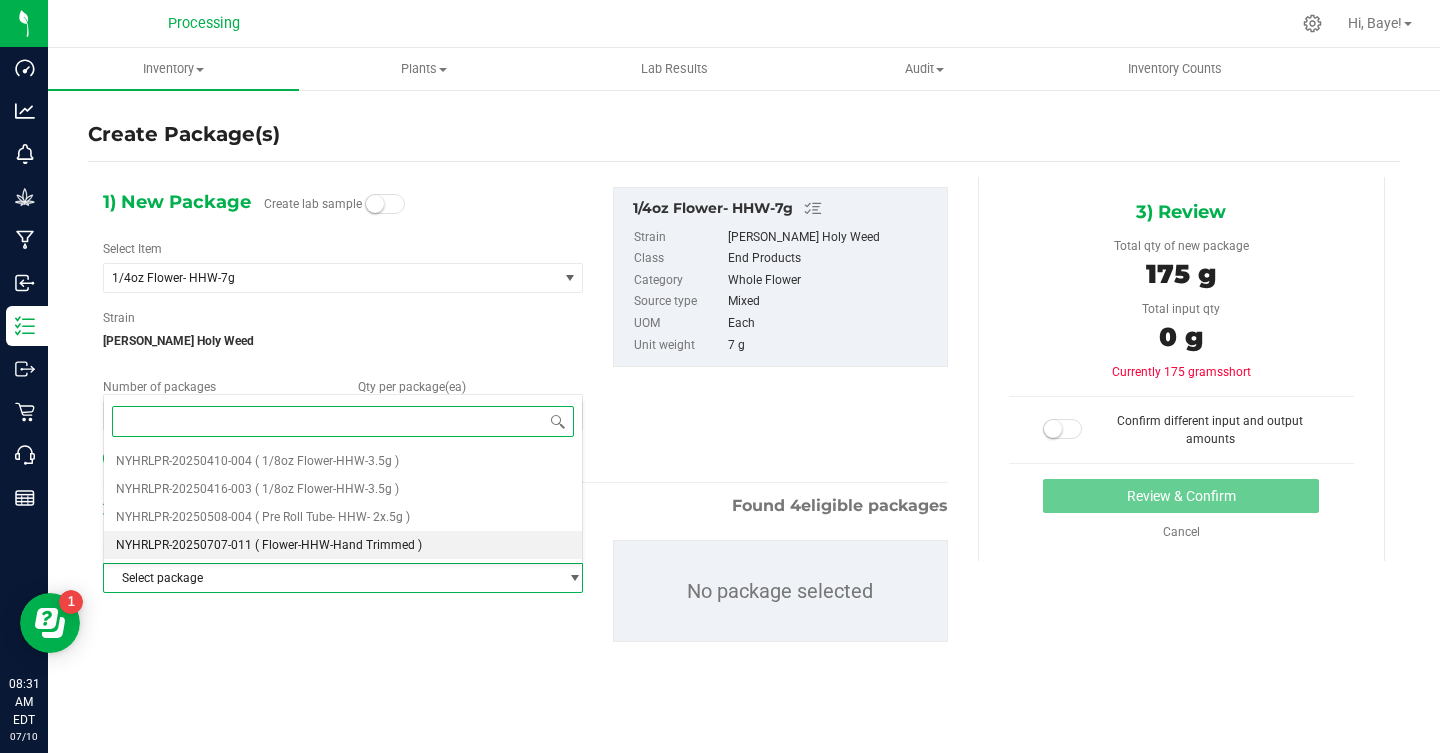 click on "NYHRLPR-20250707-011
(
Flower-HHW-Hand Trimmed
)" at bounding box center [343, 545] 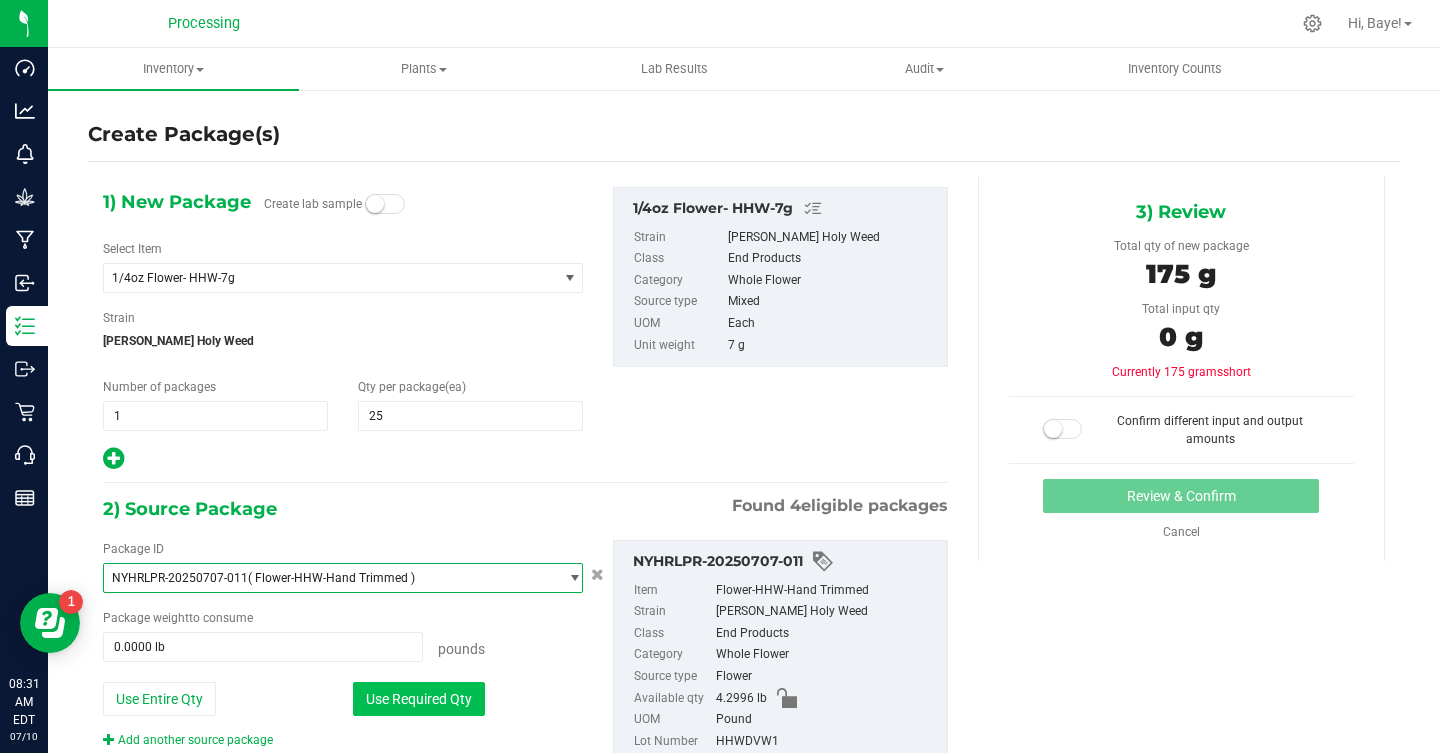 click on "Use Required Qty" at bounding box center [419, 699] 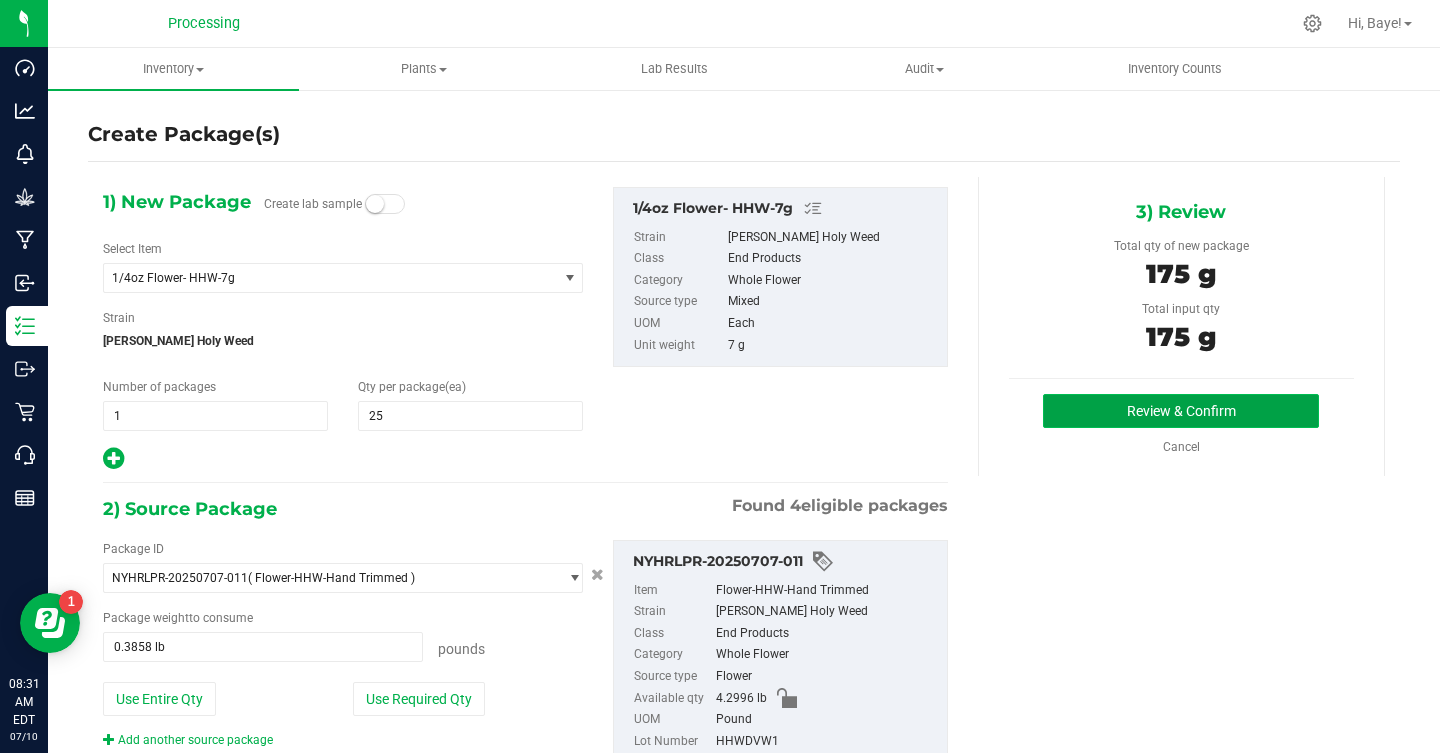 click on "Review & Confirm" at bounding box center [1181, 411] 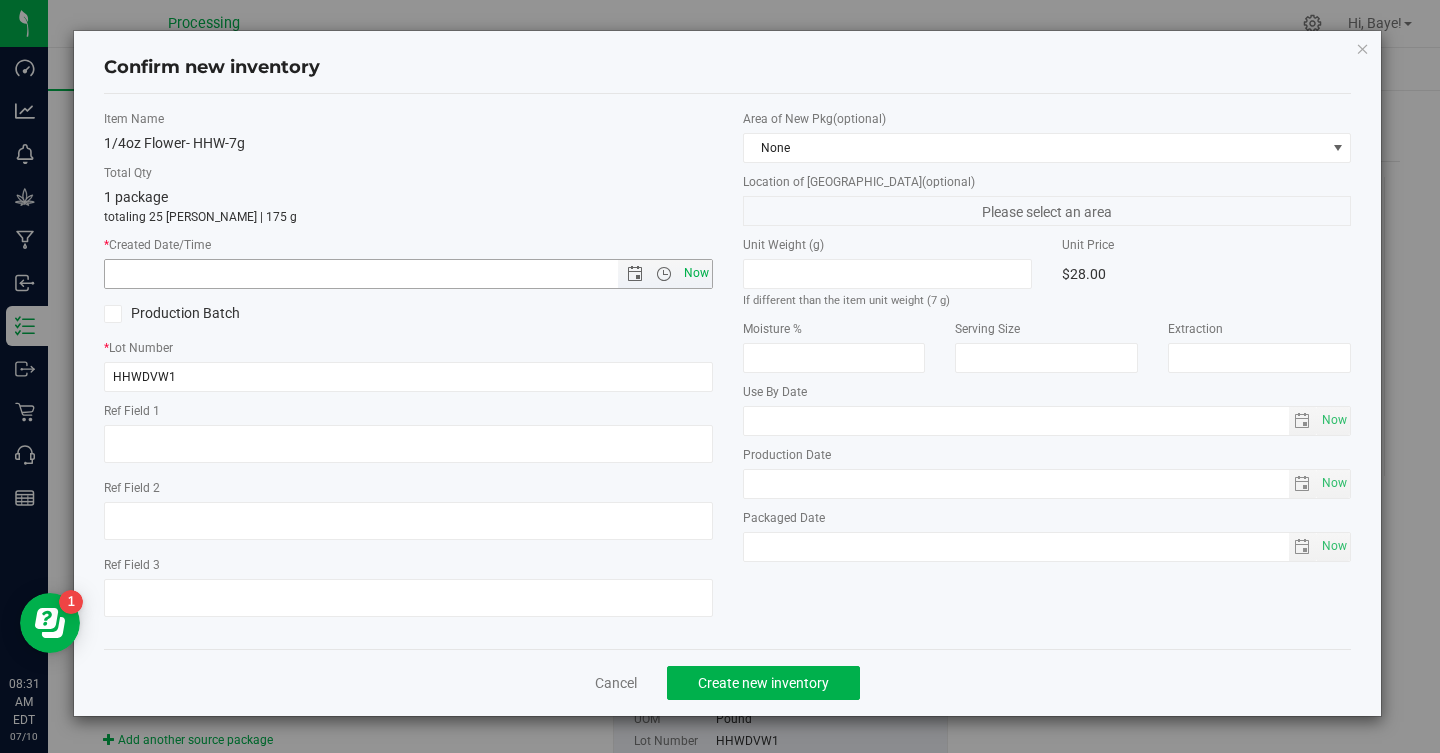 click on "Now" at bounding box center (696, 273) 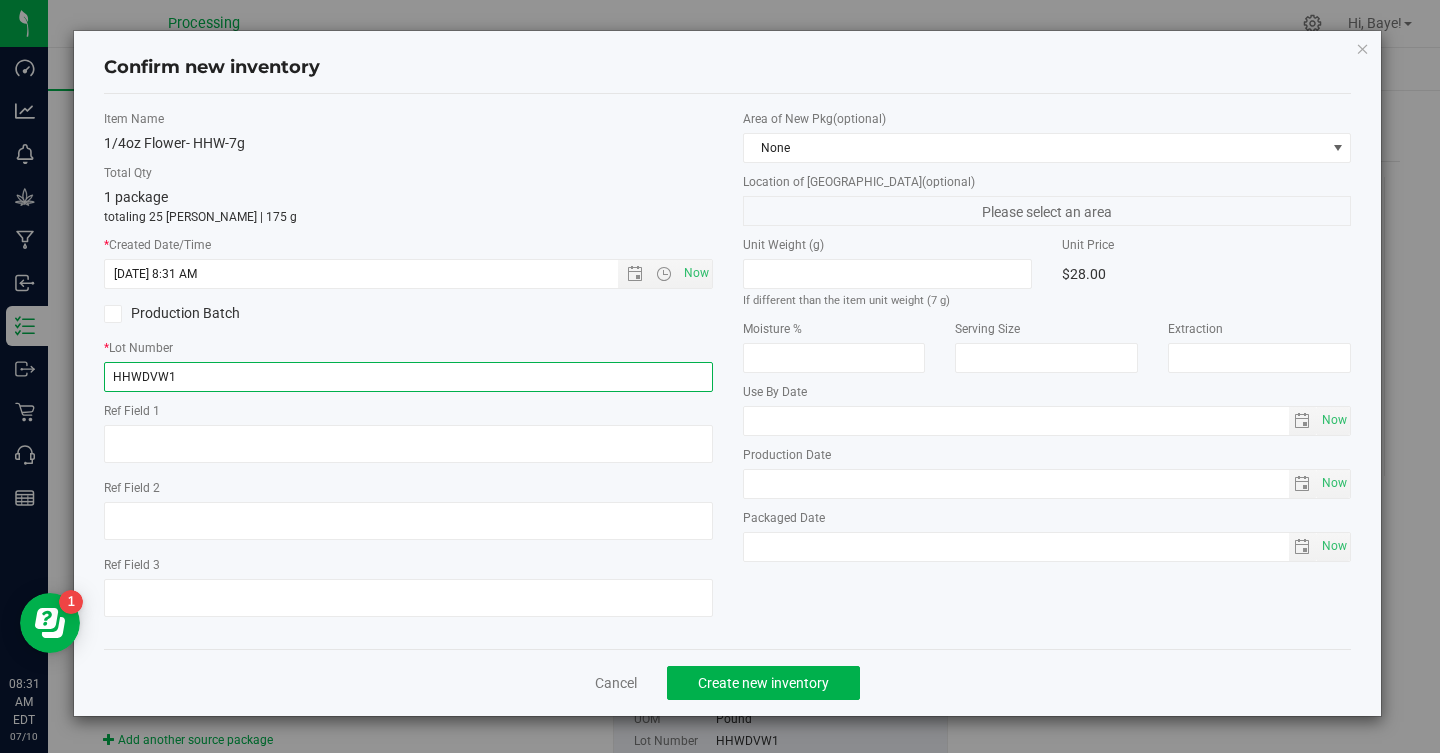 click on "HHWDVW1" at bounding box center [408, 377] 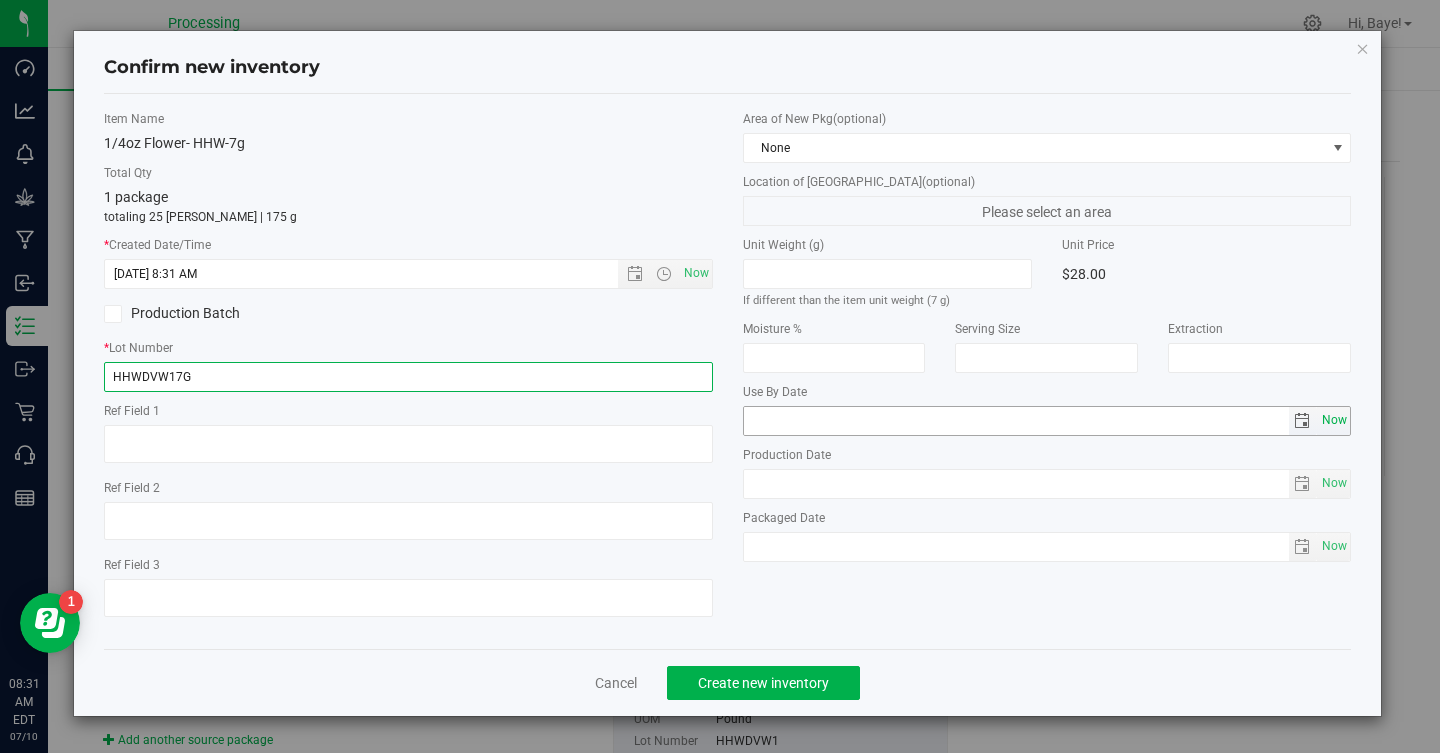 type on "HHWDVW17G" 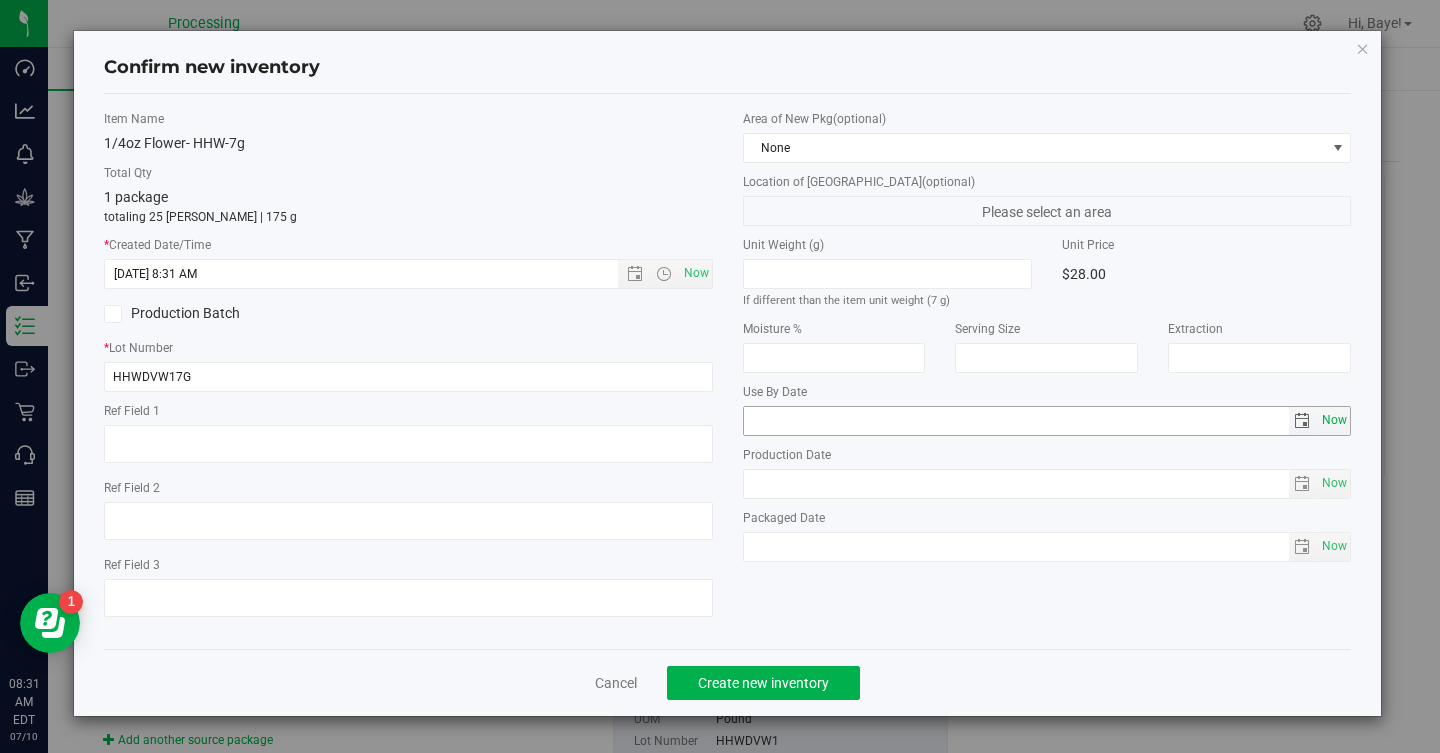 click on "Now" at bounding box center [1335, 420] 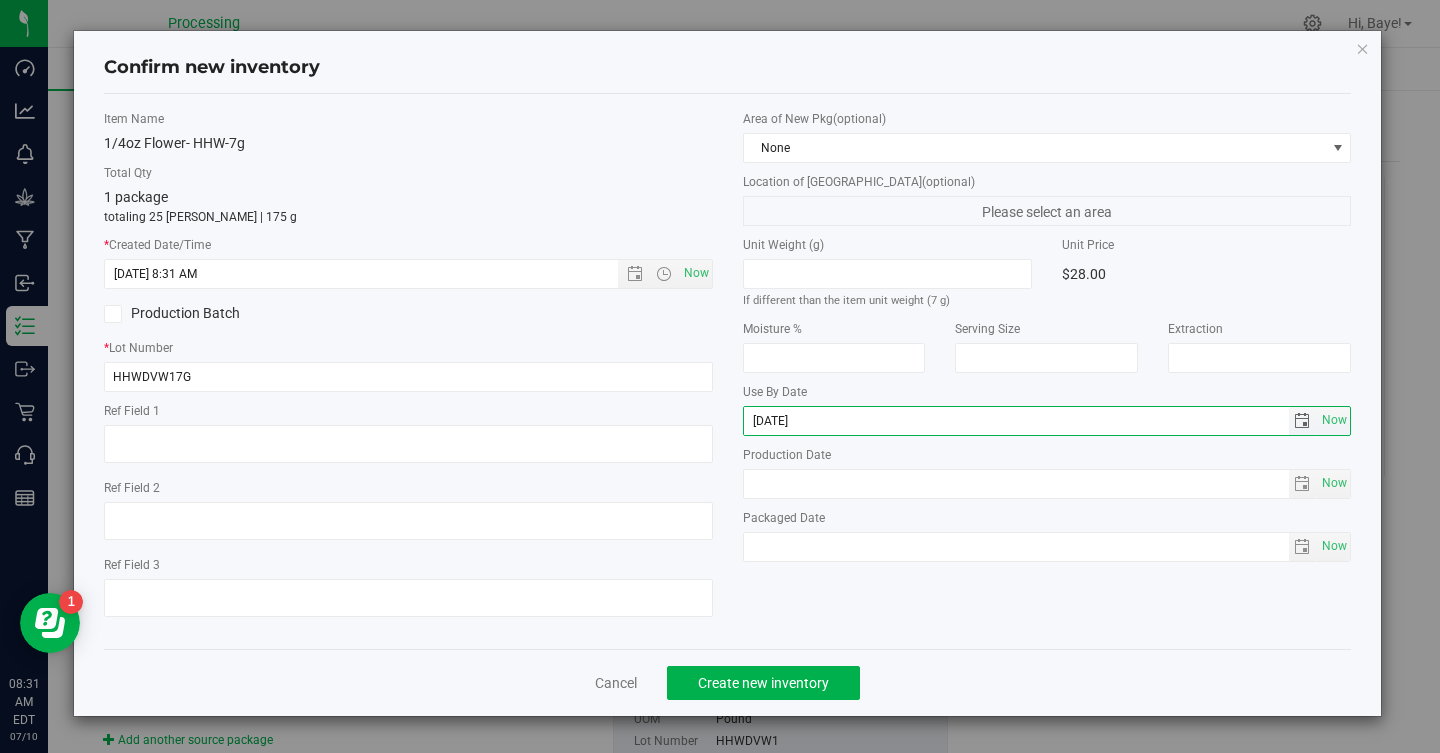 click on "[DATE]" at bounding box center [1016, 421] 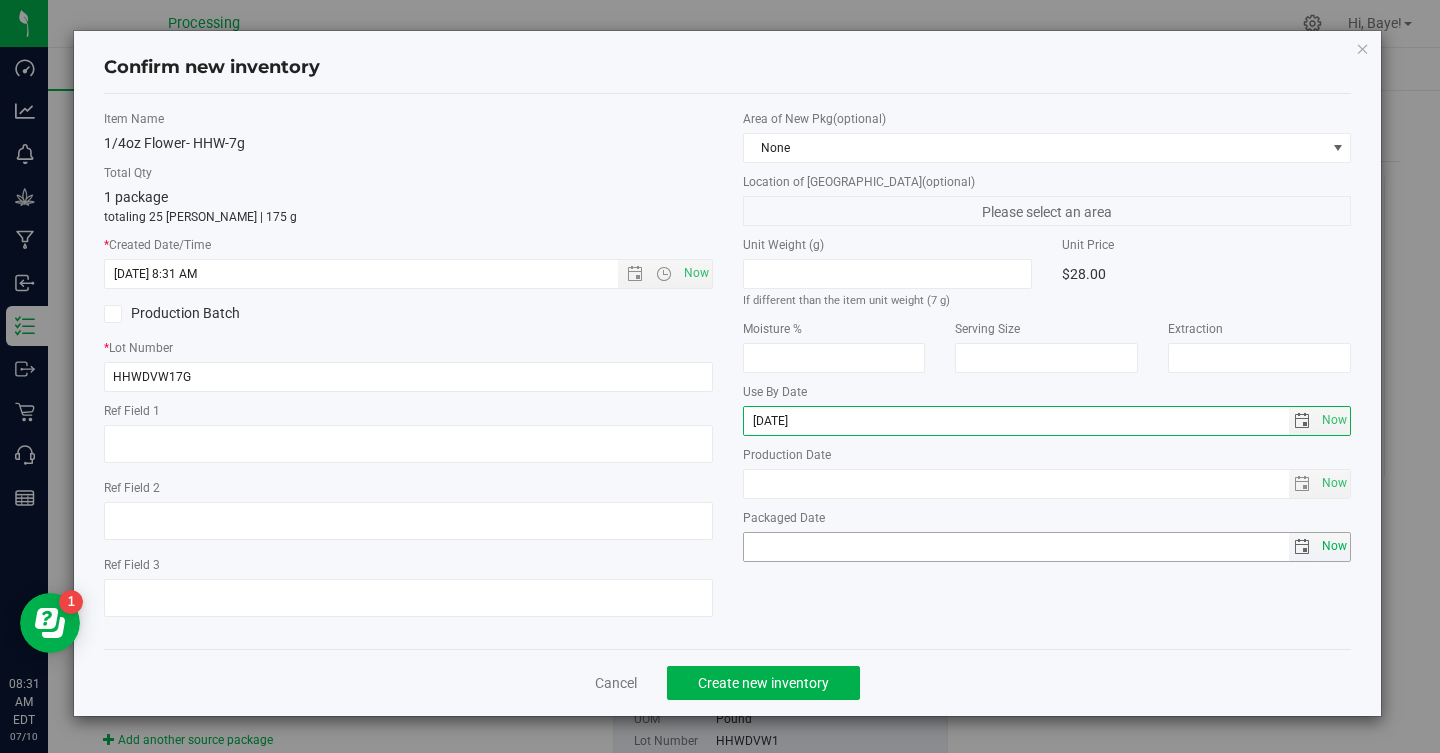 type on "[DATE]" 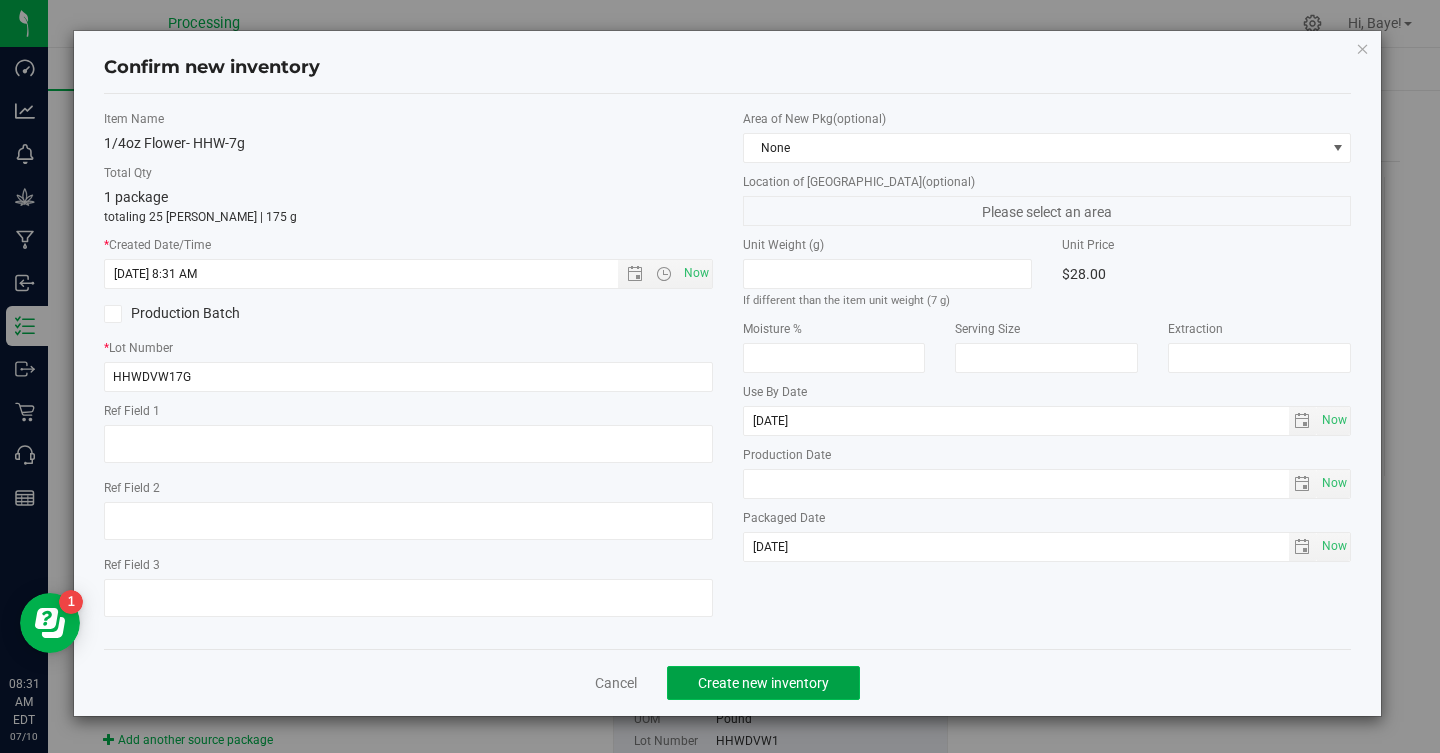 click on "Create new inventory" 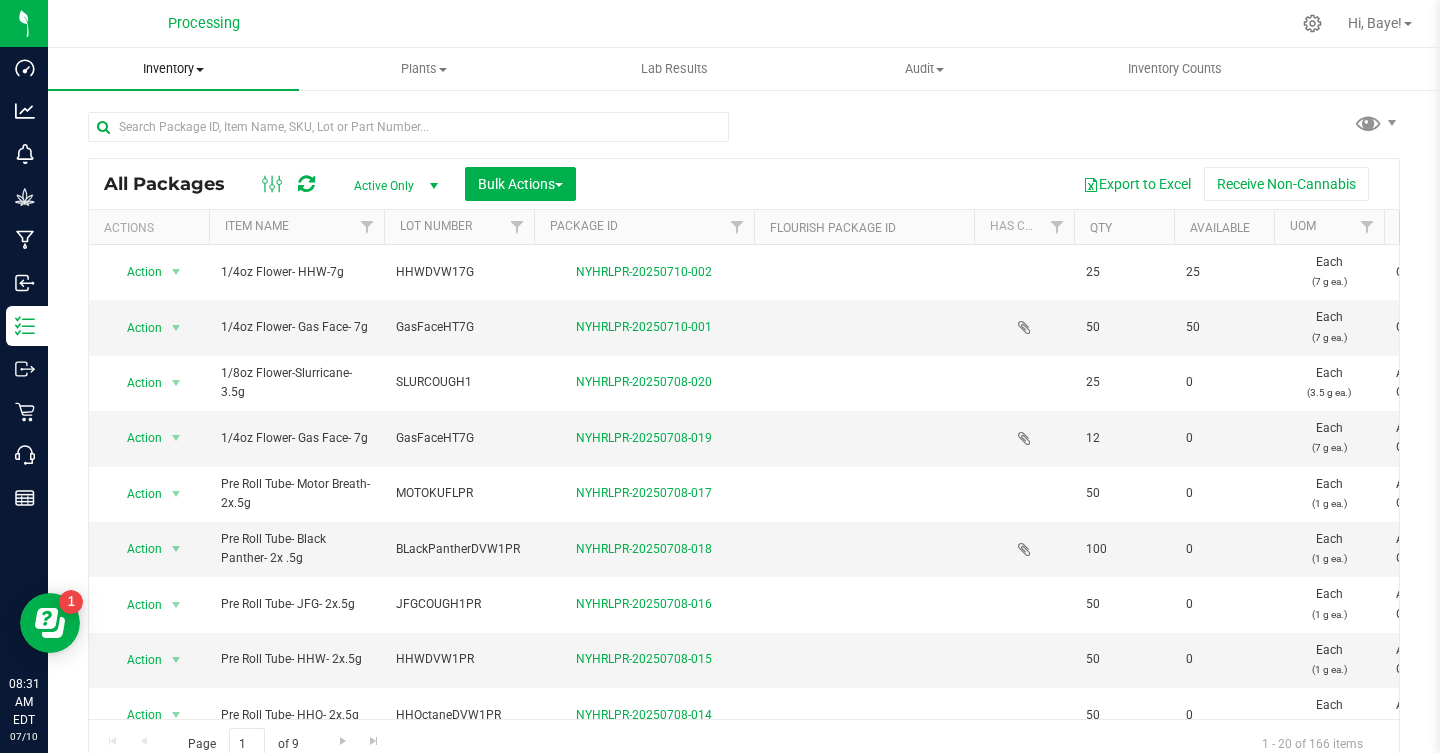click on "Inventory" at bounding box center (173, 69) 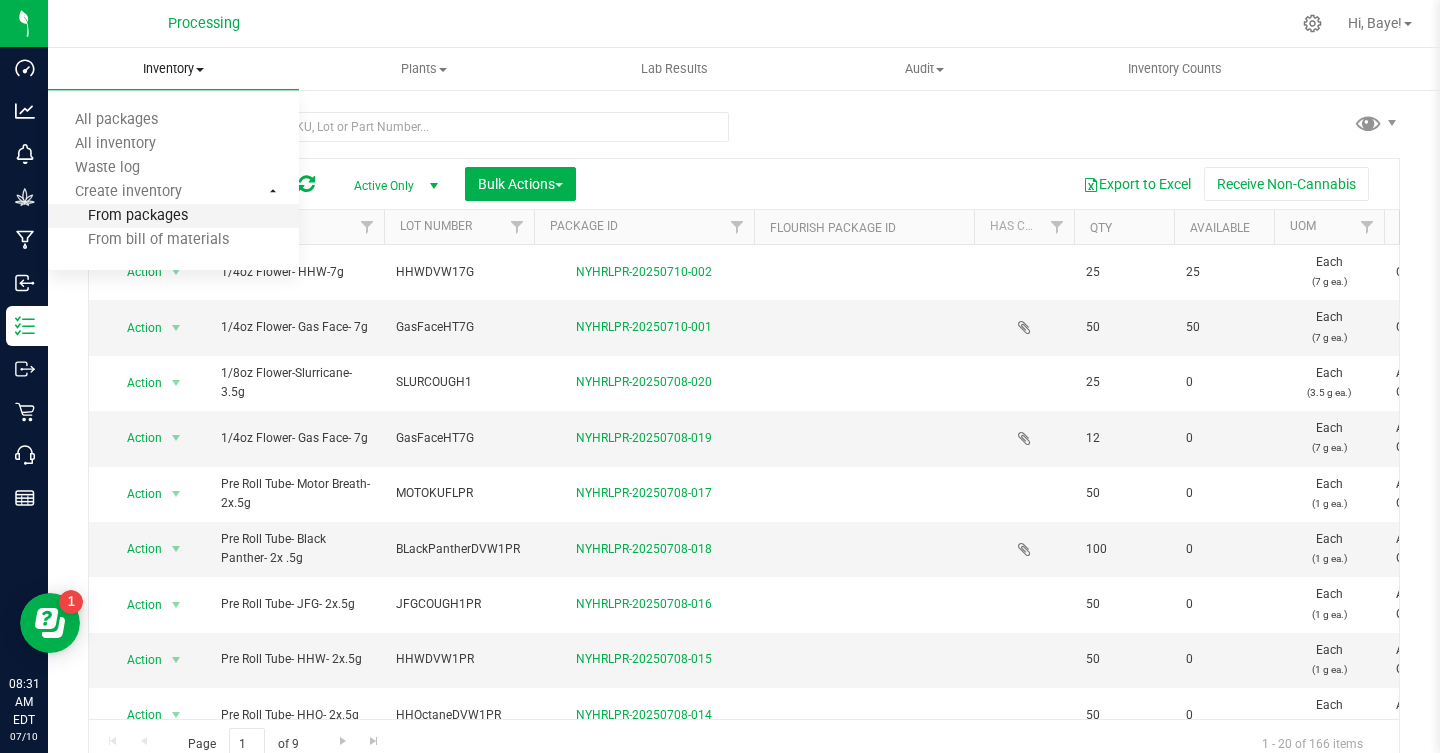 click on "From packages" at bounding box center (118, 216) 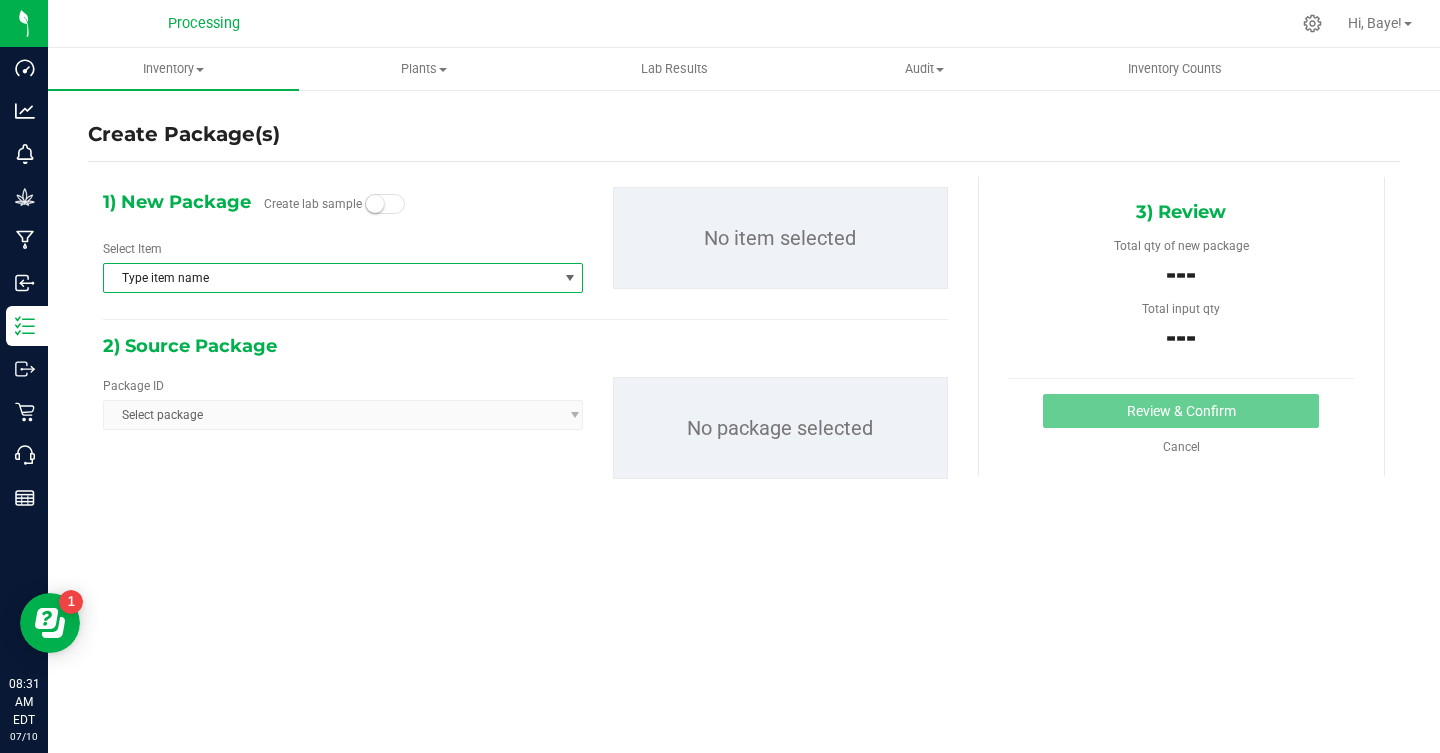 click on "Type item name" at bounding box center (330, 278) 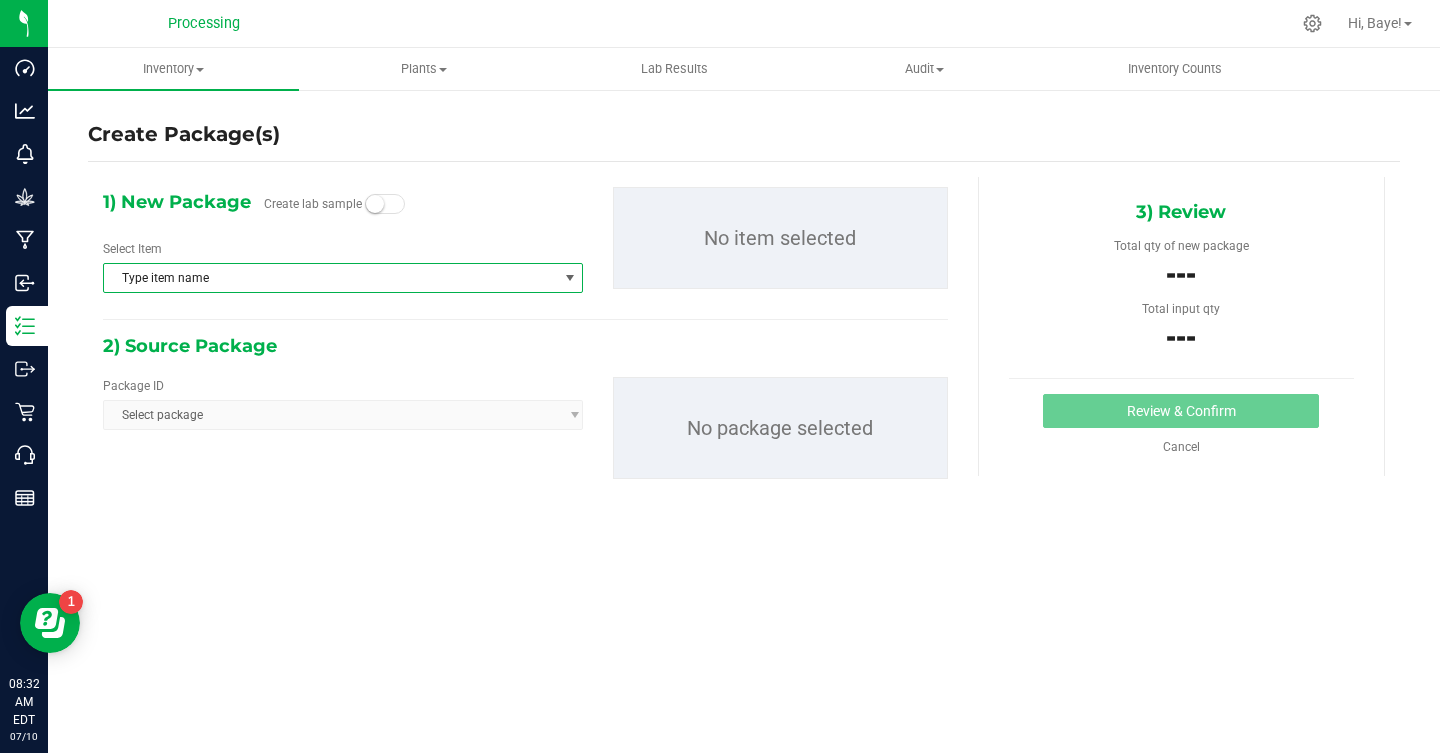 click on "Type item name" at bounding box center [330, 278] 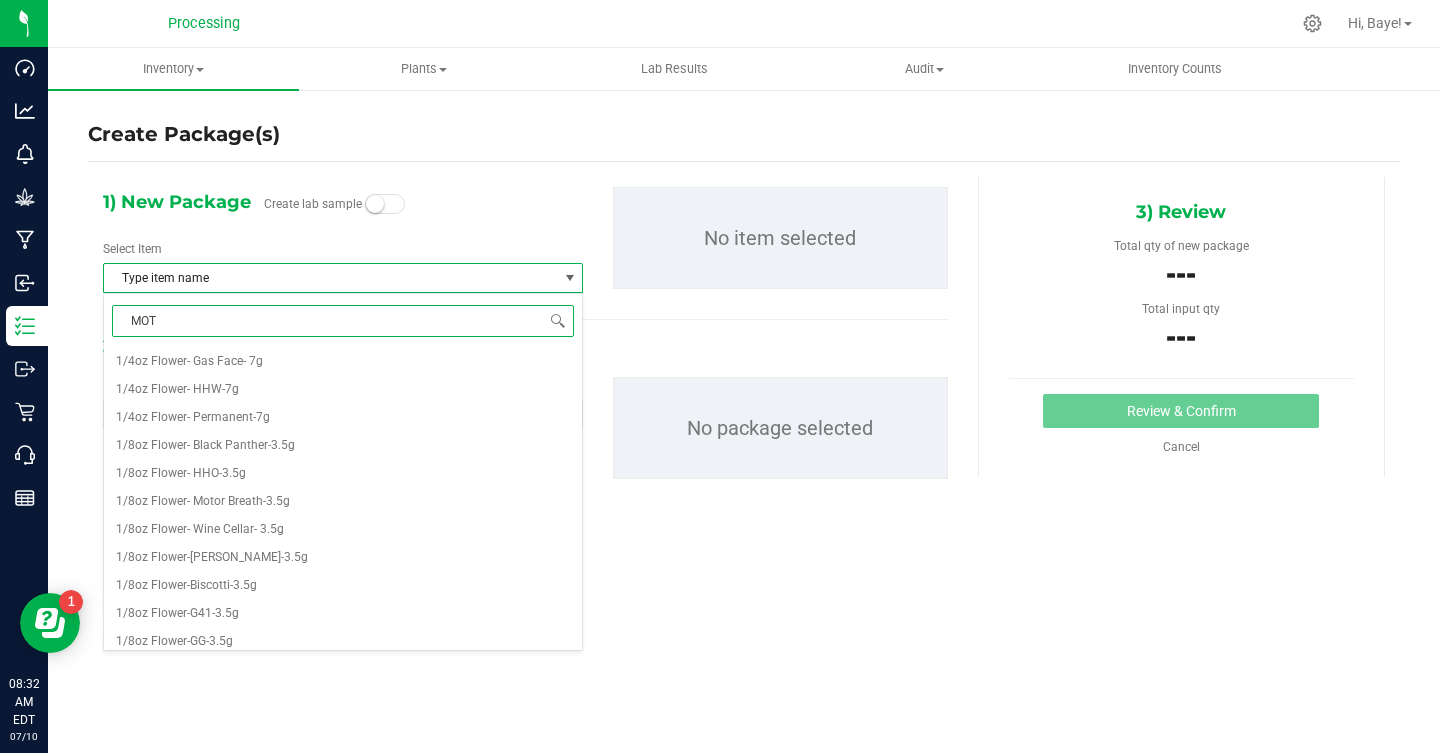 type on "MOTO" 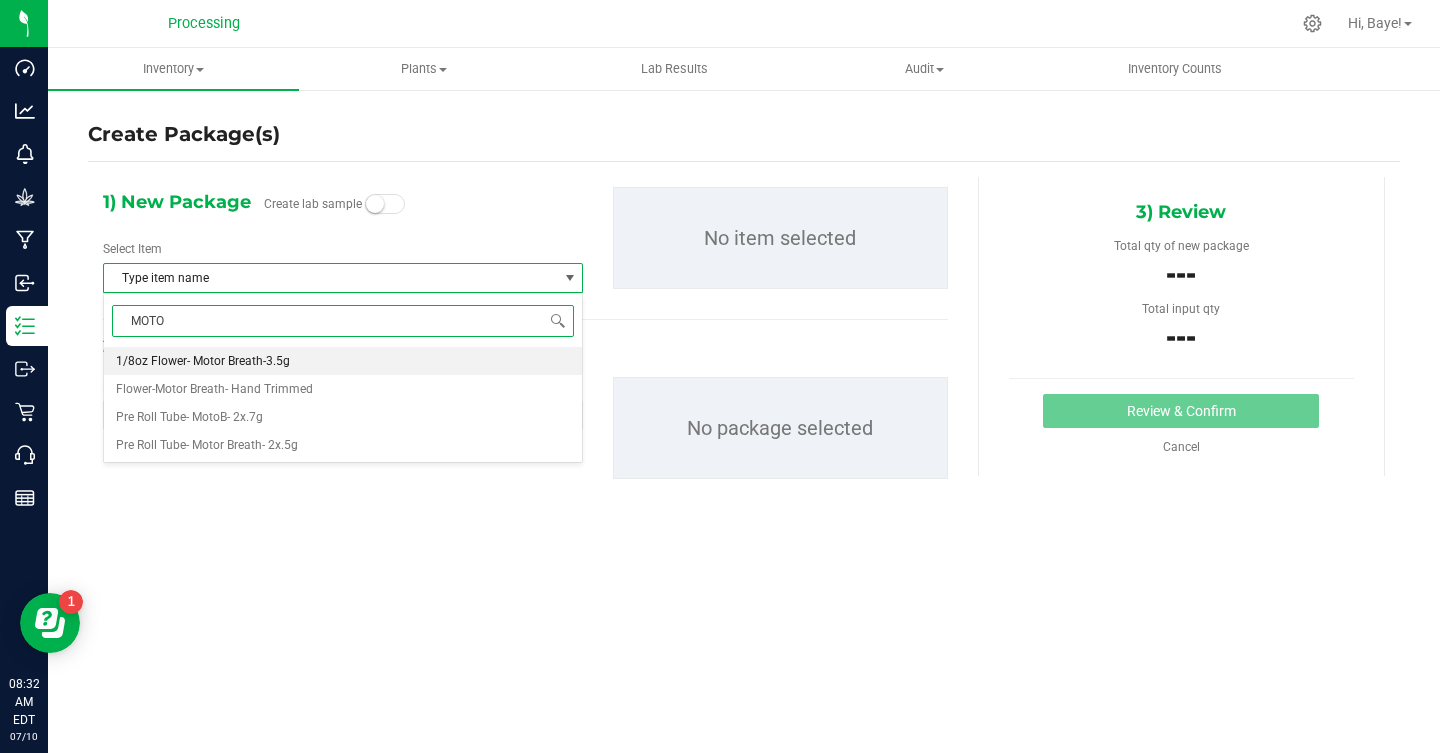 click on "1/8oz Flower- Motor Breath-3.5g" at bounding box center (343, 361) 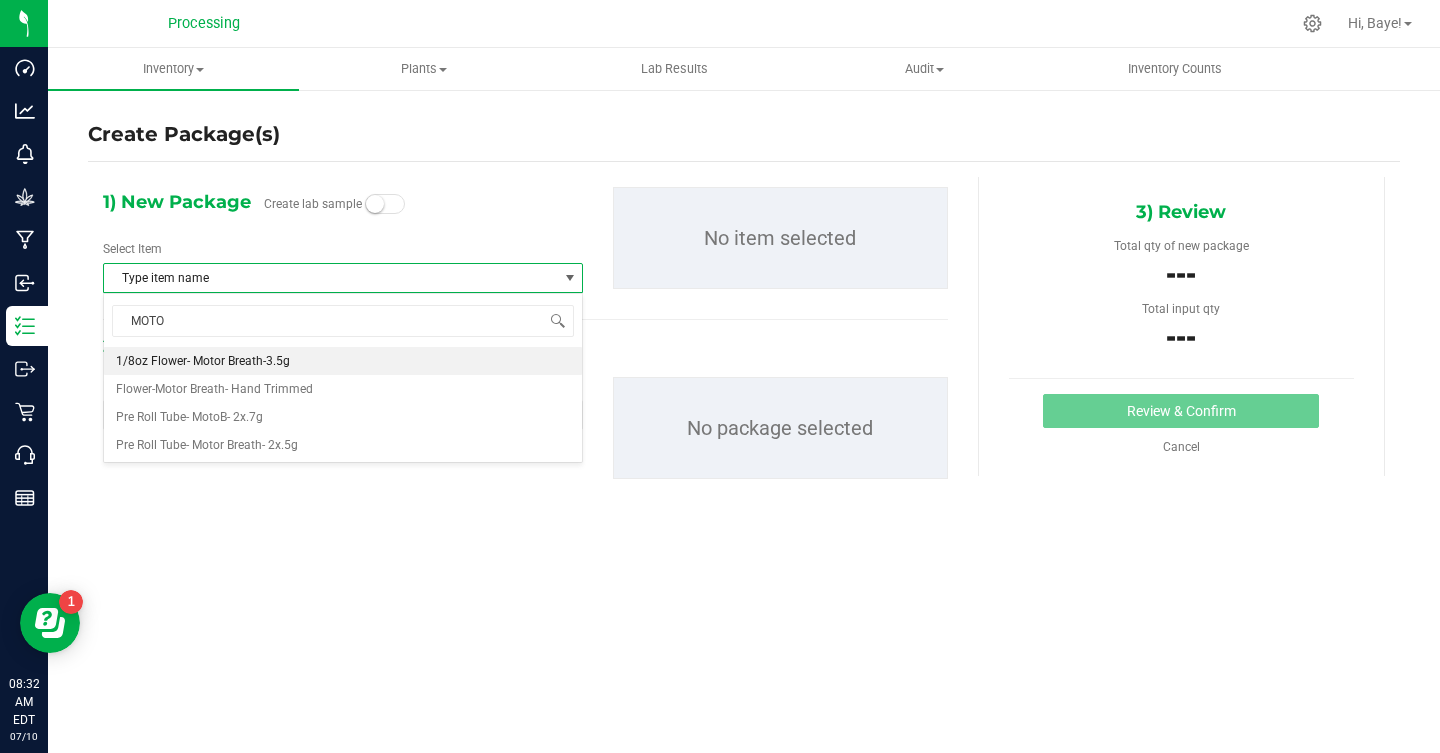 type 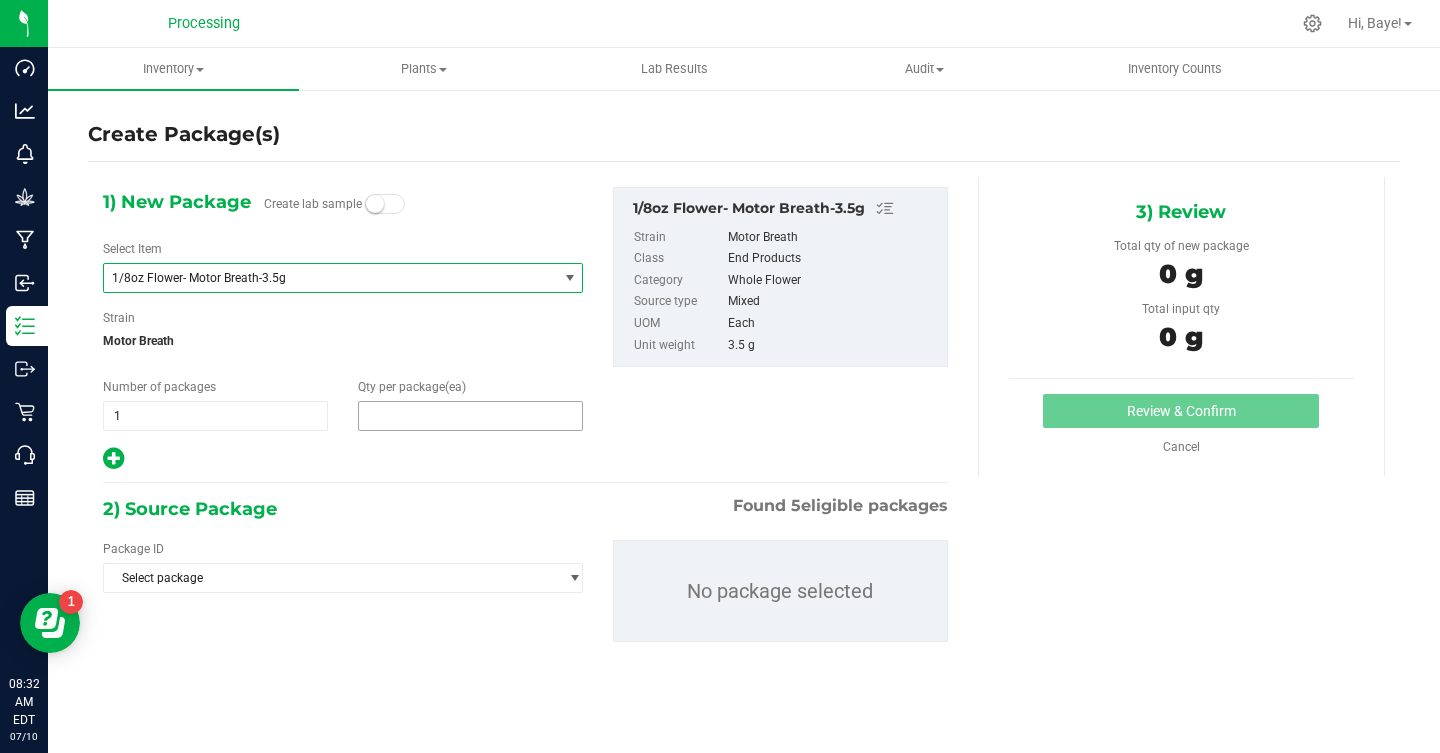 click at bounding box center [470, 416] 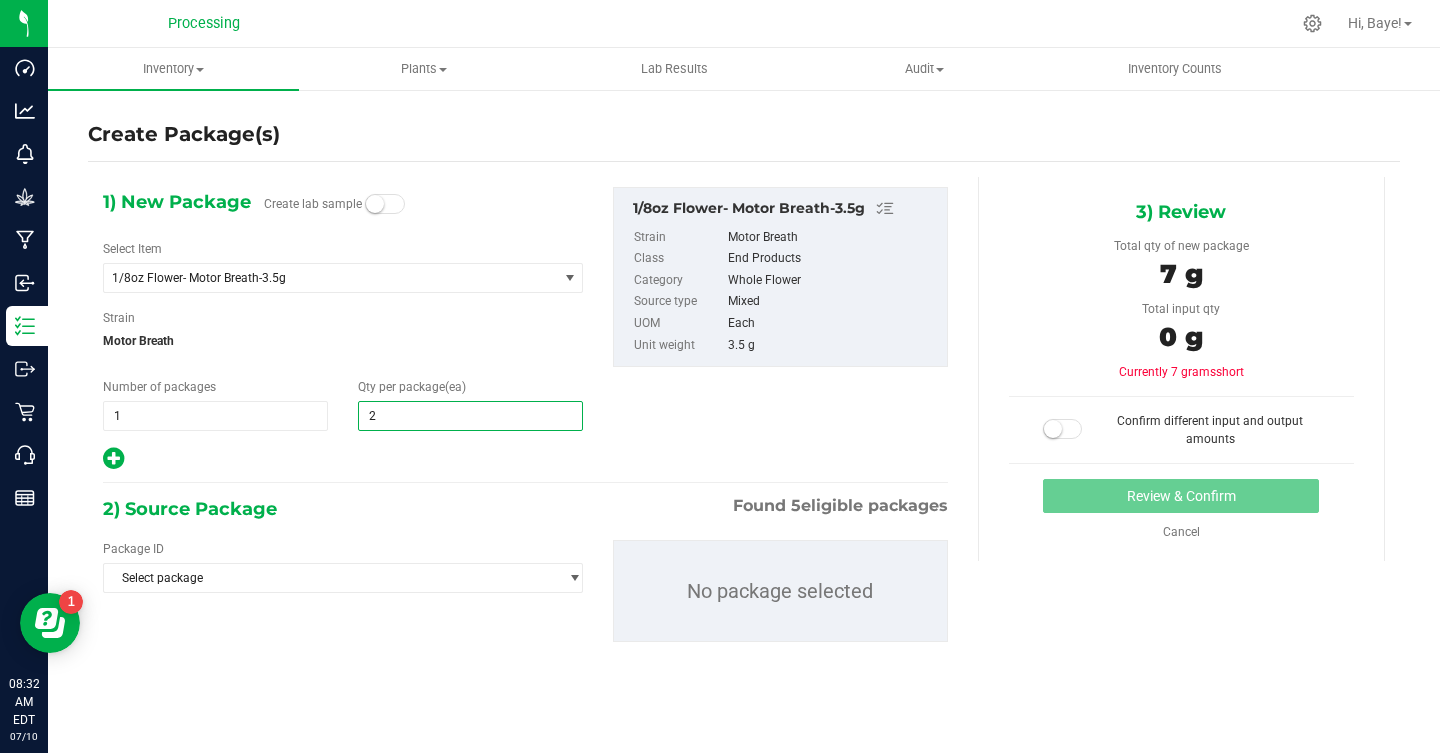 type on "25" 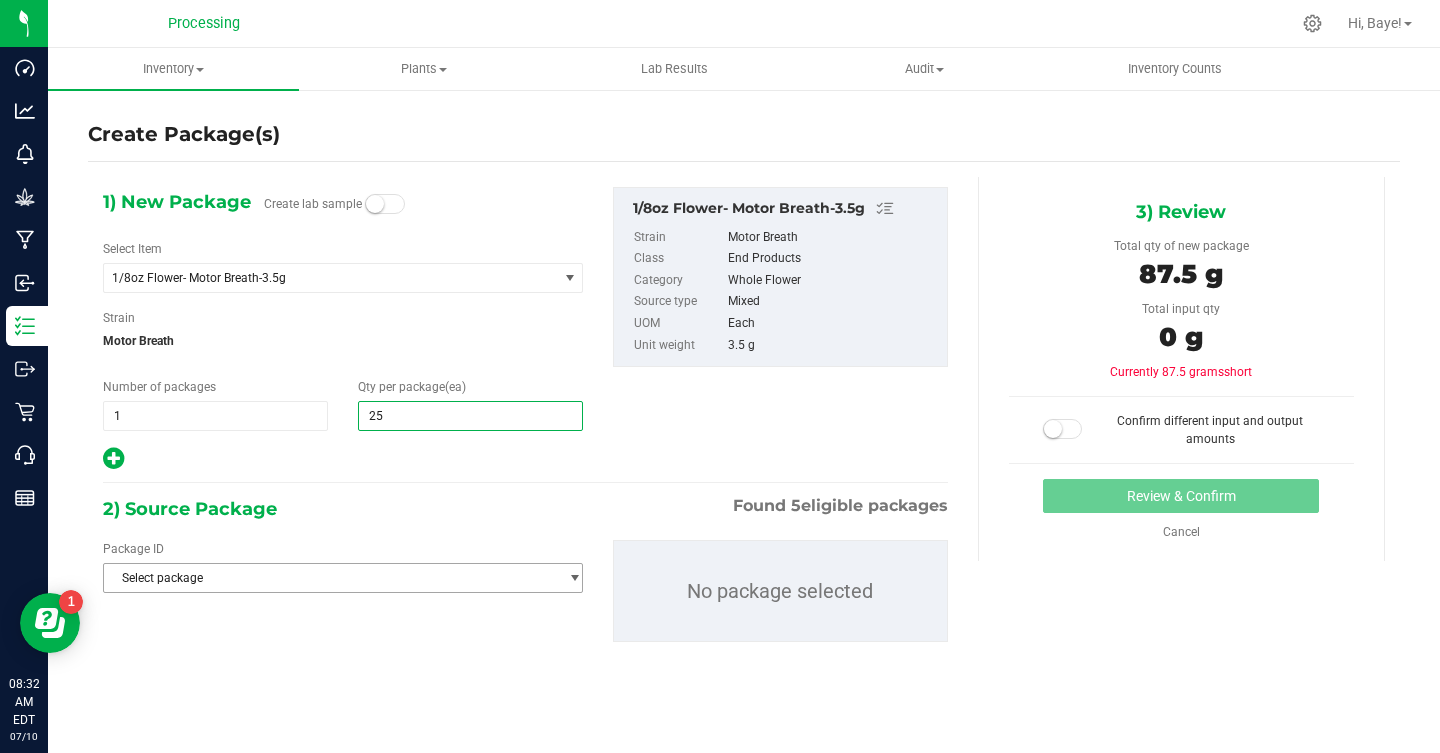 type on "25" 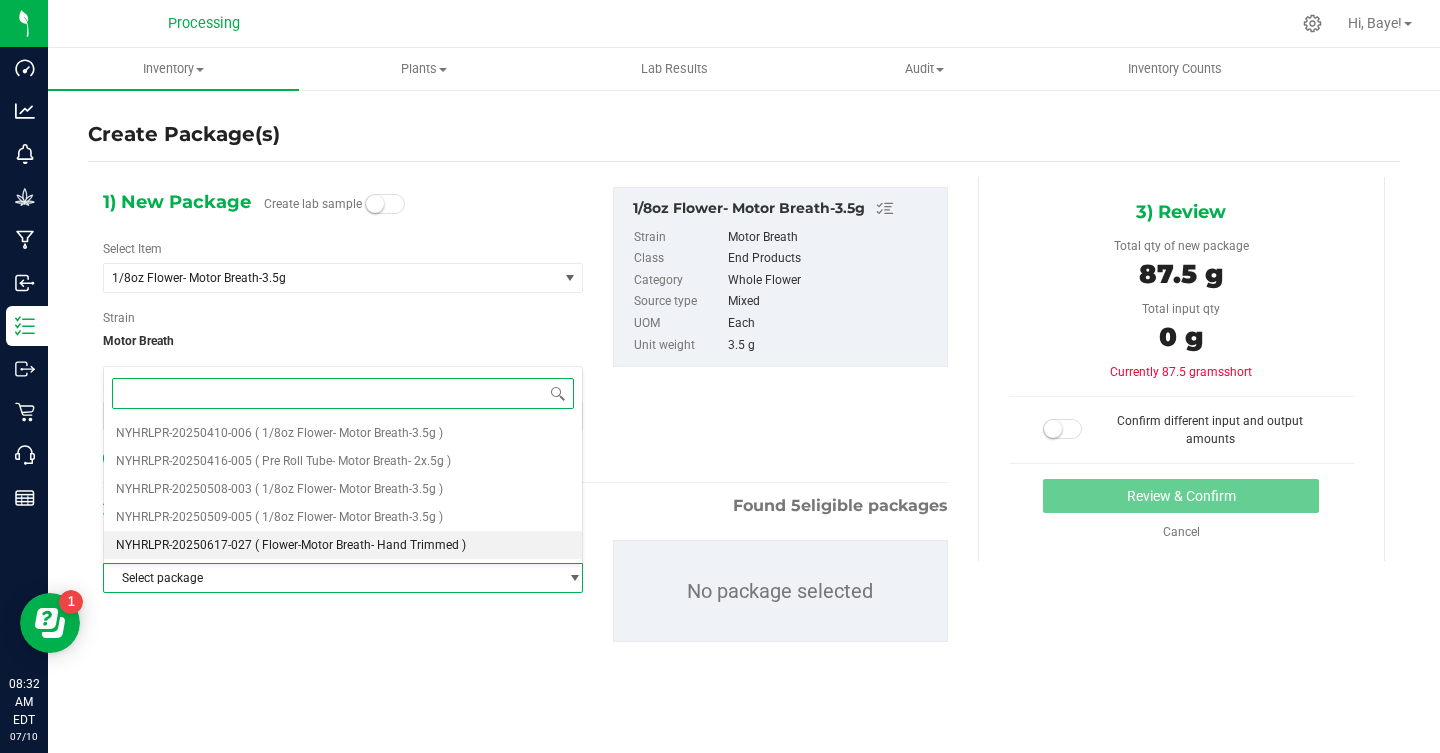 click on "(
Flower-Motor Breath- Hand Trimmed
)" at bounding box center (360, 545) 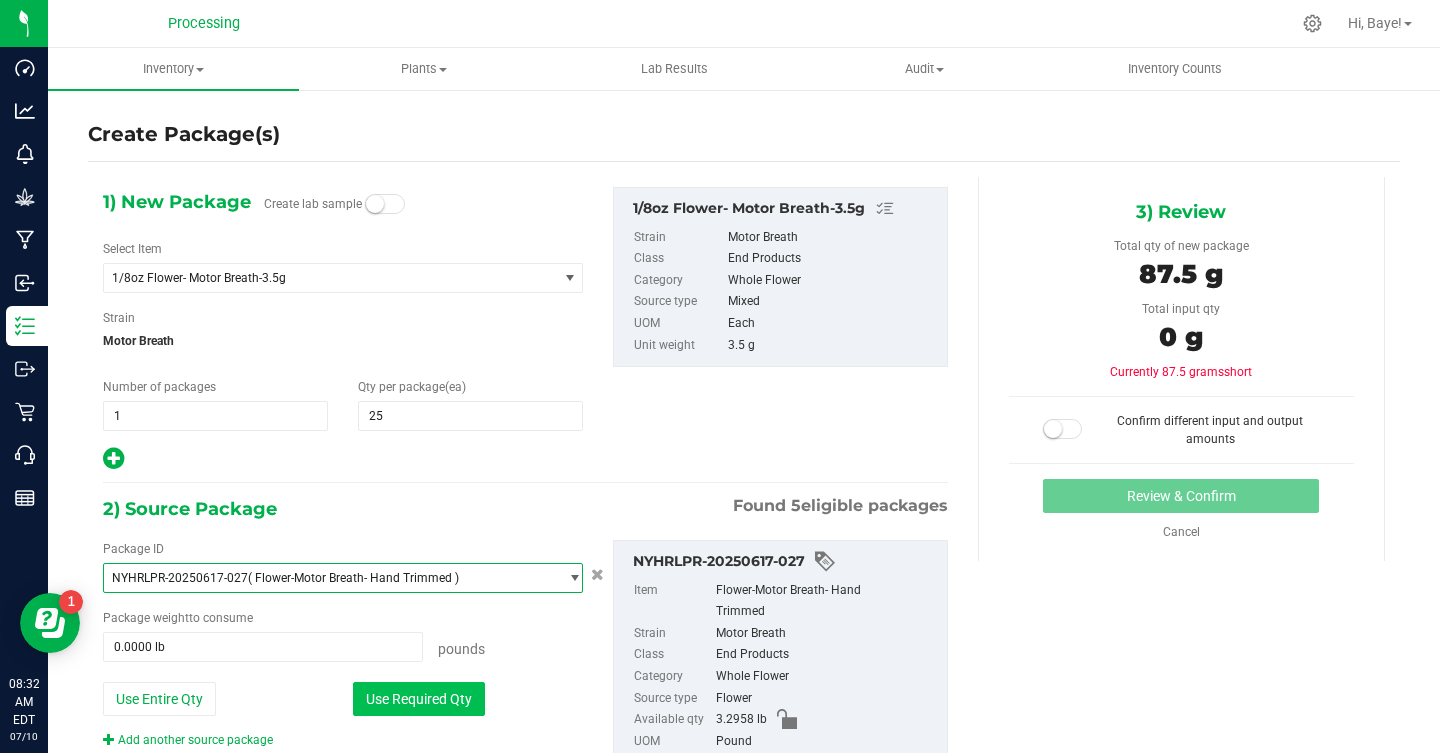 click on "Use Required Qty" at bounding box center (419, 699) 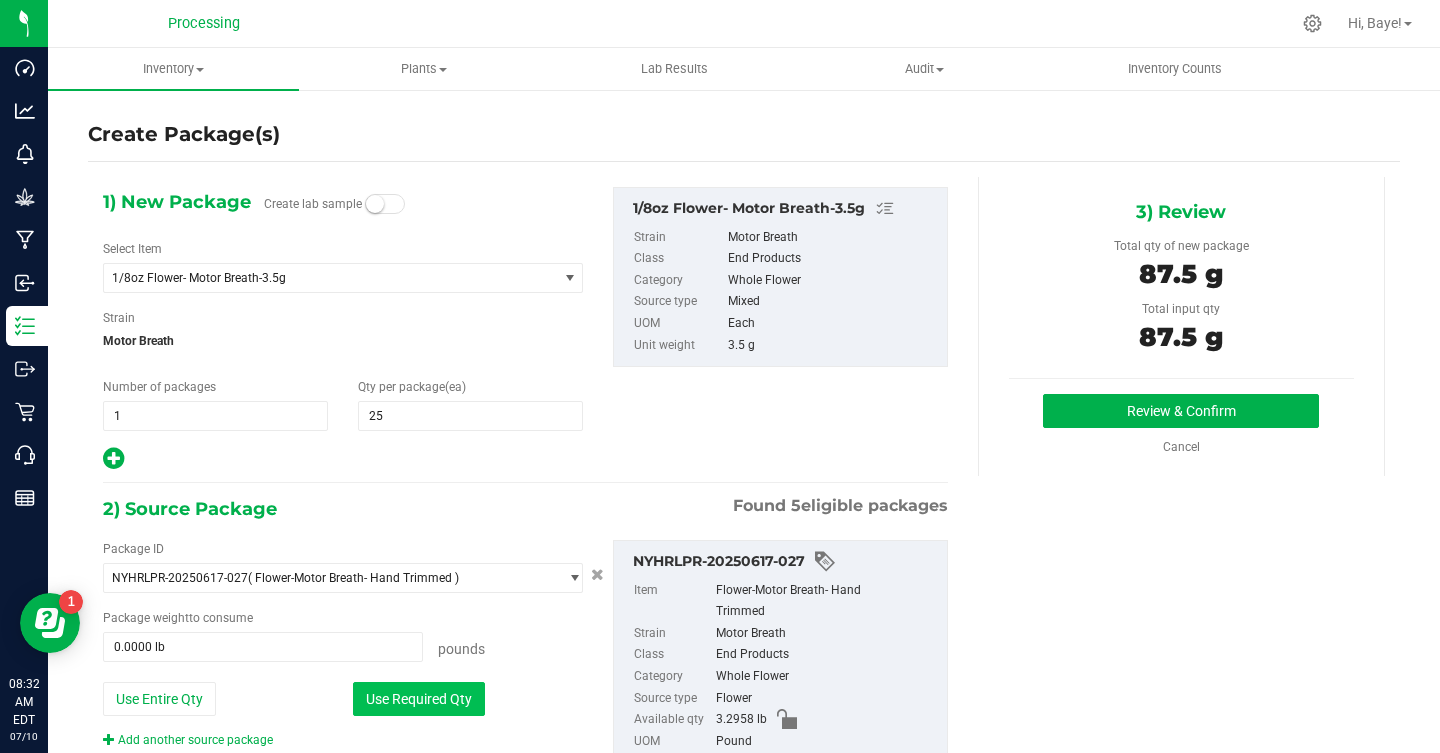 type on "0.1929 lb" 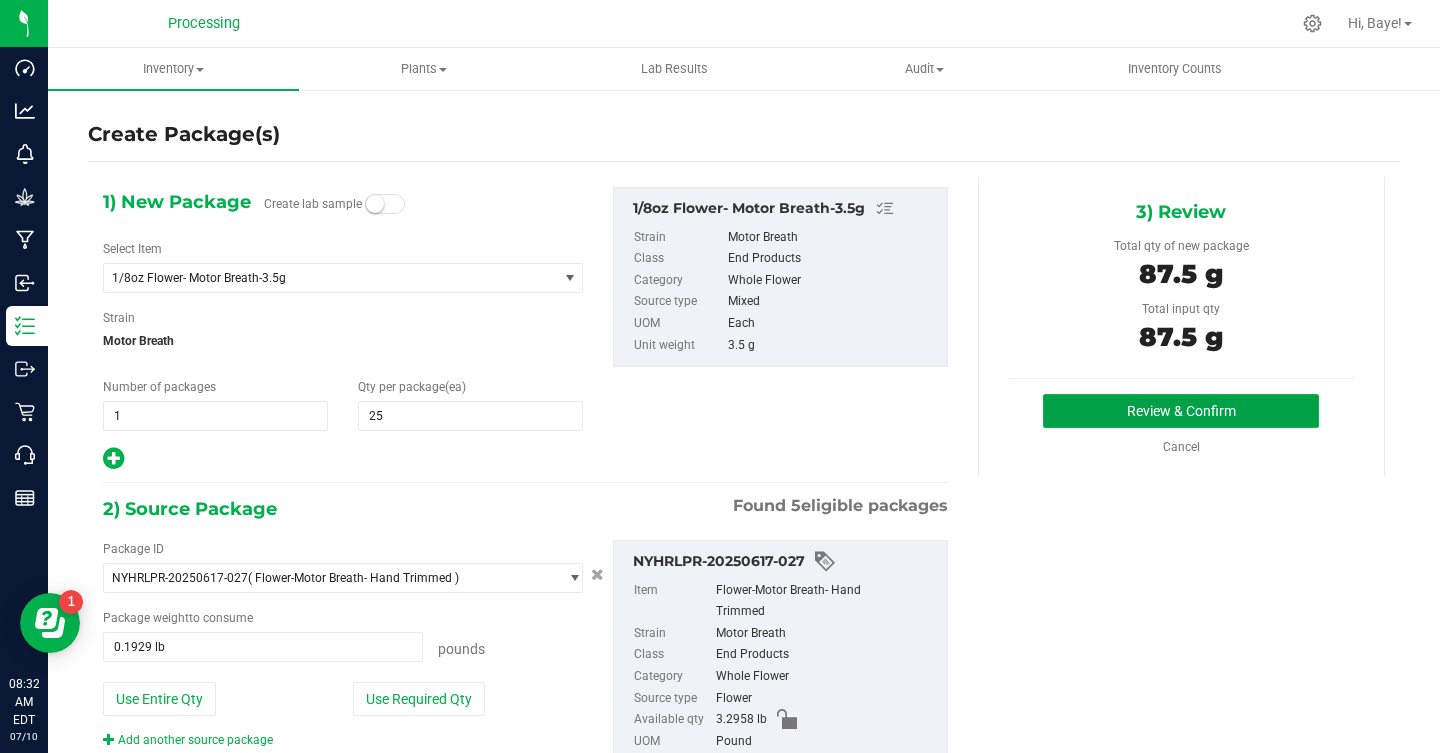 click on "Review & Confirm" at bounding box center [1181, 411] 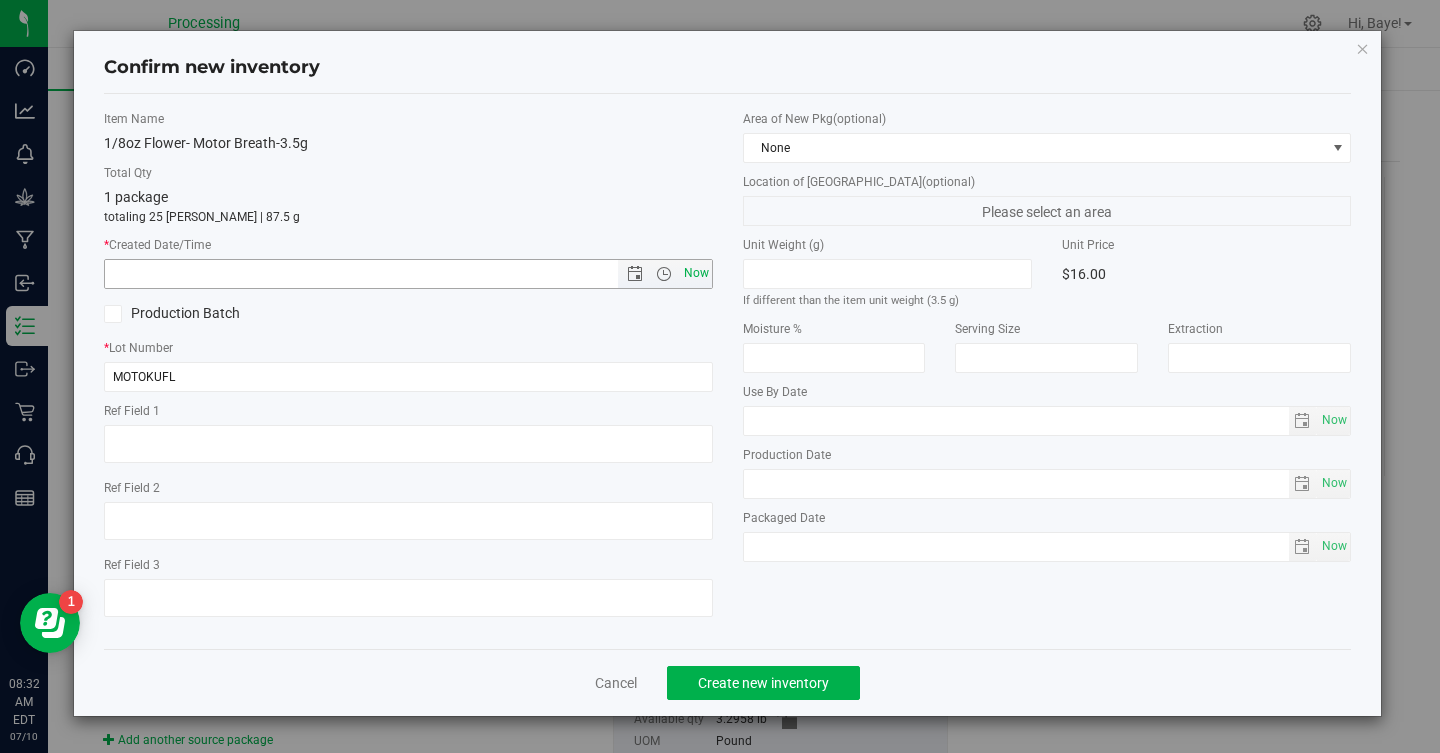 click on "Now" at bounding box center [696, 273] 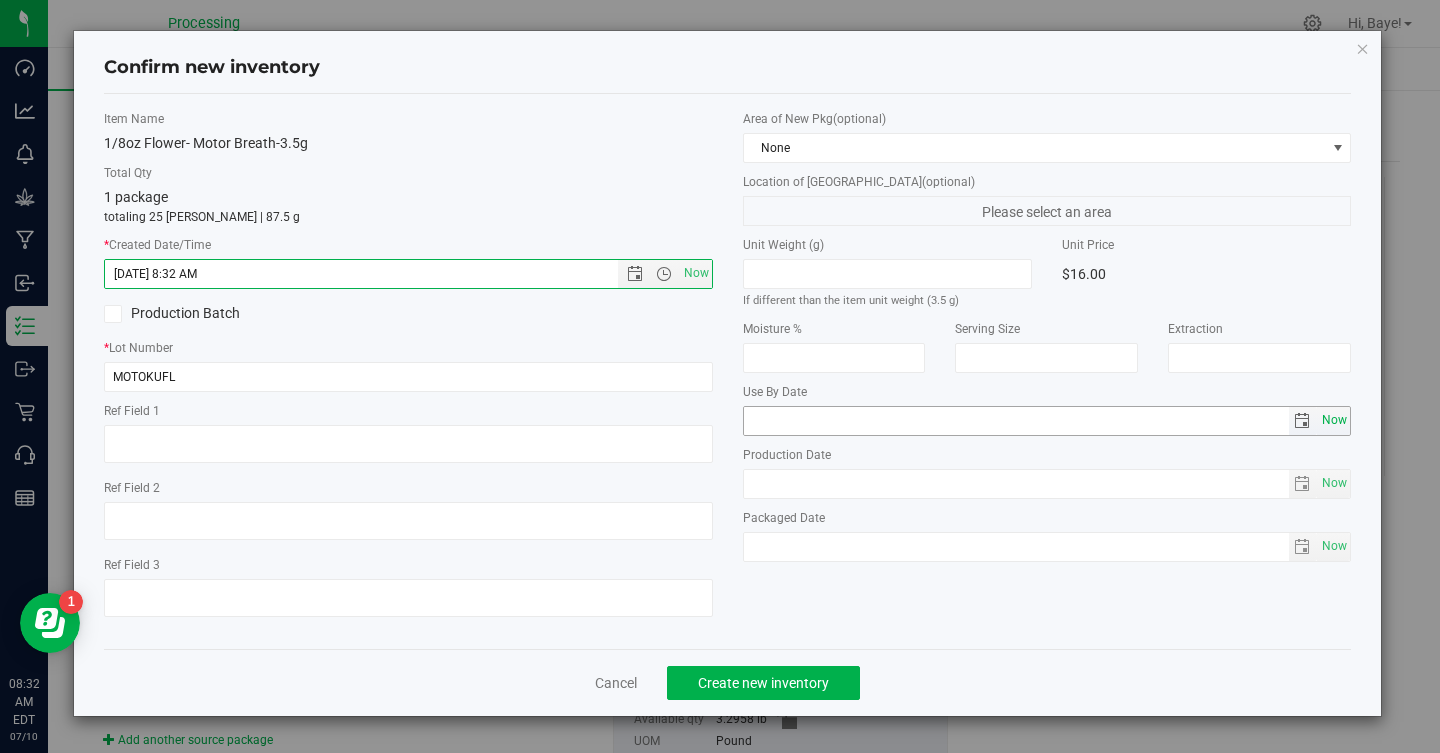 click on "Now" at bounding box center (1335, 420) 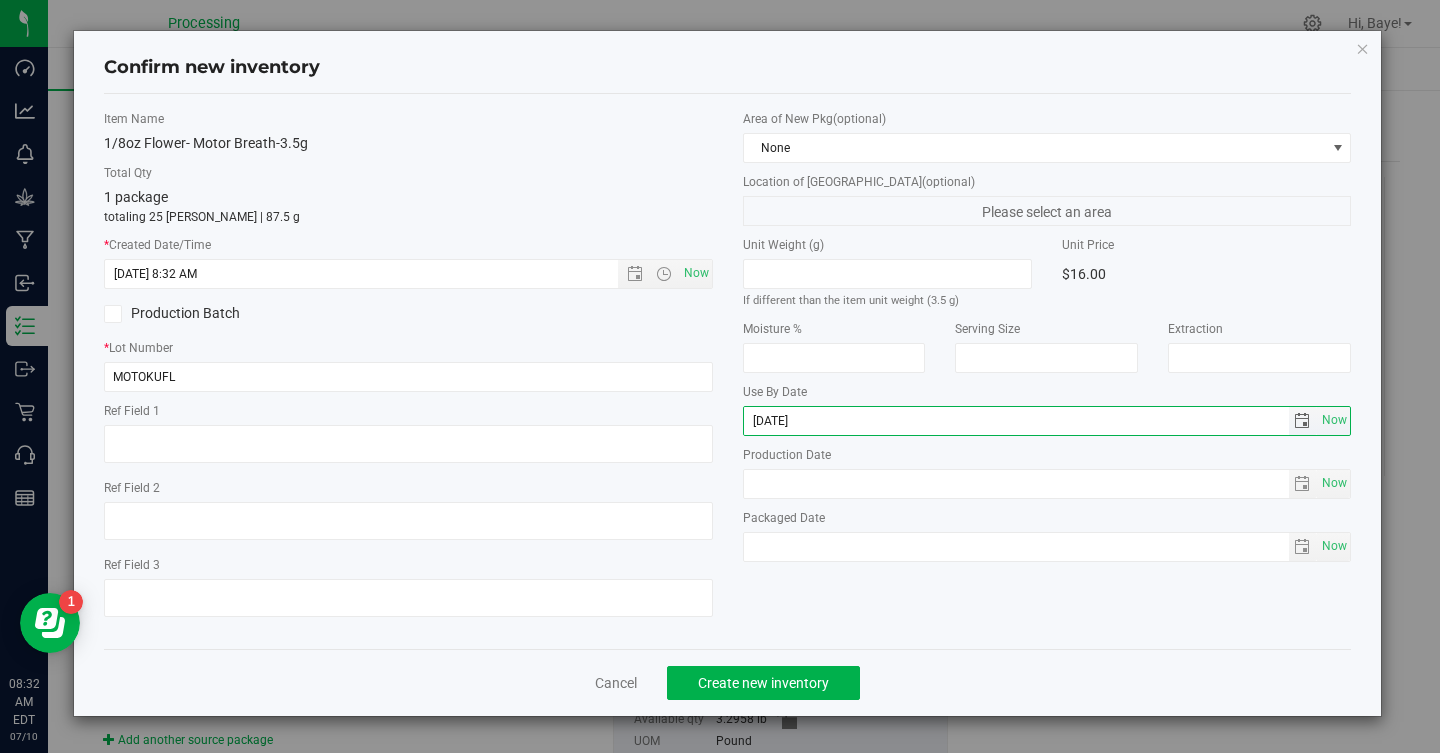 click on "[DATE]" at bounding box center (1016, 421) 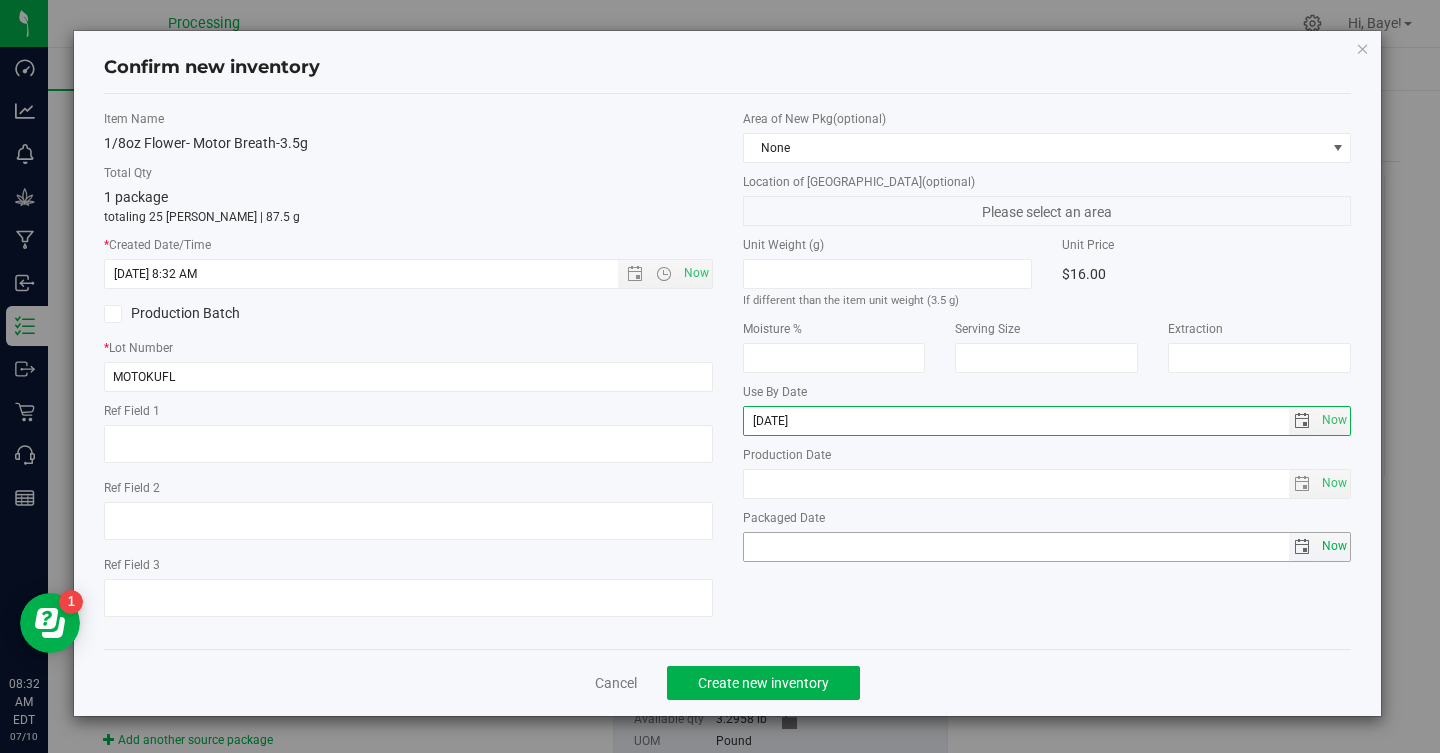 type on "[DATE]" 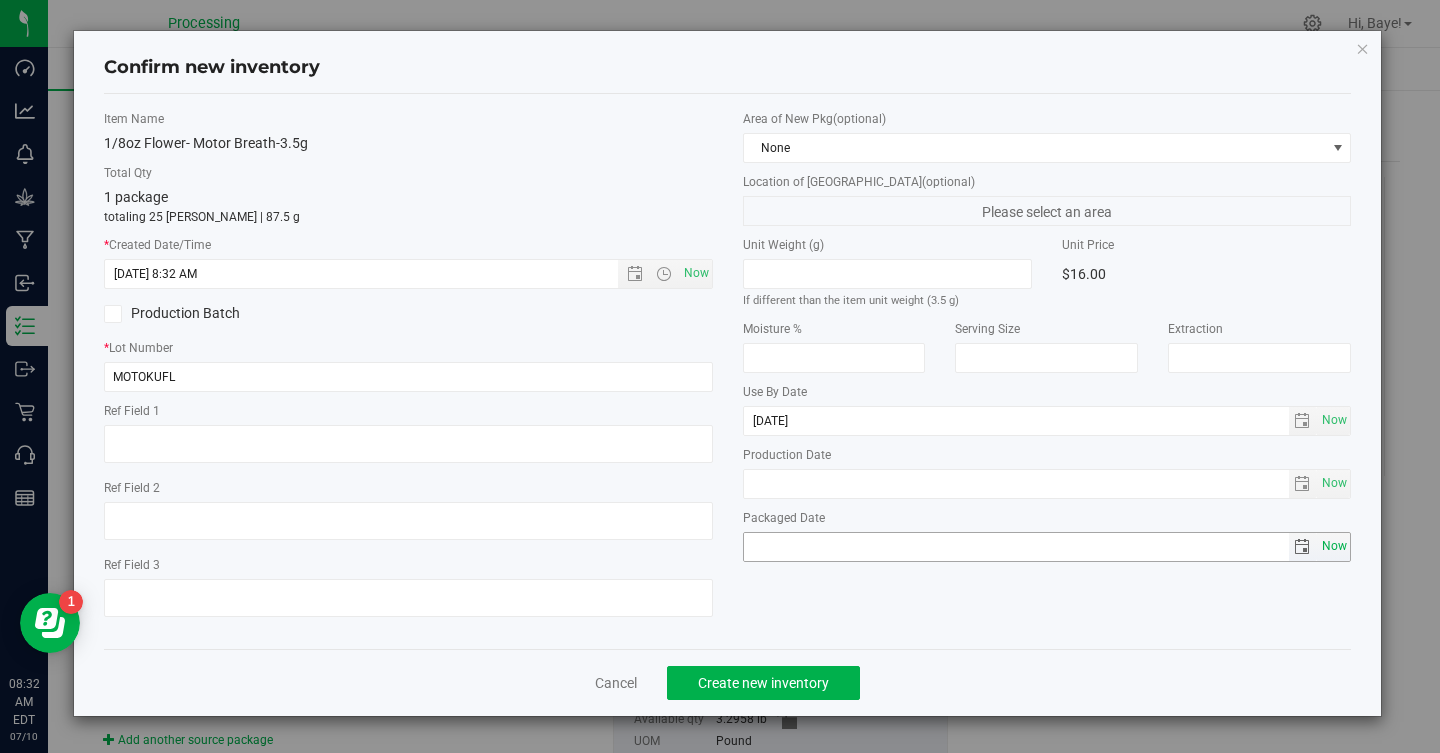 click on "Now" at bounding box center (1335, 546) 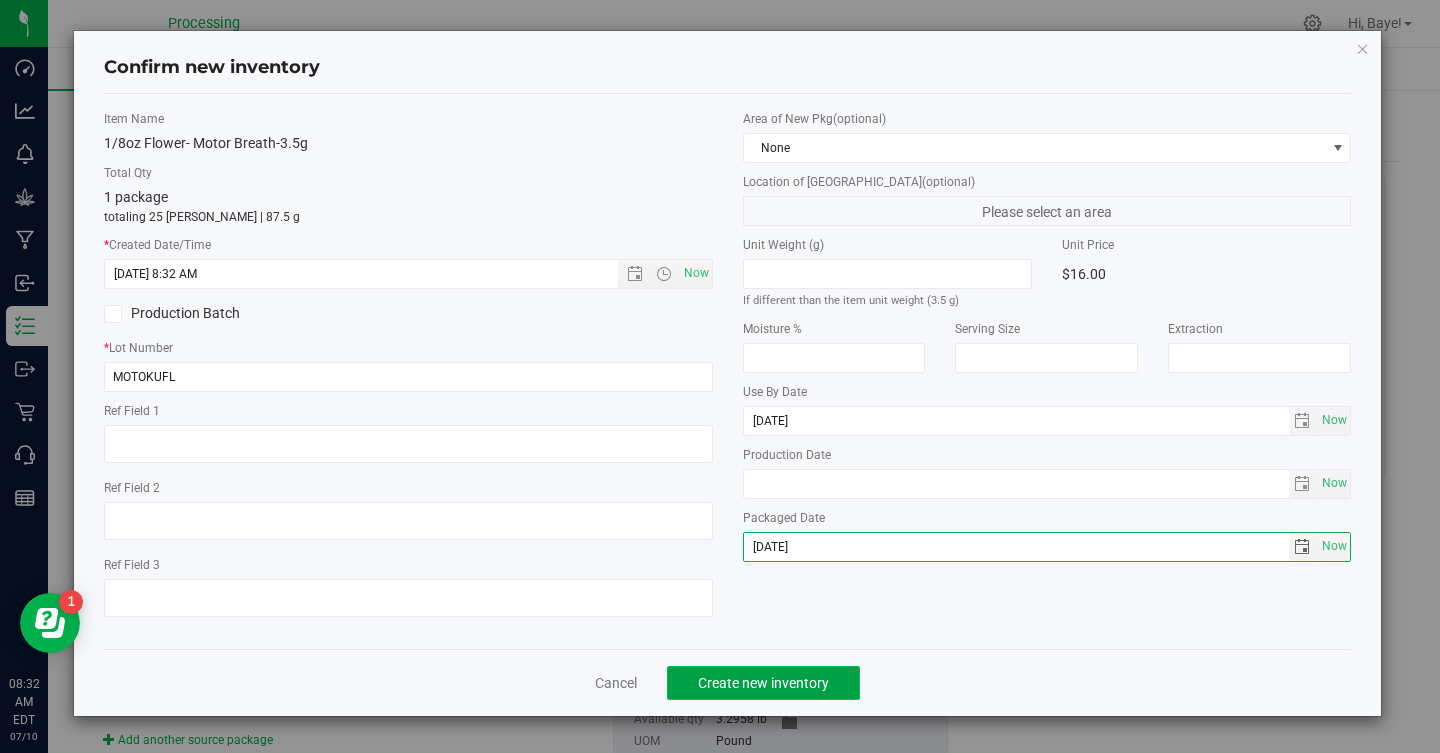 click on "Create new inventory" 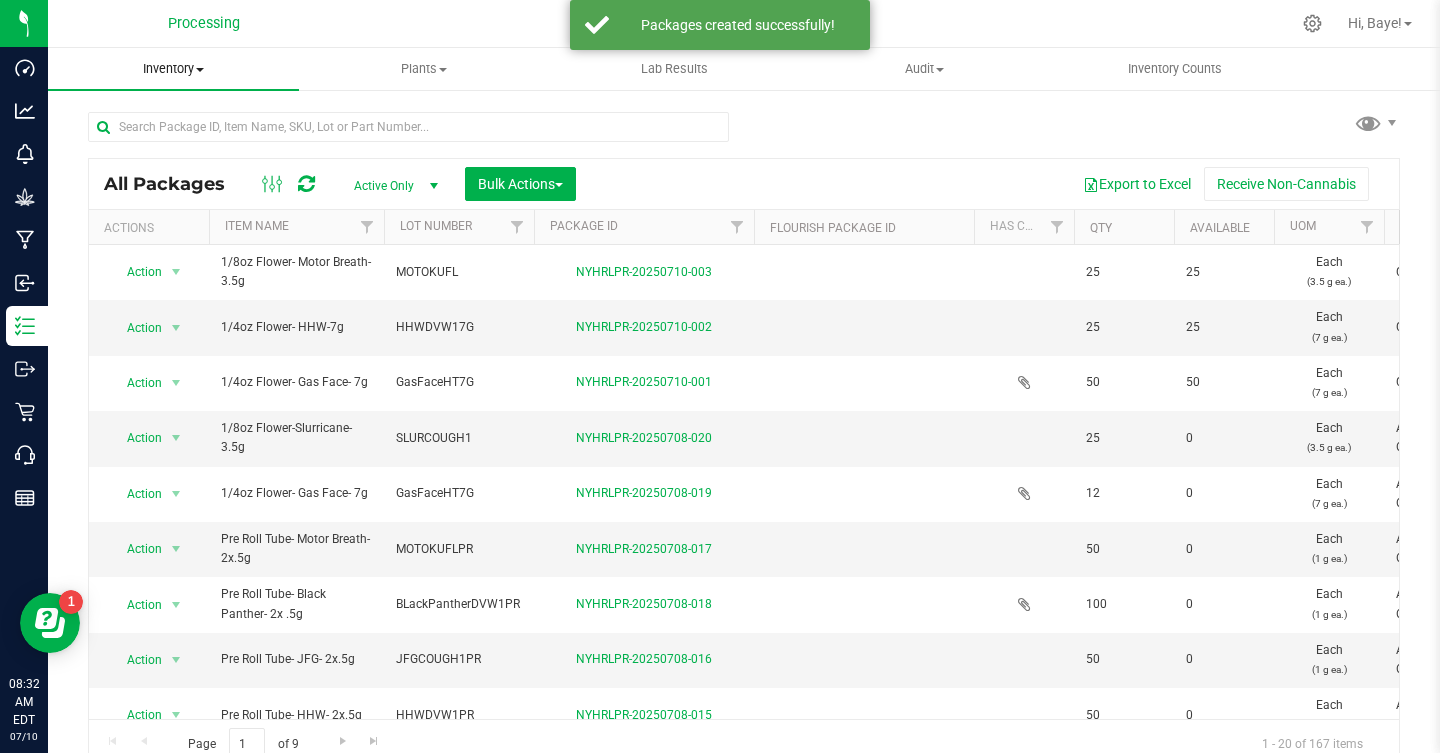 click on "Inventory
All packages
All inventory
Waste log
Create inventory" at bounding box center [173, 69] 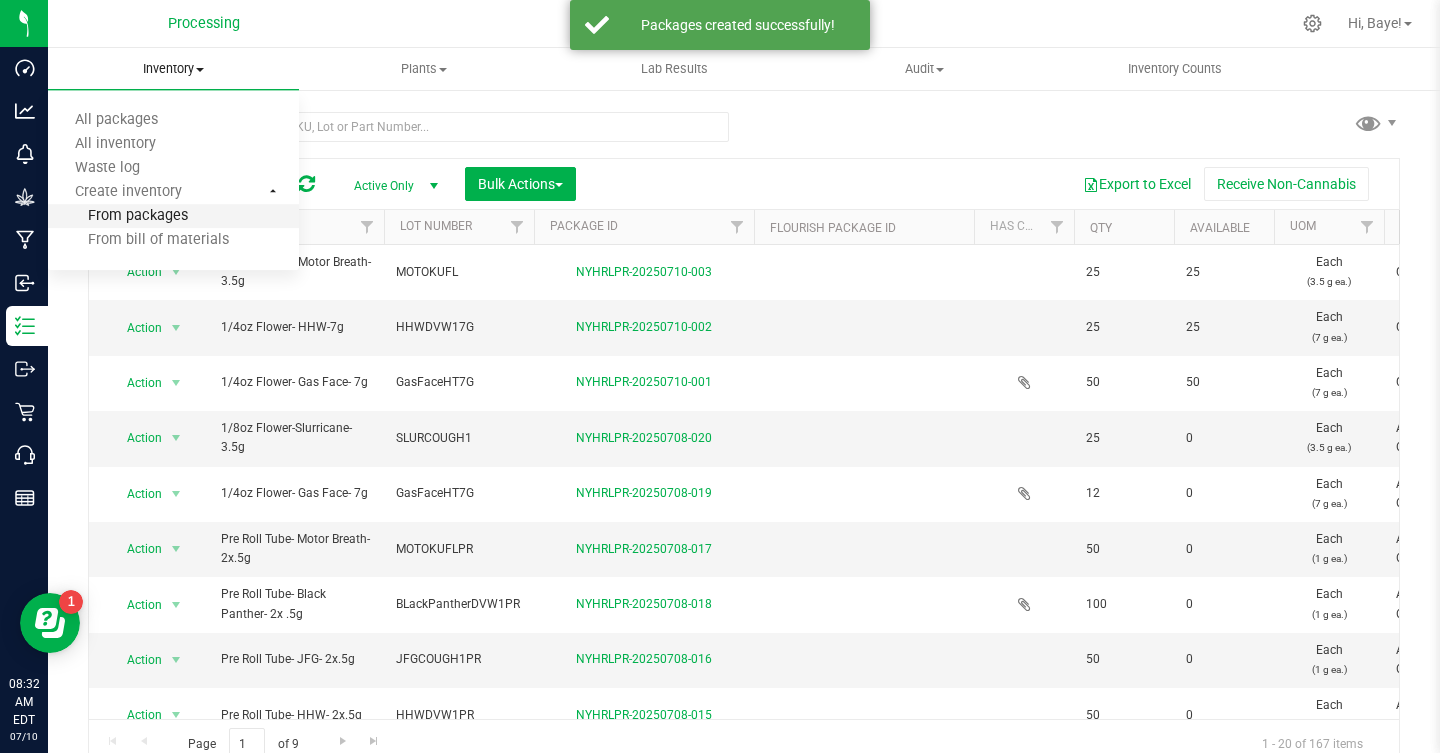 click on "From packages" at bounding box center [118, 216] 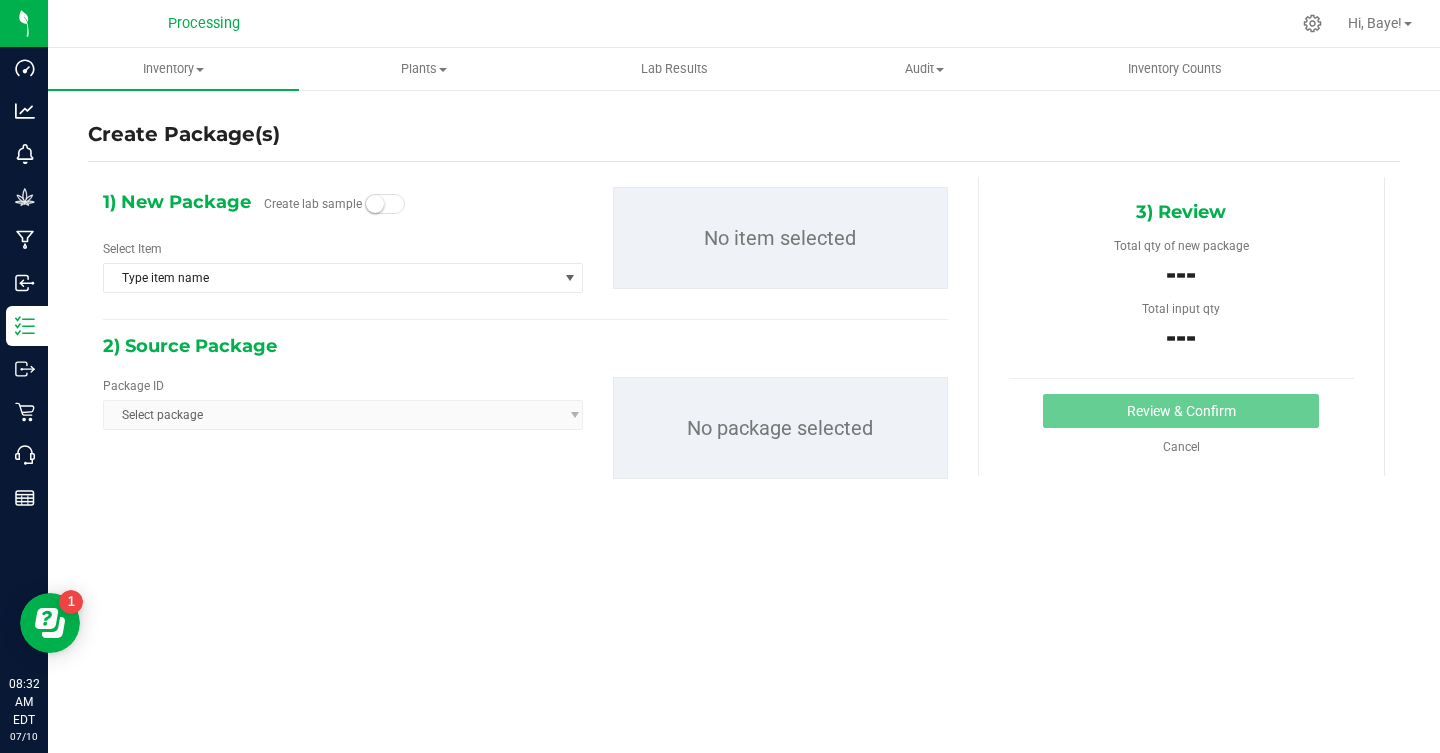 click on "Select Item
Type item name 1/4oz Flower- Gas Face- 7g 1/4oz Flower- HHW-7g 1/4oz Flower- Permanent-7g 1/8oz Flower- Black Panther-3.5g 1/8oz Flower- HHO-3.5g 1/8oz Flower- Motor Breath-3.5g 1/8oz Flower- Wine Cellar- 3.5g 1/8oz Flower-[PERSON_NAME]-3.5g 1/8oz Flower-Biscotti-3.5g 1/8oz Flower-G41-3.5g 1/8oz Flower-GG-3.5g 1/8oz Flower-HHW-3.5g 1/8oz Flower-JFG-3.5g 1/8oz Flower-N.Rider-3.5g 1/8oz Flower-Perm-3.5 1/8oz Flower-Slurricane- 3.5g 1/8oz Flower-[PERSON_NAME]-3.5g 1/8oz Flower-WedCake-3.5g 1/8oz-RS11-3.5G Biomass24DVW Biomass24HG Flower- Black [PERSON_NAME]-Hand Trimmed Flower- Galactic Guava- Hand Trimmed Flower- HHO- Hand Trimmed Flower- ICC- Hand Trimmed Flower- RS11- Hand Trimmed Flower- Slurricane -Hand Trimmed Flower- Wedding Cake- Hand Trimmed Flower- Wine Cellar- Hand Trimmed Flower-Banjorine-Hand Trimmed Flower-Biscotti-Hand Trimmed Flower-Black Panther- Hand Trimmed" at bounding box center [343, 266] 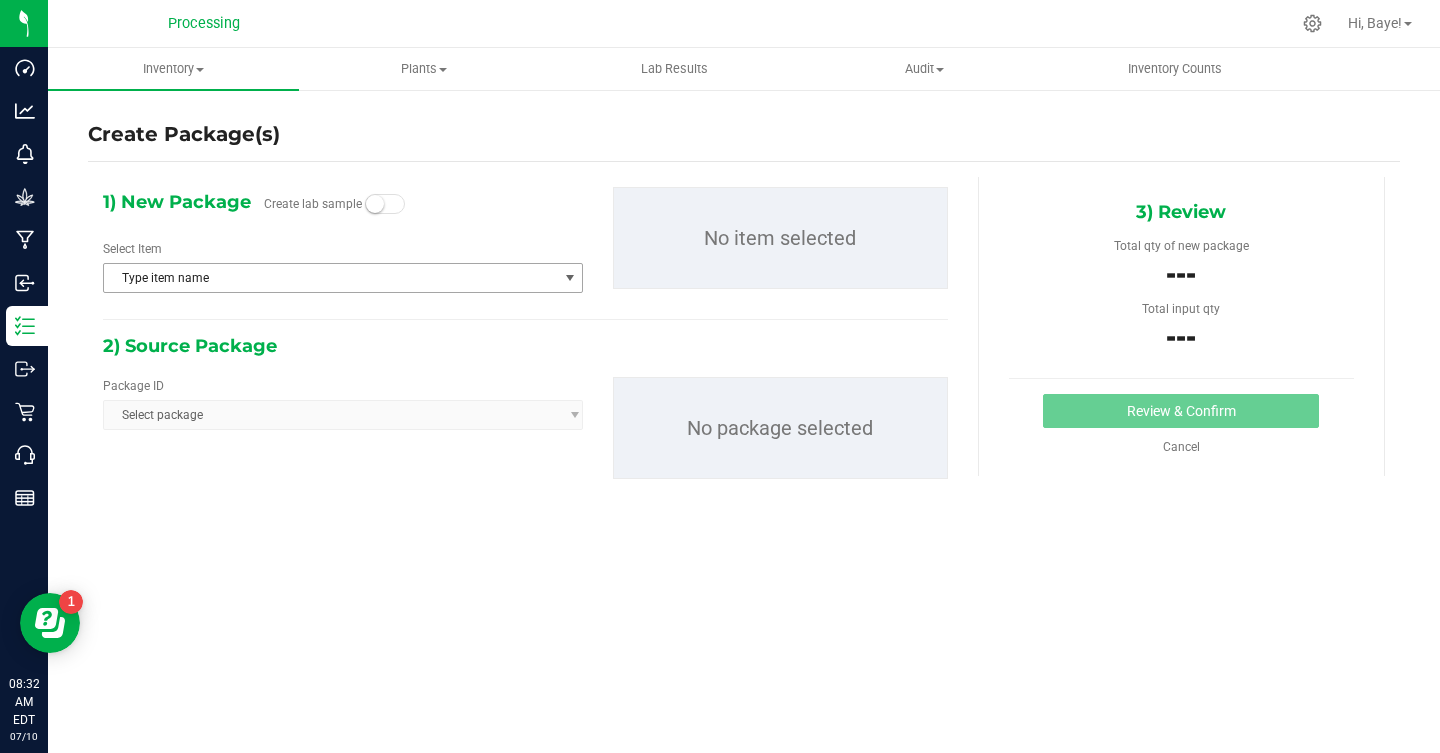 click on "Type item name" at bounding box center [330, 278] 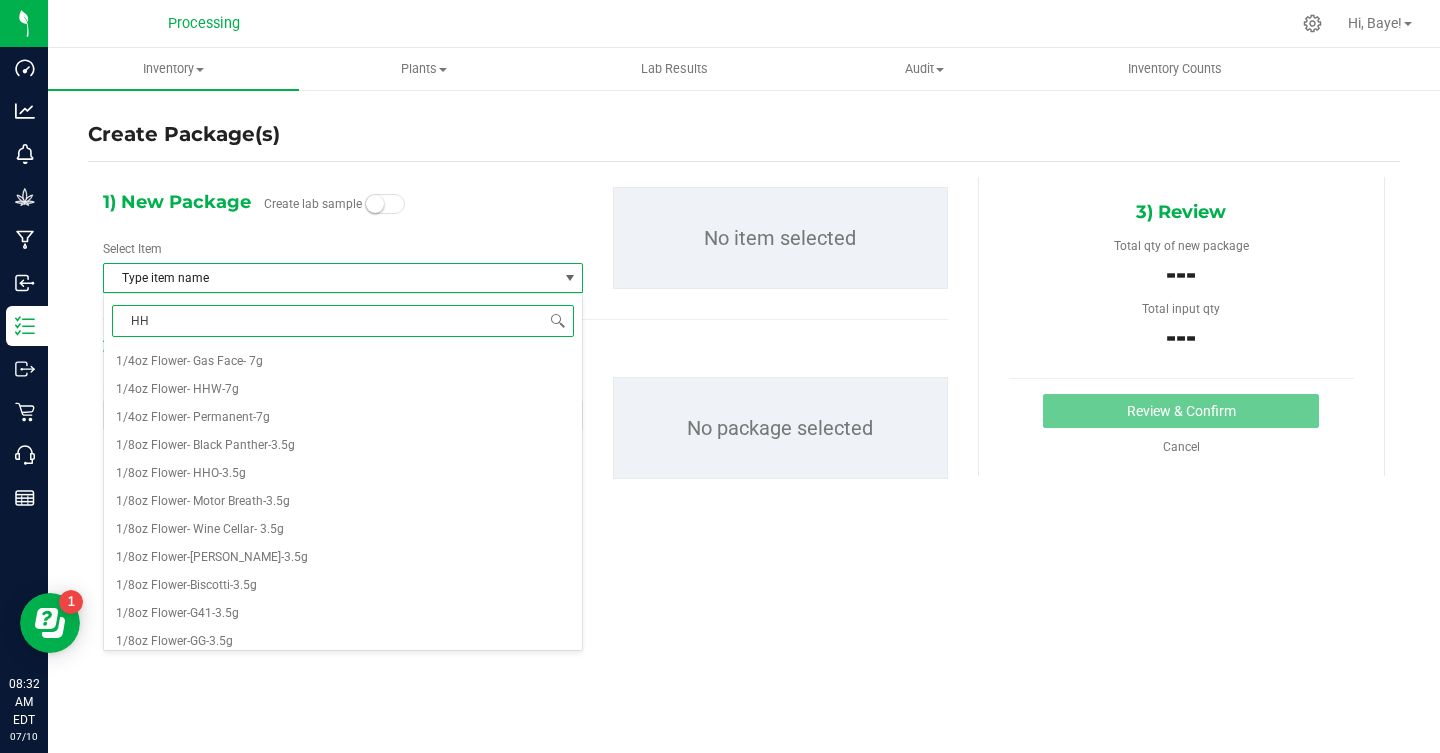 type on "HHO" 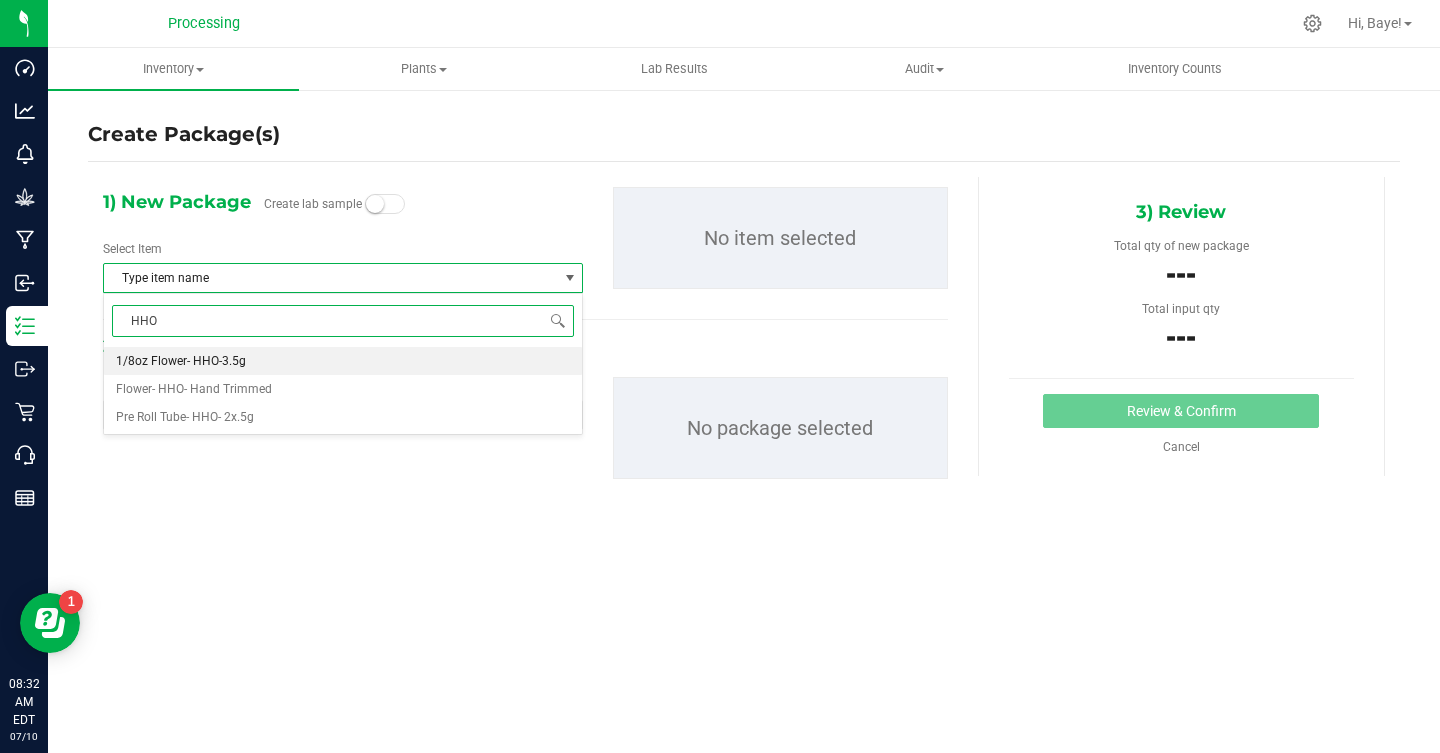 click on "1/8oz Flower- HHO-3.5g" at bounding box center [343, 361] 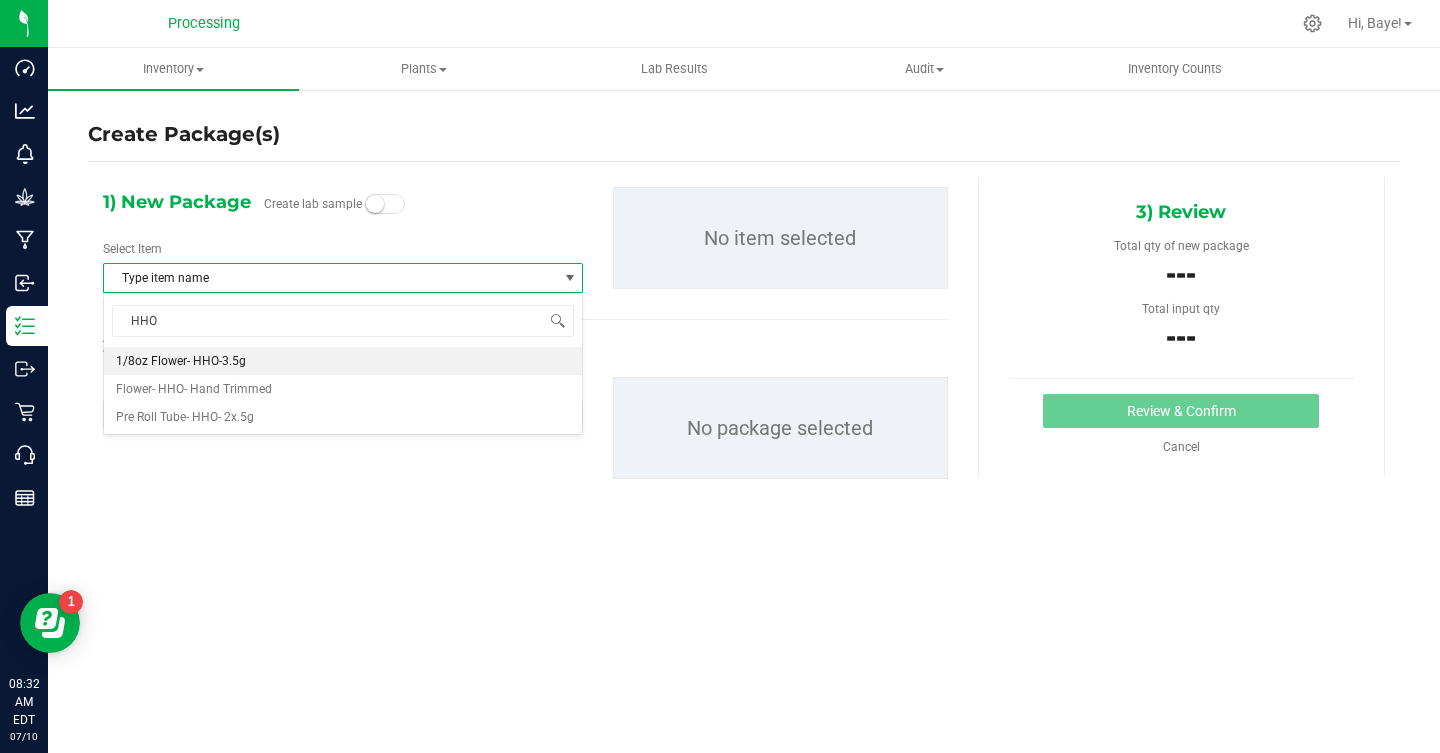 type 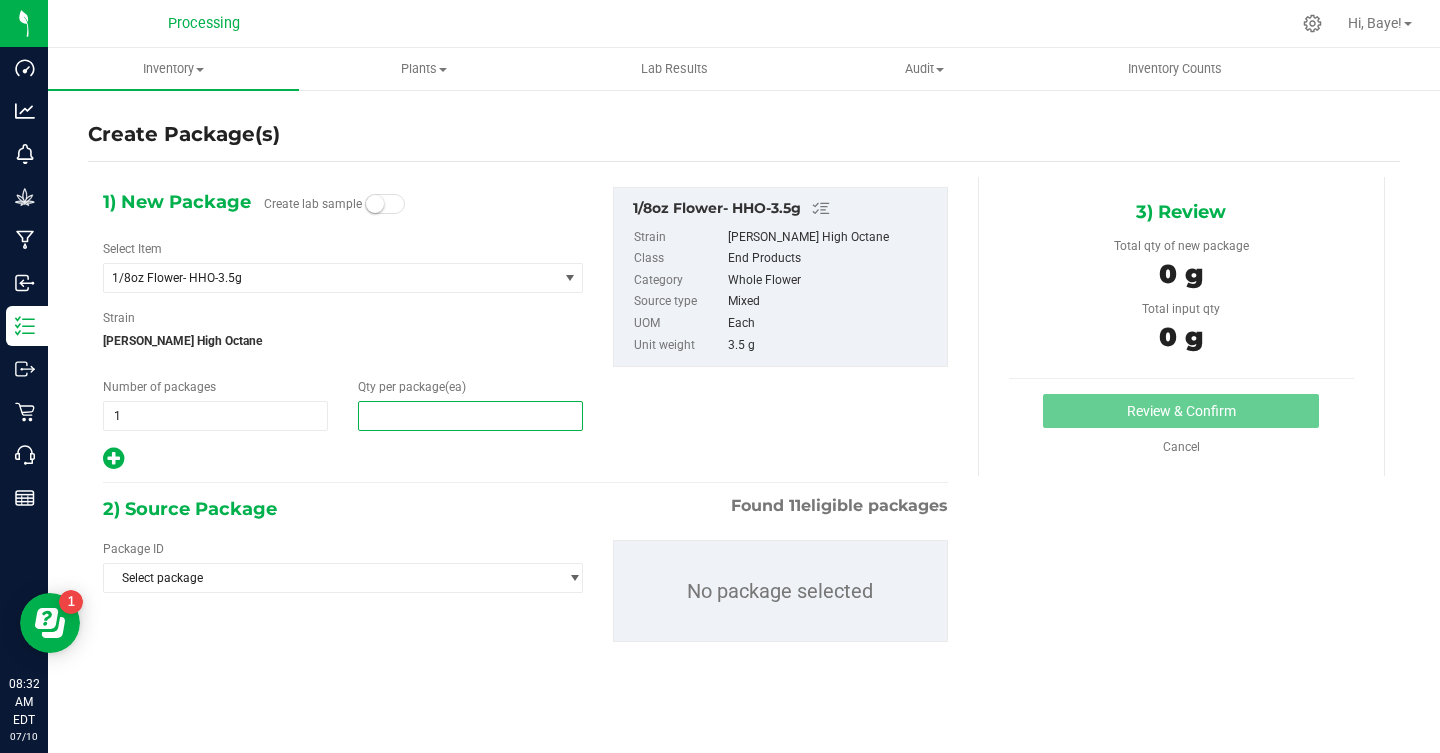 click at bounding box center [470, 416] 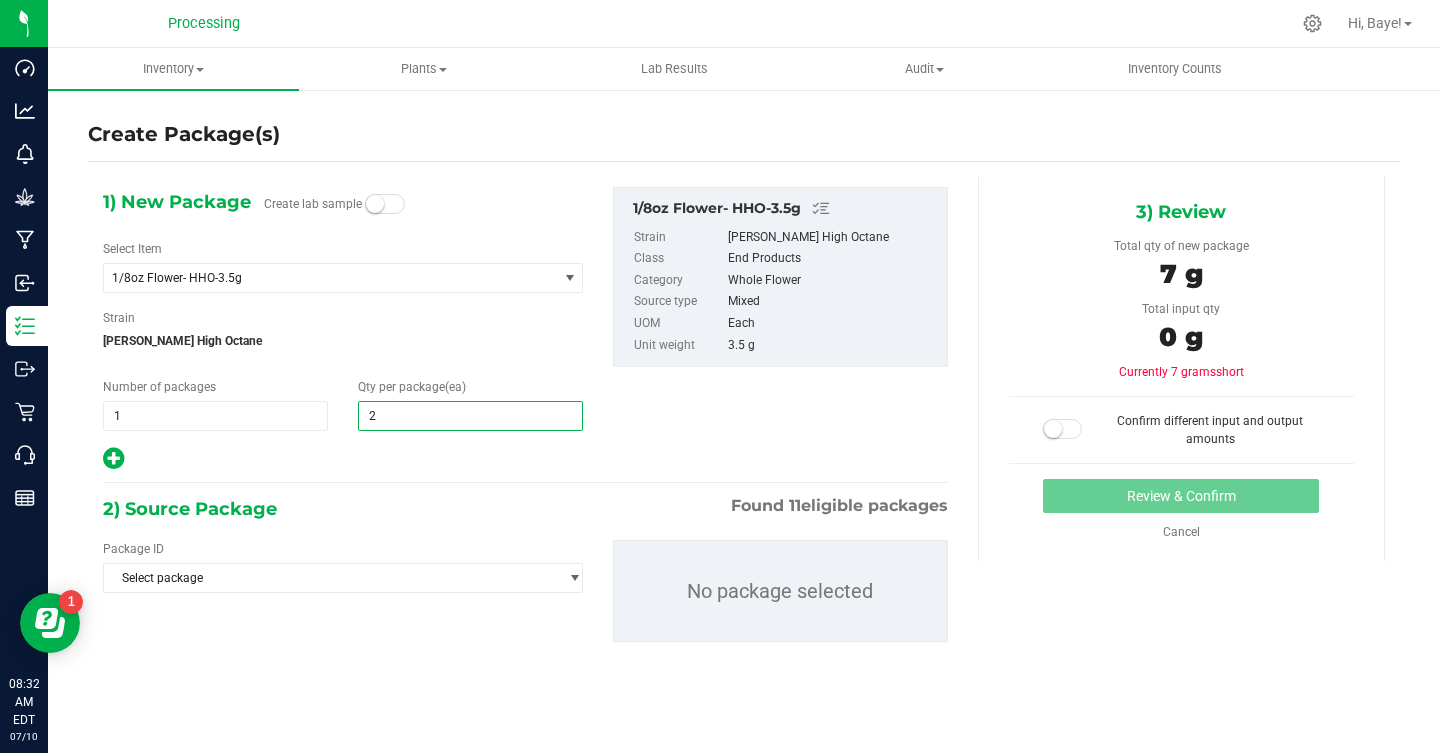 type on "25" 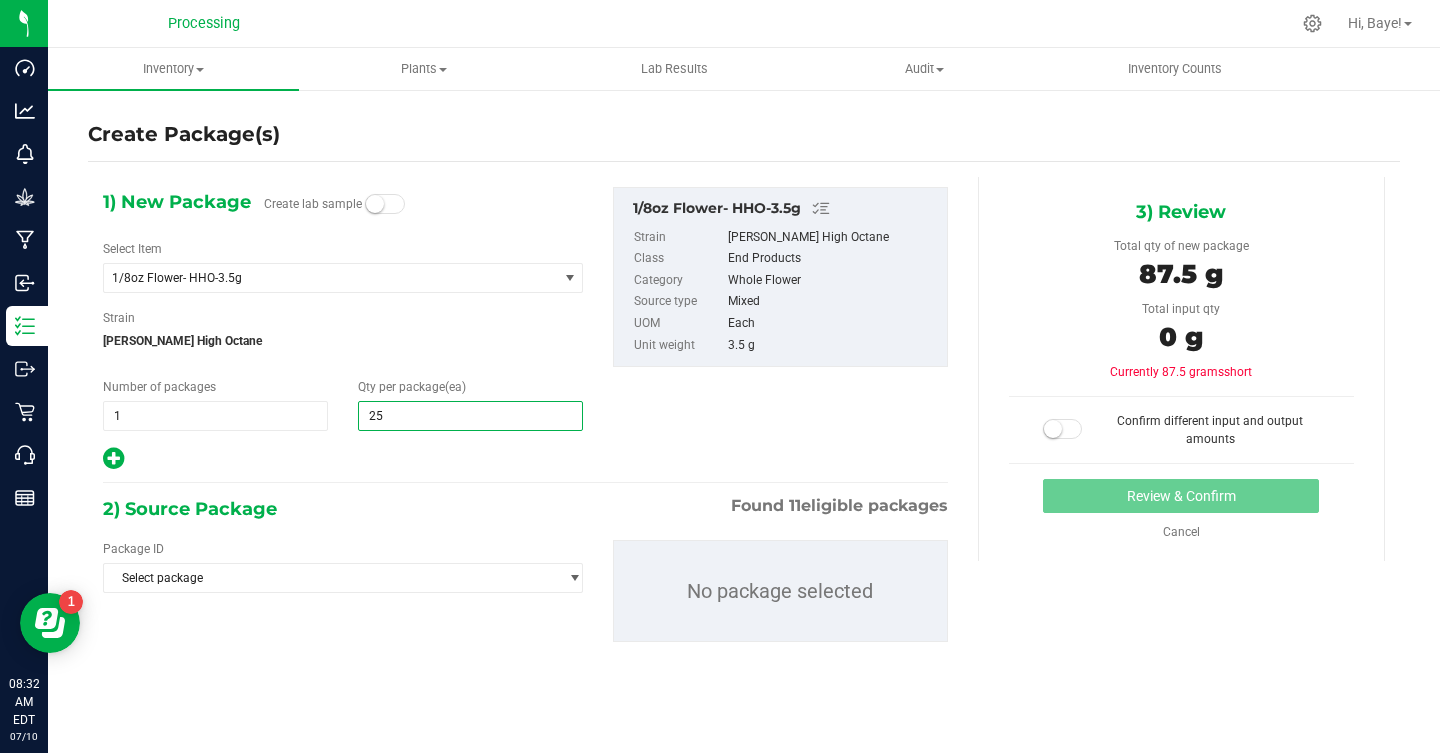 type on "25" 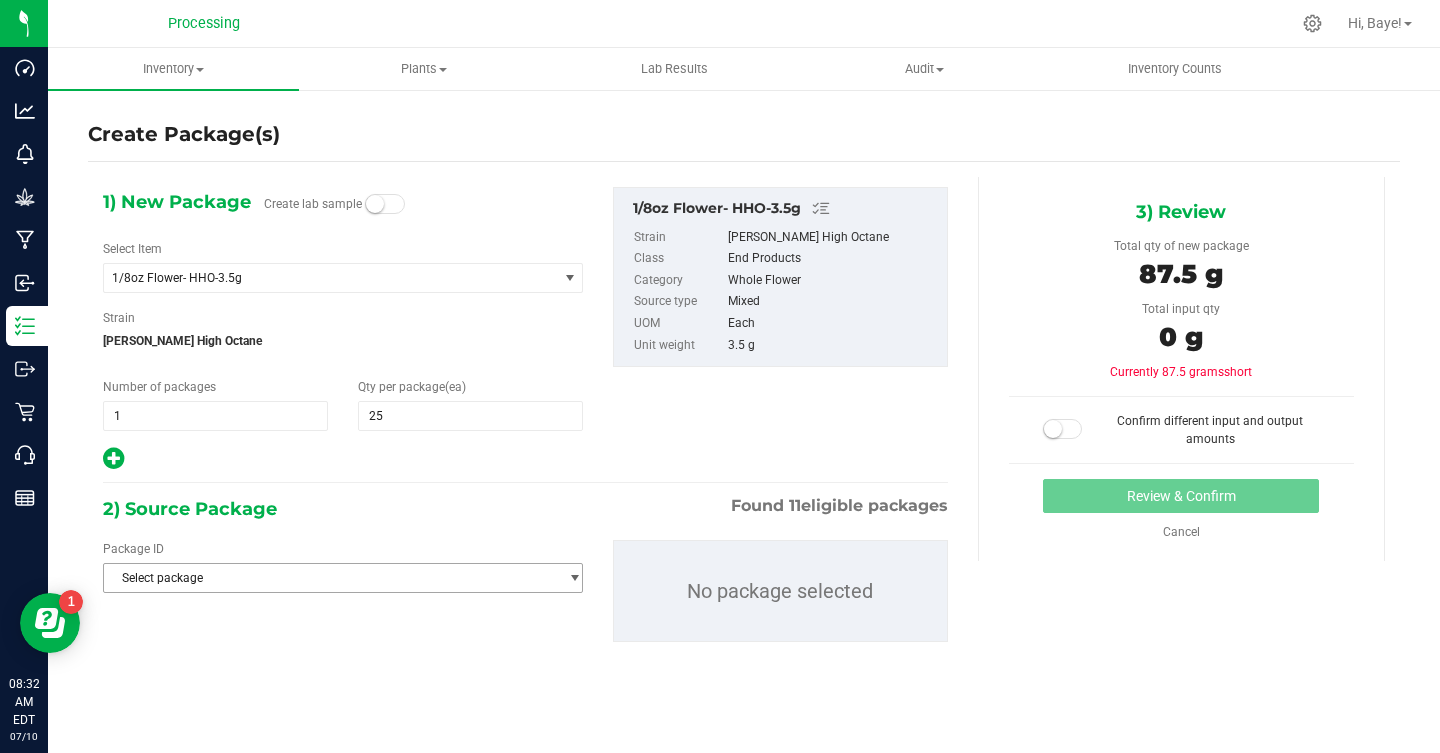 click on "Select package" at bounding box center (330, 578) 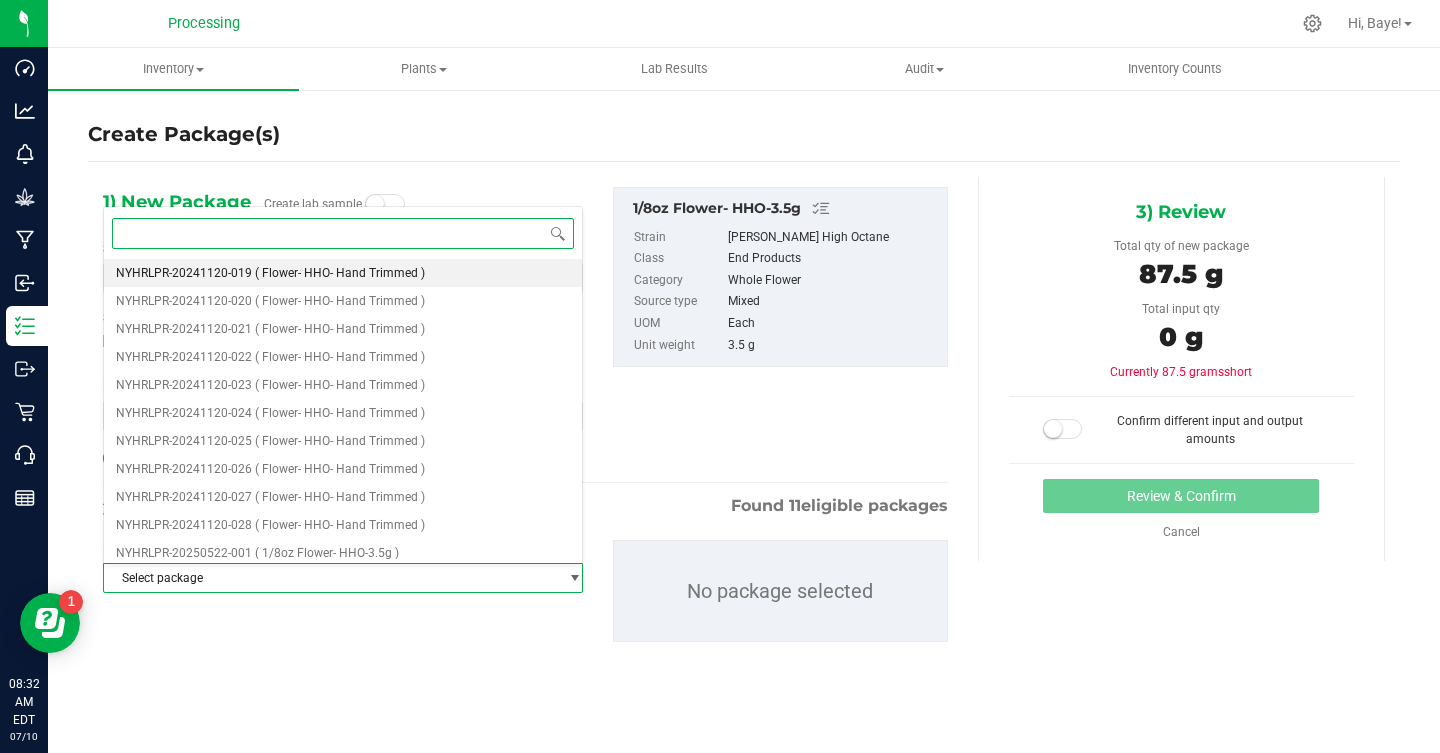 click on "NYHRLPR-20241120-019
(
Flower- HHO- Hand Trimmed
)" at bounding box center (343, 273) 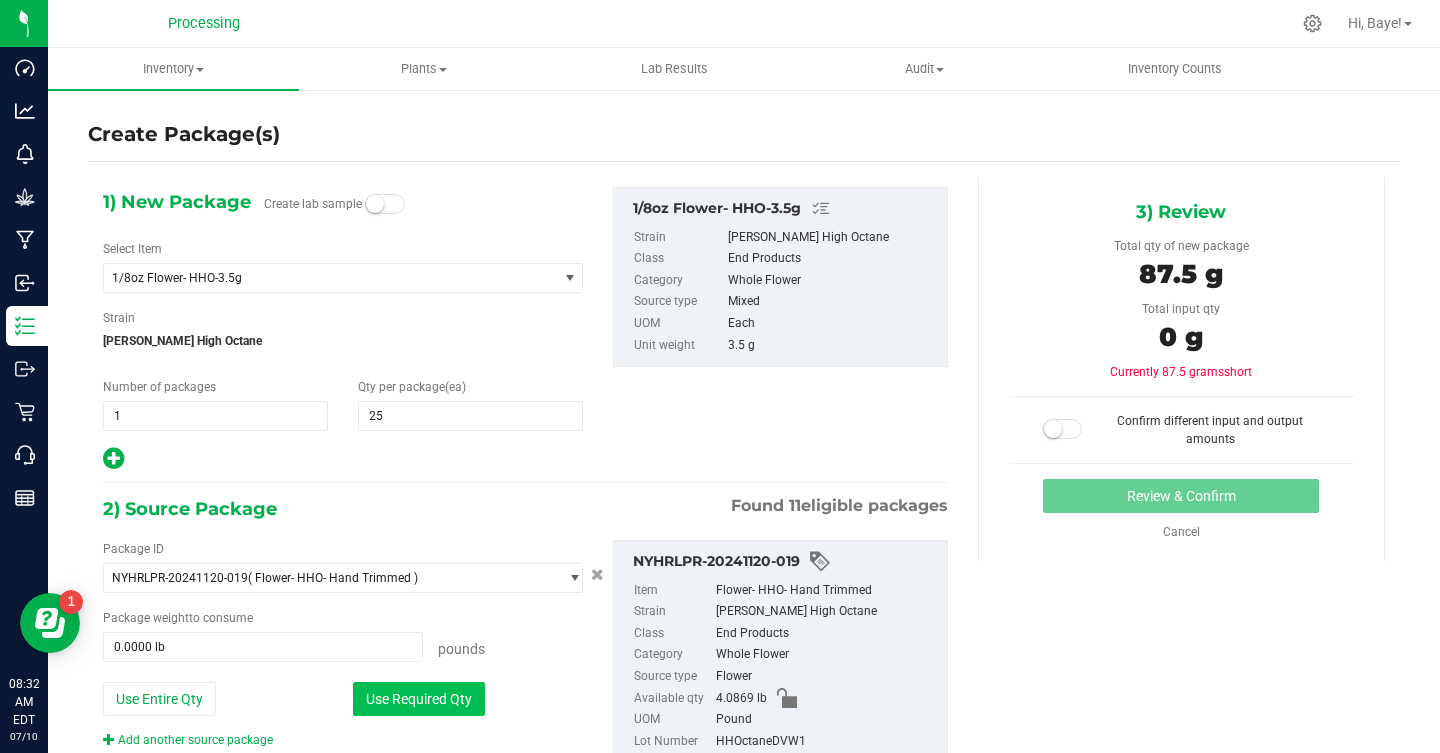 click on "Use Required Qty" at bounding box center [419, 699] 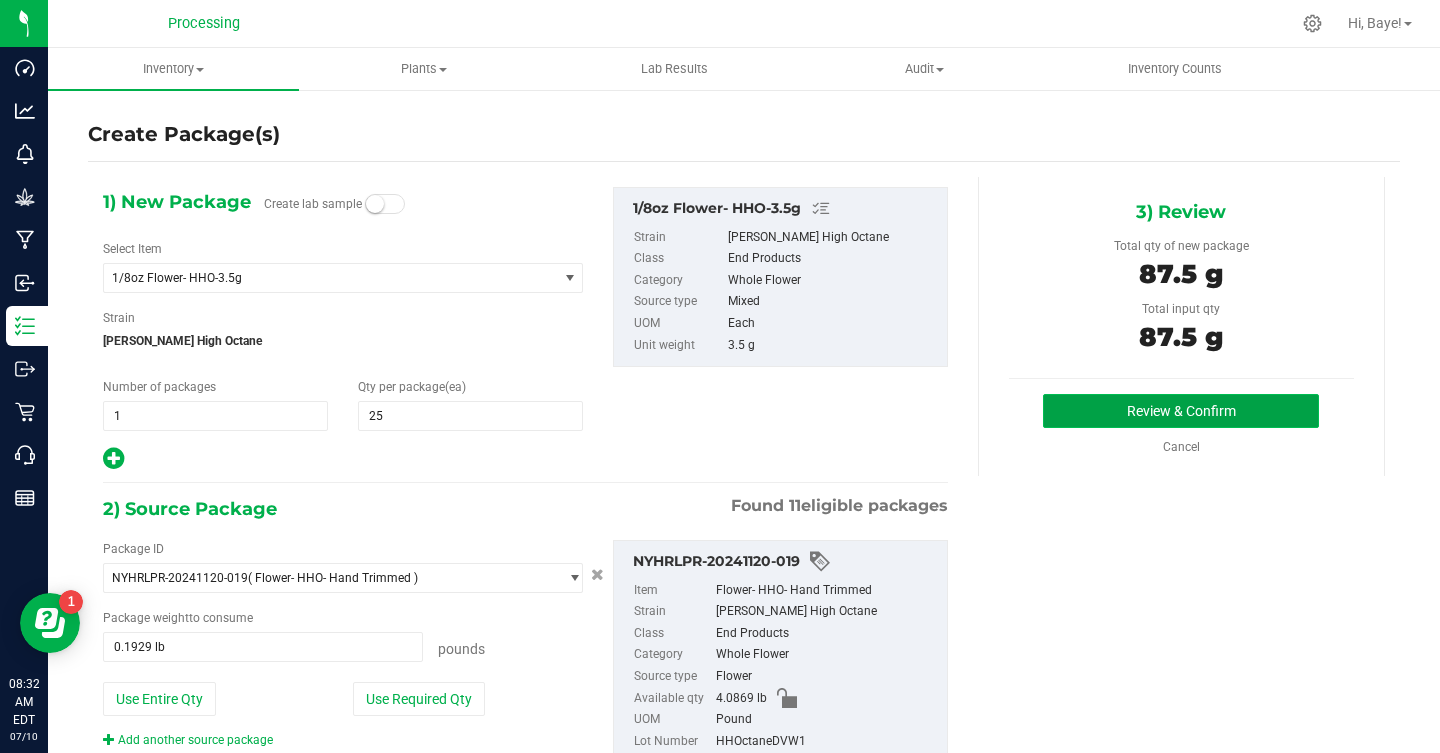 click on "Review & Confirm" at bounding box center [1181, 411] 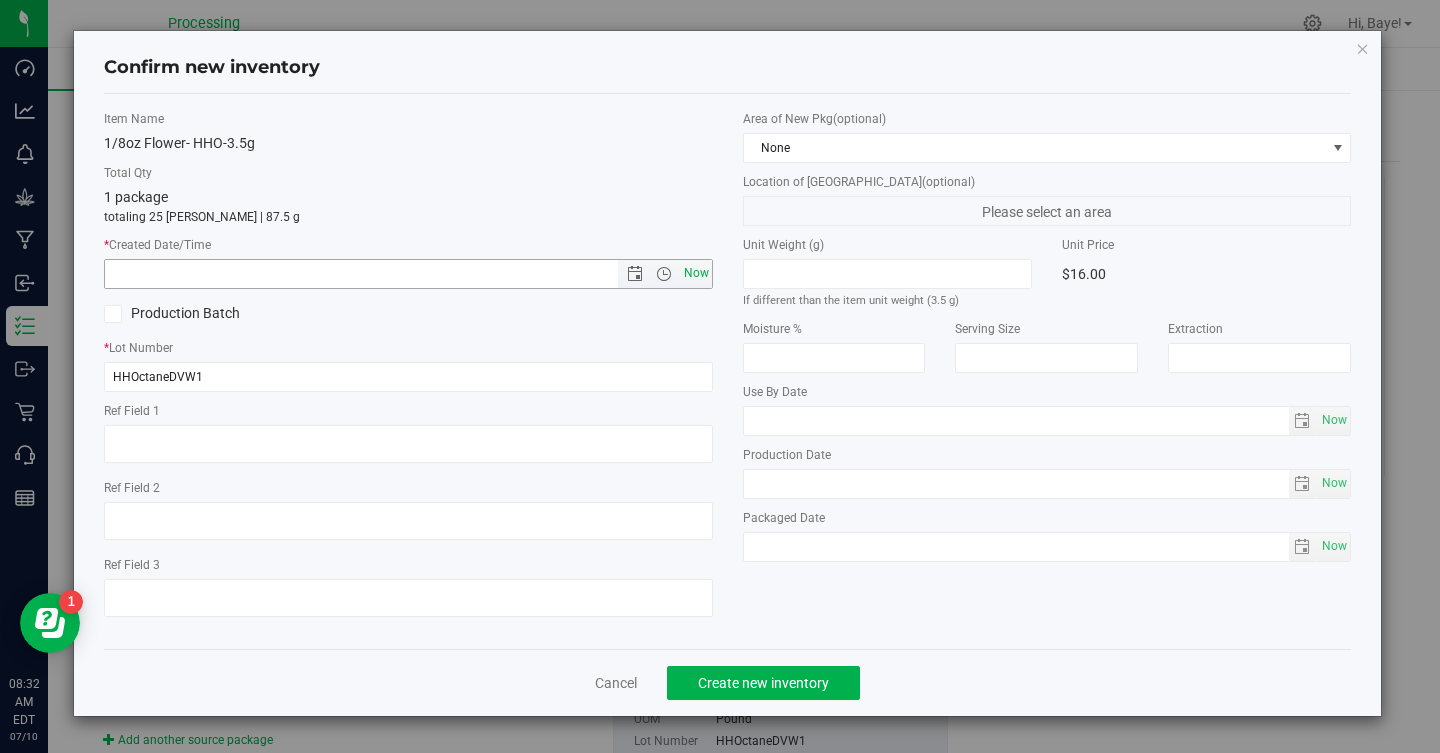 click on "Now" at bounding box center [696, 273] 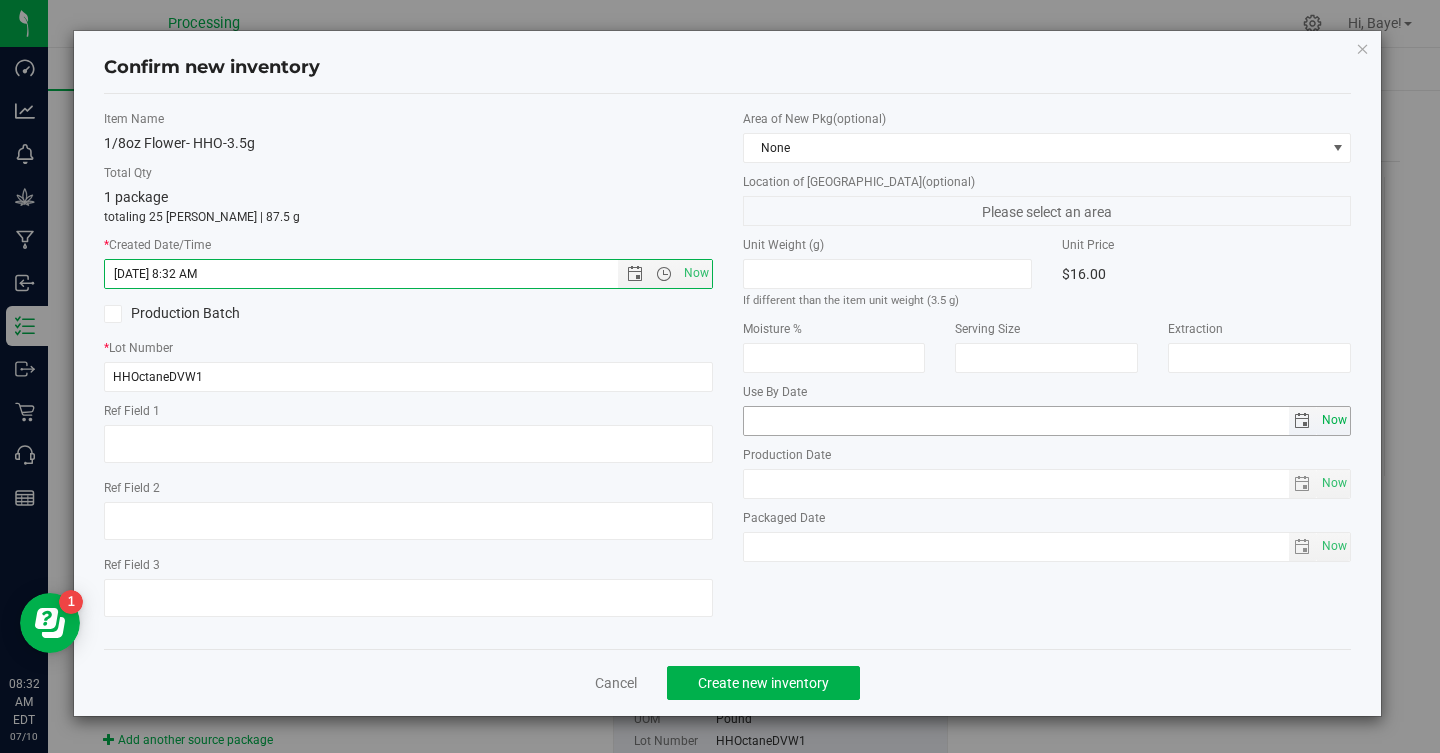 click on "Now" at bounding box center (1335, 420) 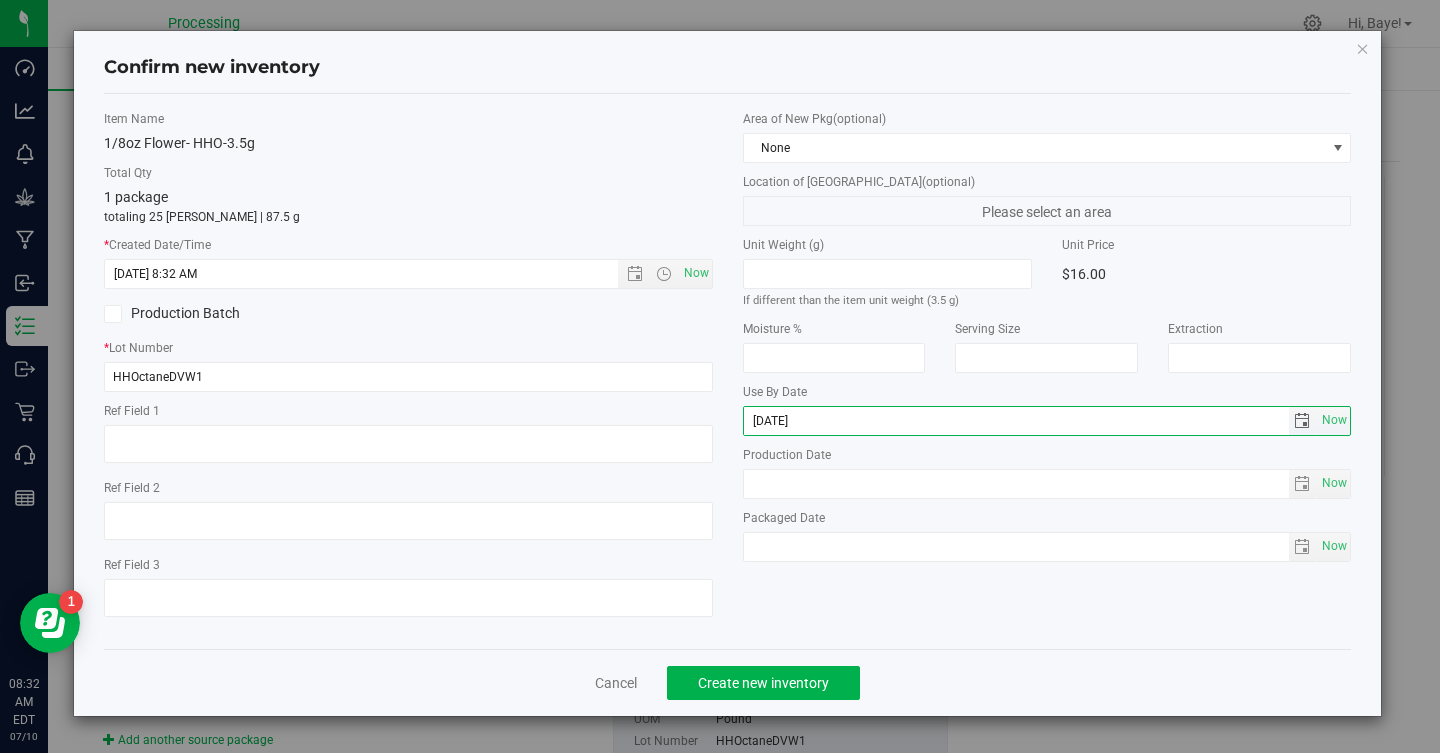 click on "[DATE]" at bounding box center (1016, 421) 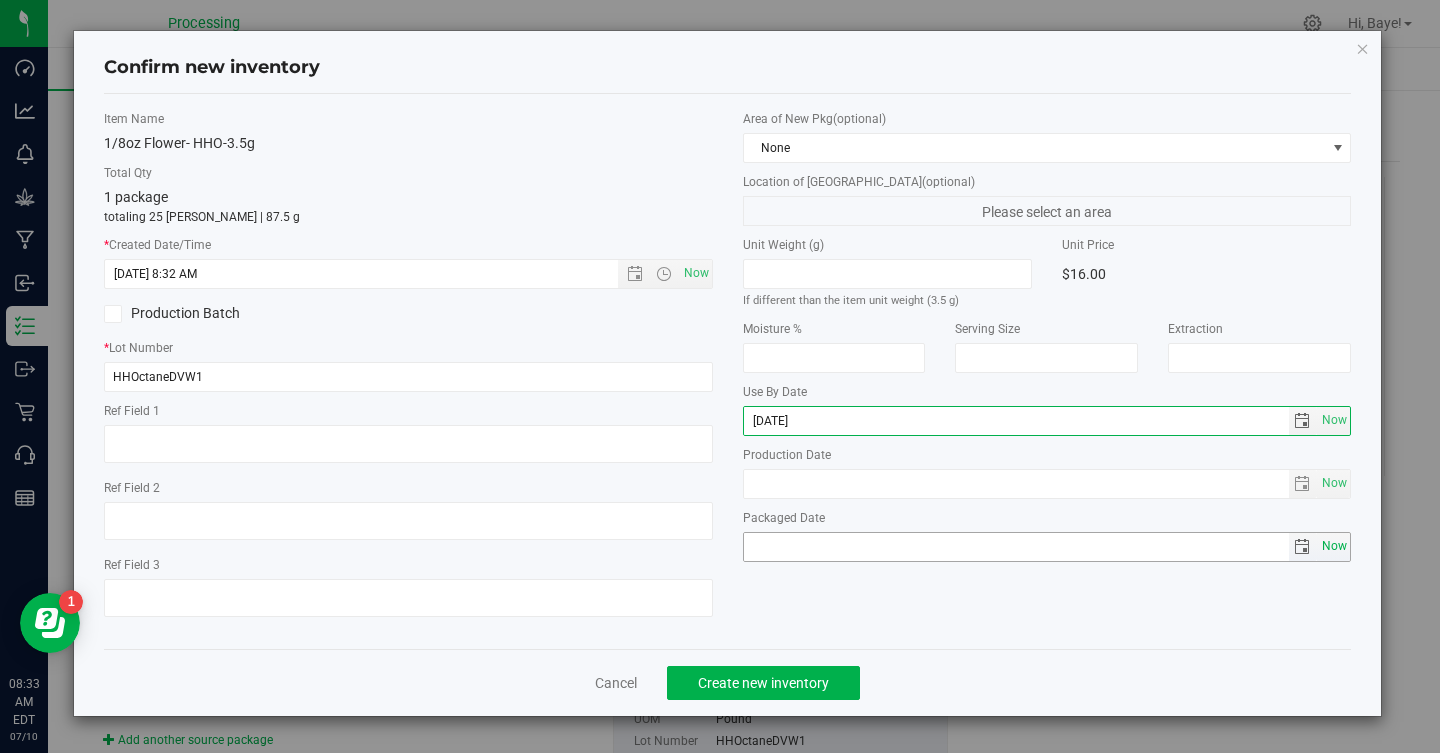 type on "[DATE]" 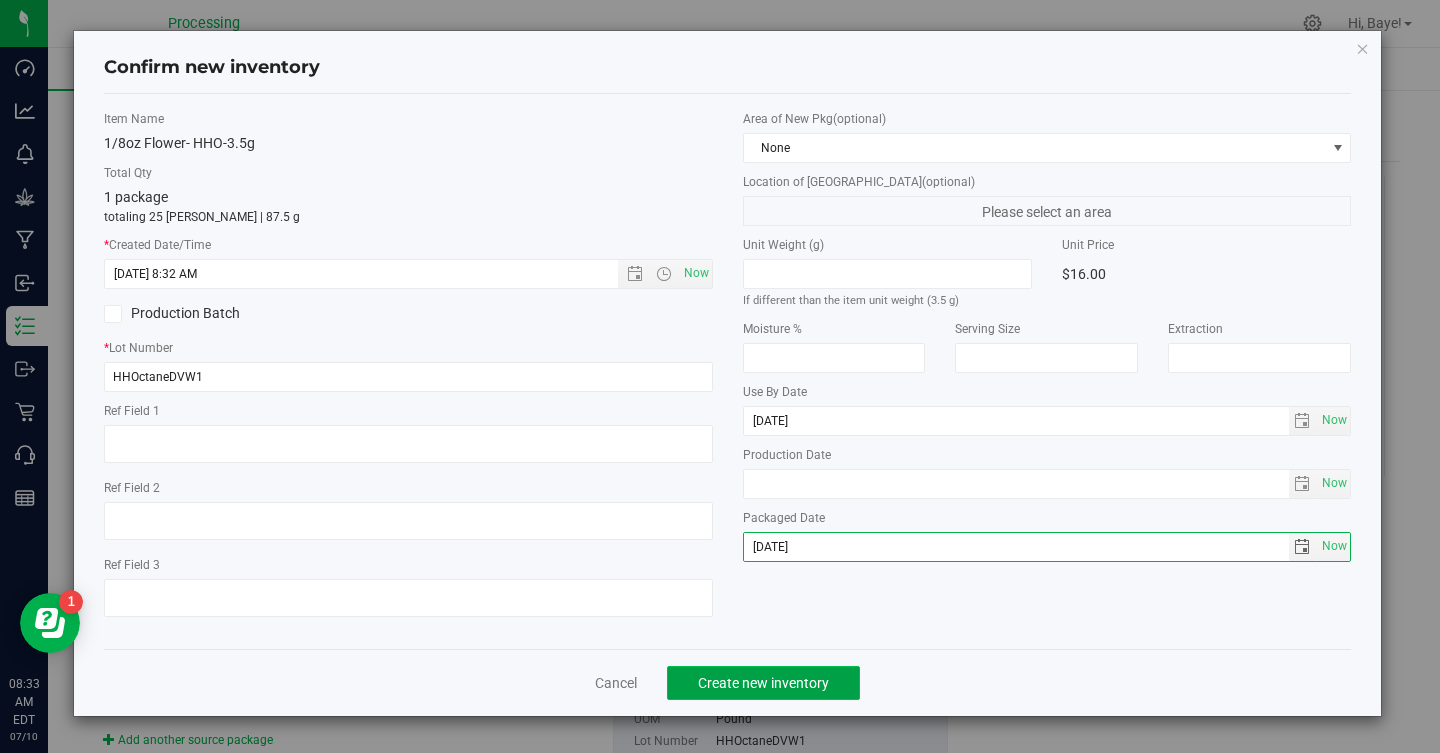 click on "Create new inventory" 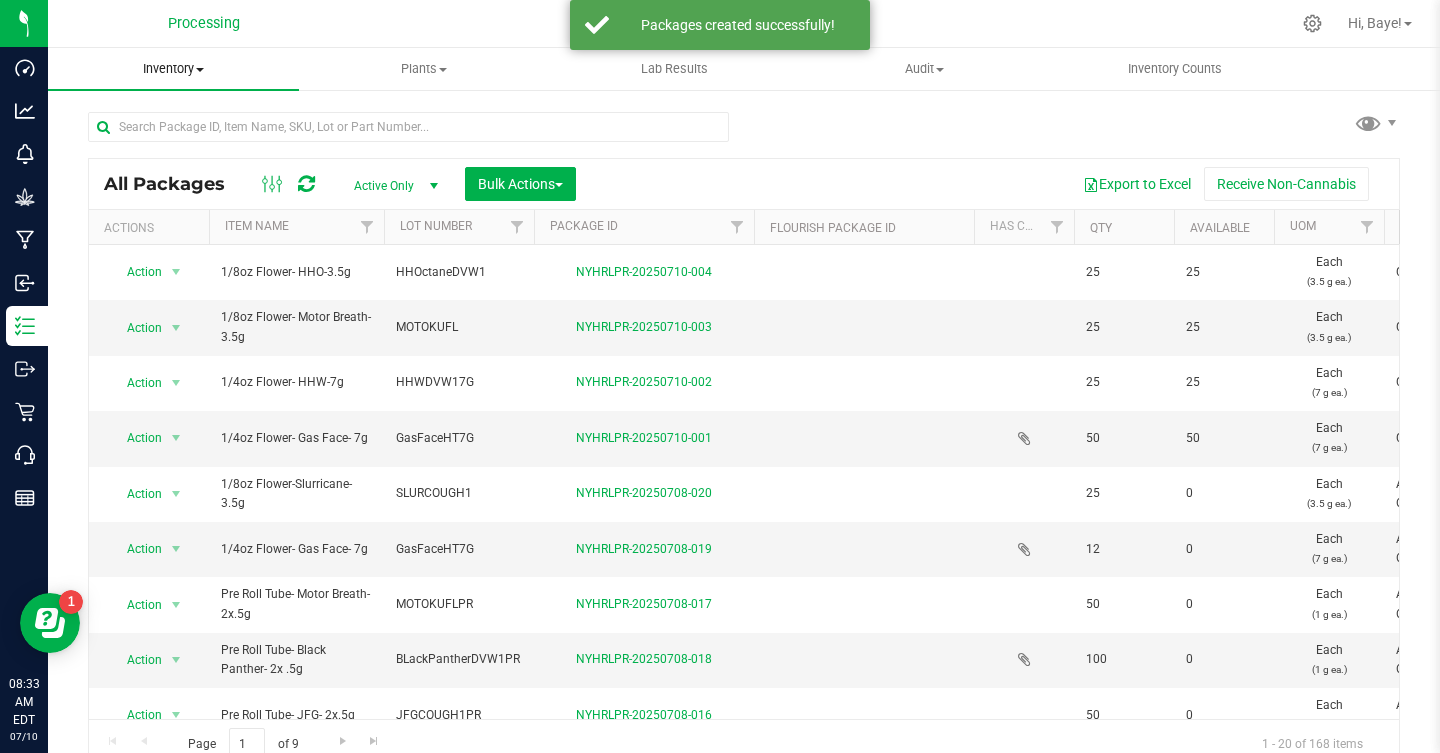 click on "Inventory" at bounding box center (173, 69) 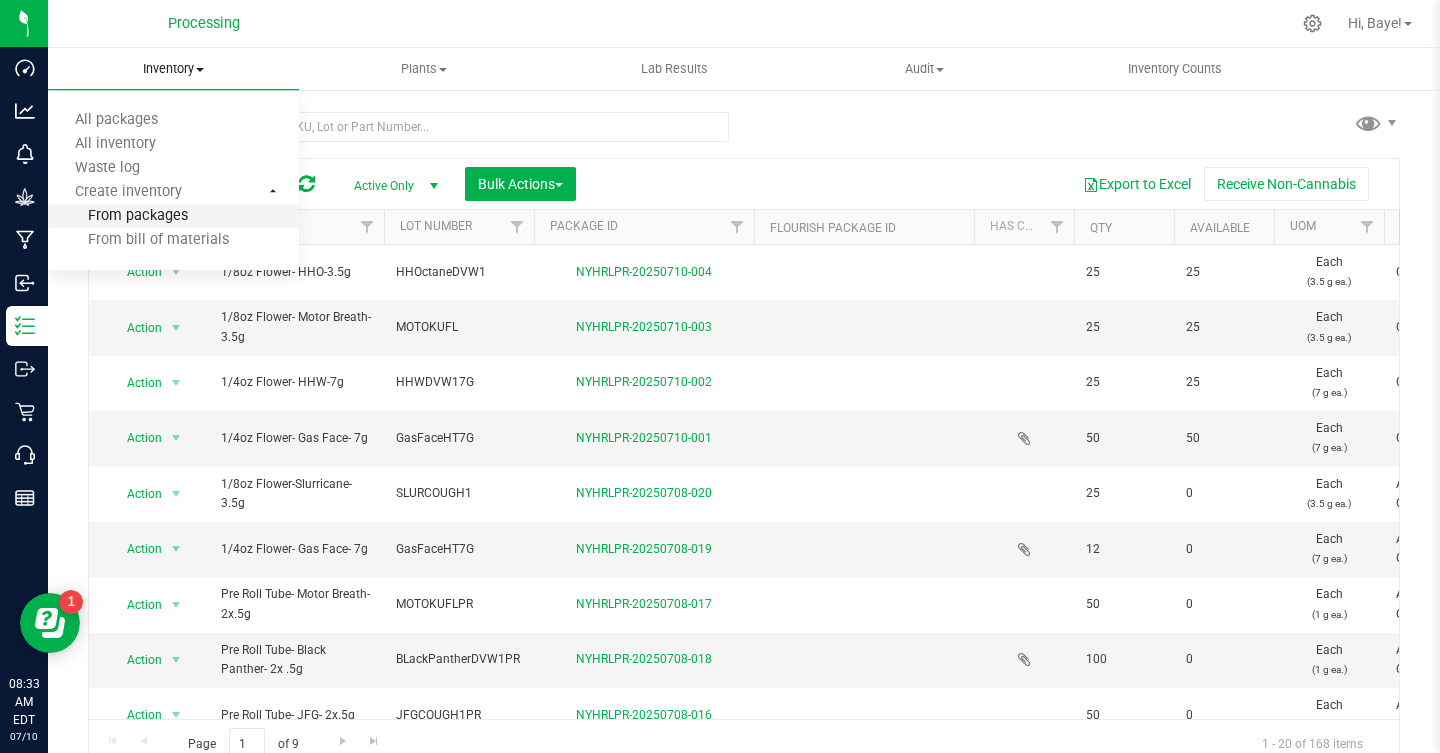 click on "From packages" at bounding box center (118, 216) 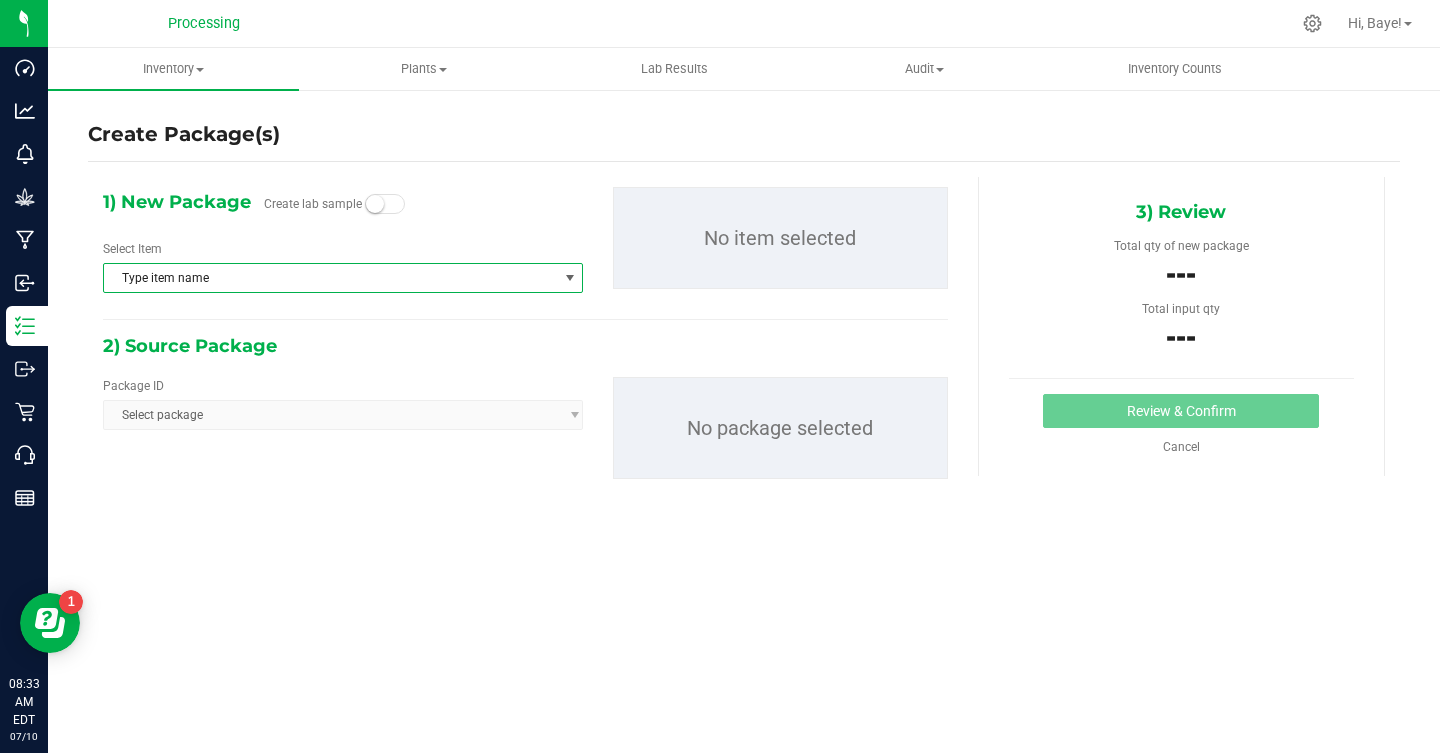 click on "Type item name" at bounding box center [330, 278] 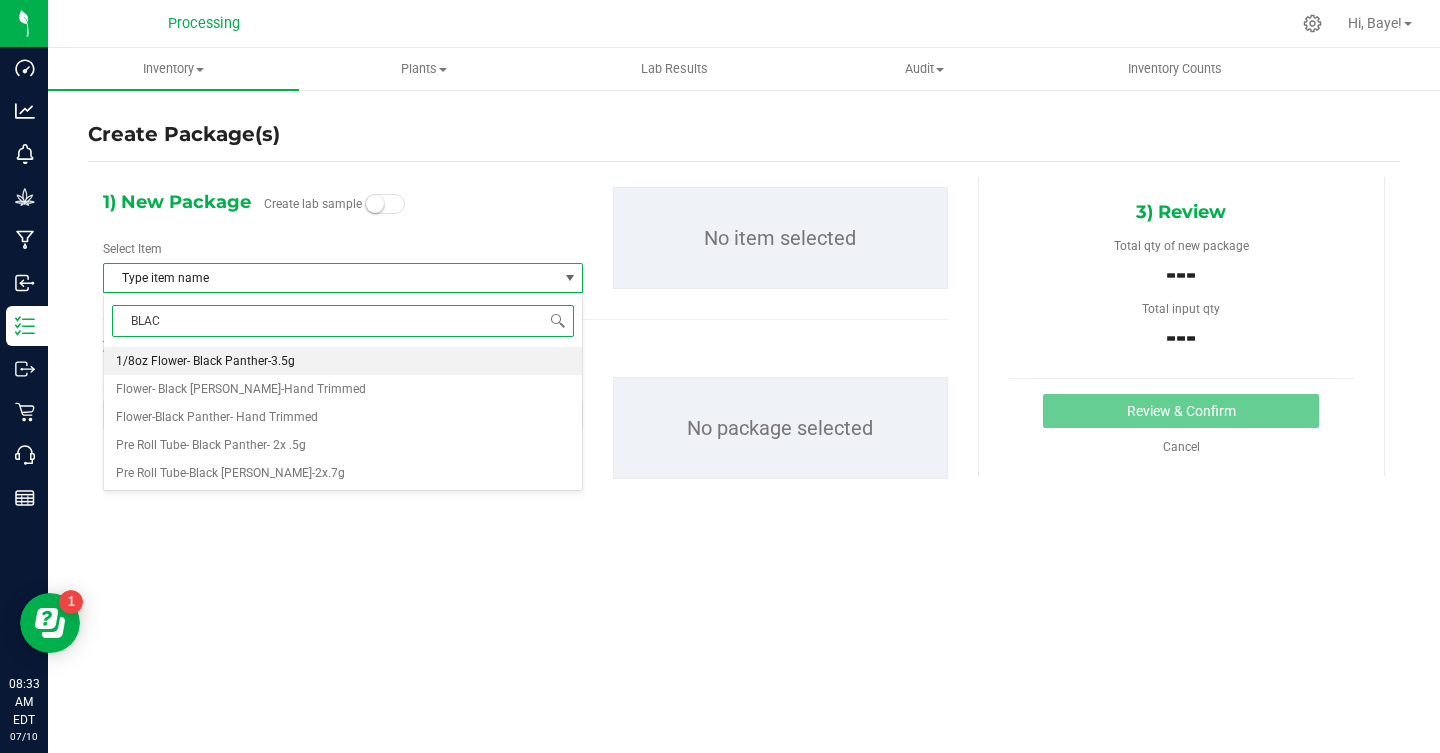 type on "BLACK" 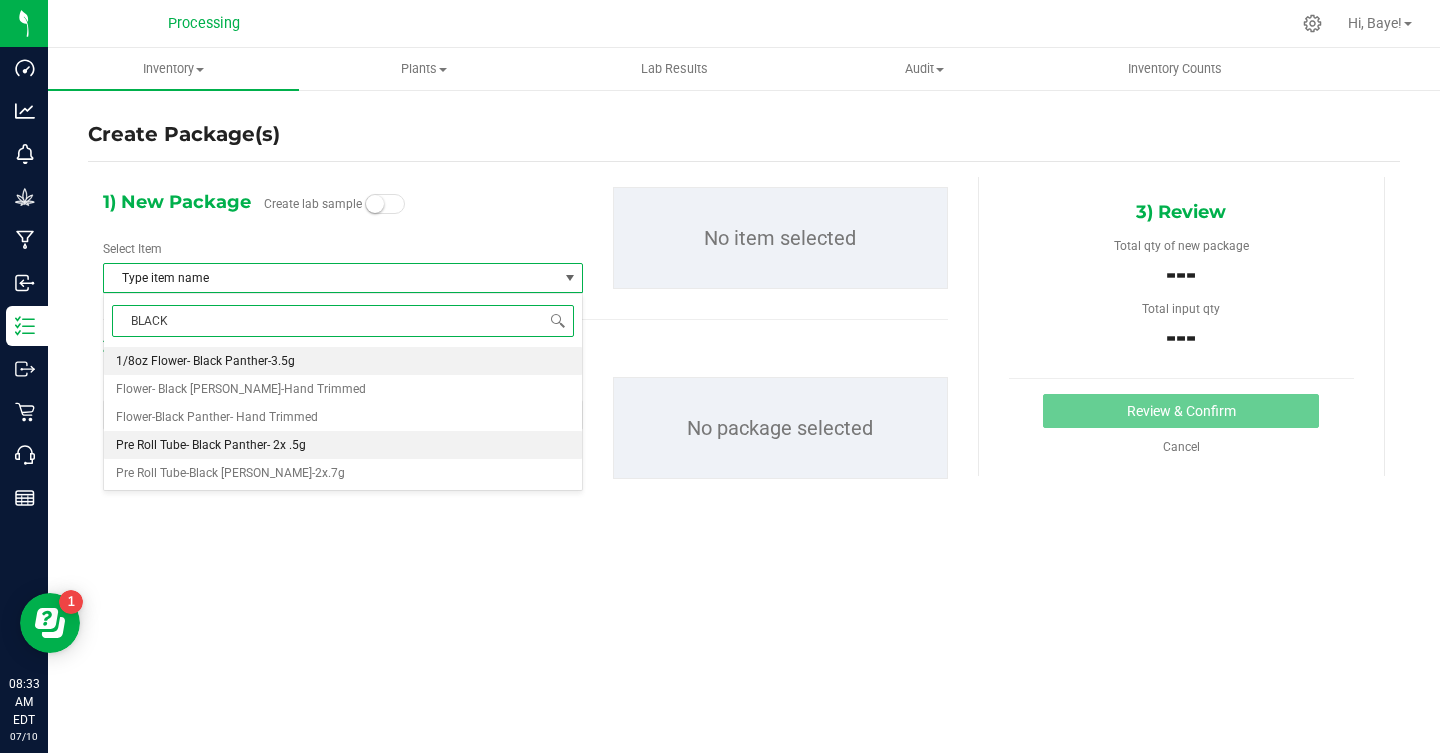 click on "Pre Roll Tube- Black Panther- 2x .5g" at bounding box center (211, 445) 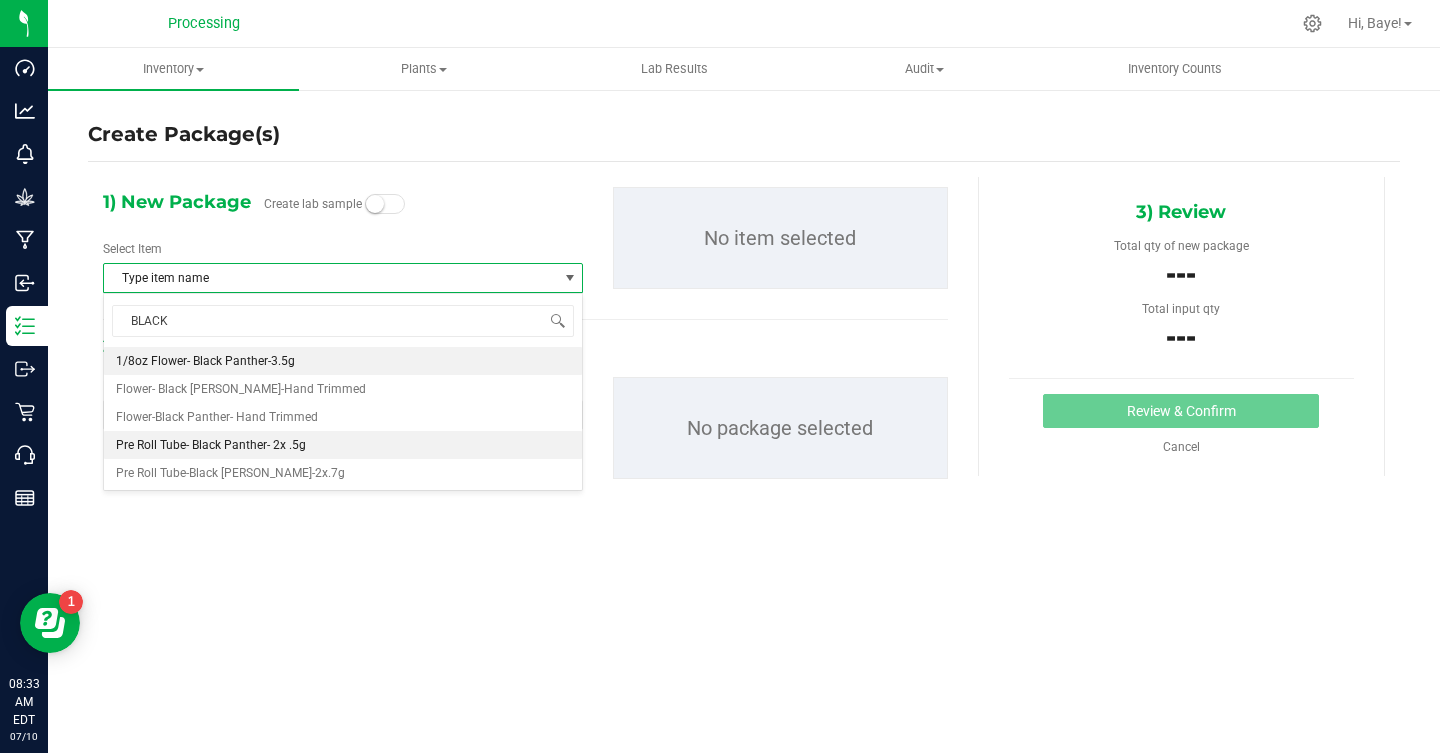 type 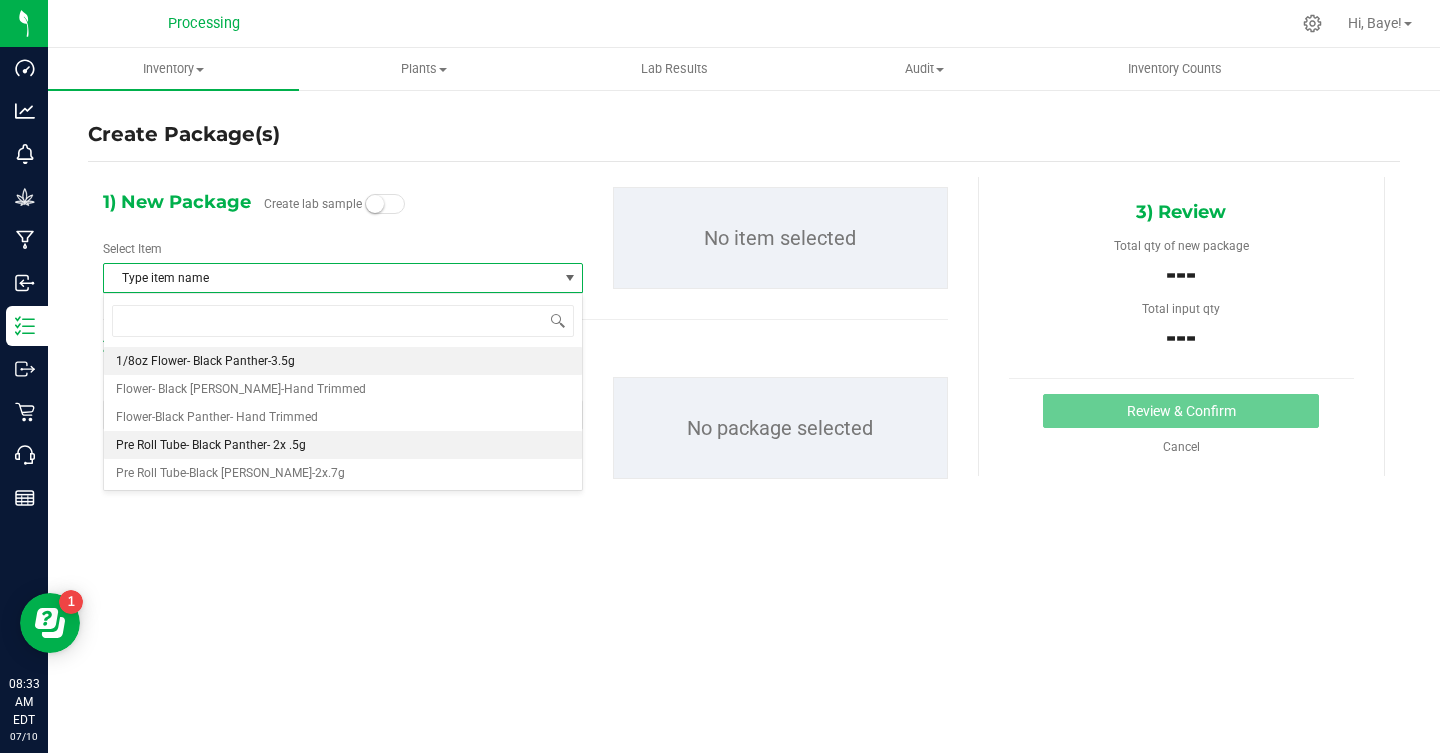 scroll, scrollTop: 0, scrollLeft: 0, axis: both 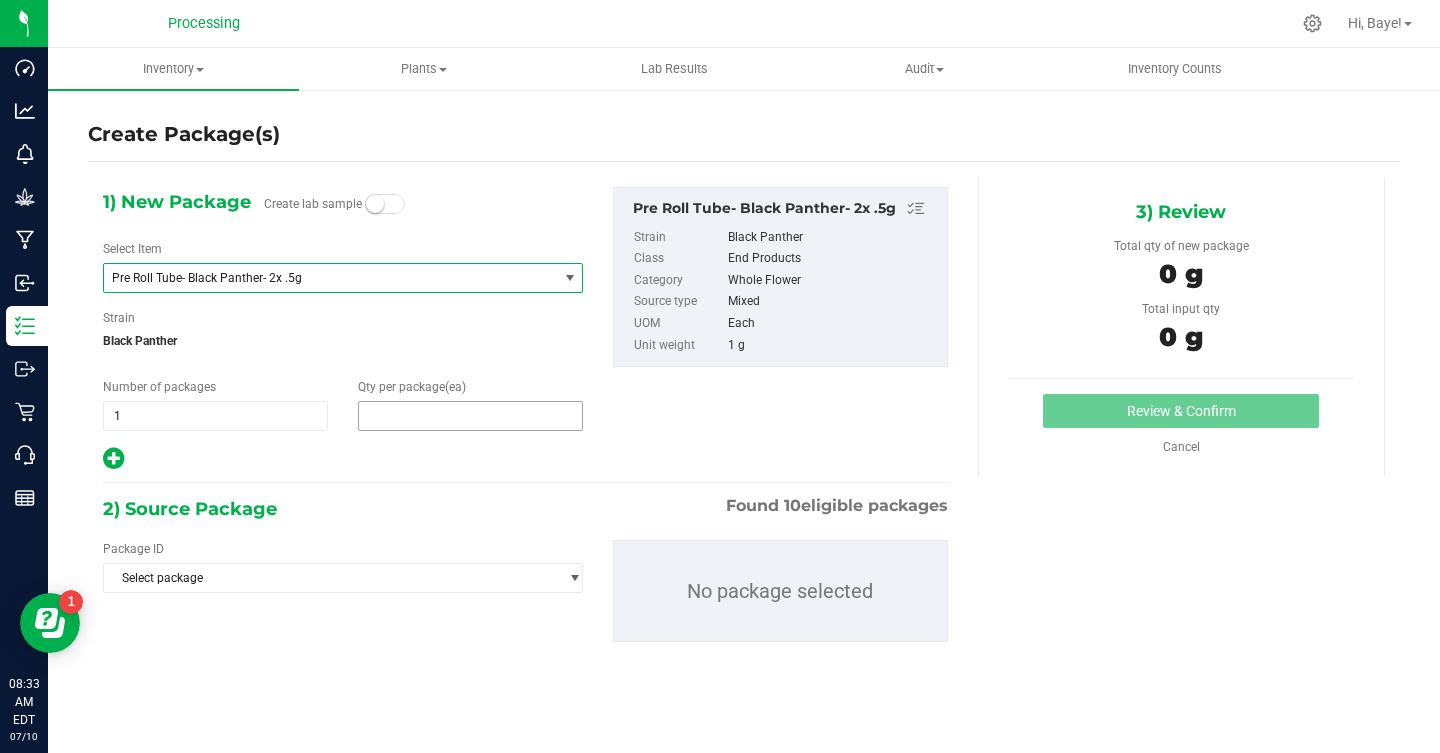 click at bounding box center (470, 416) 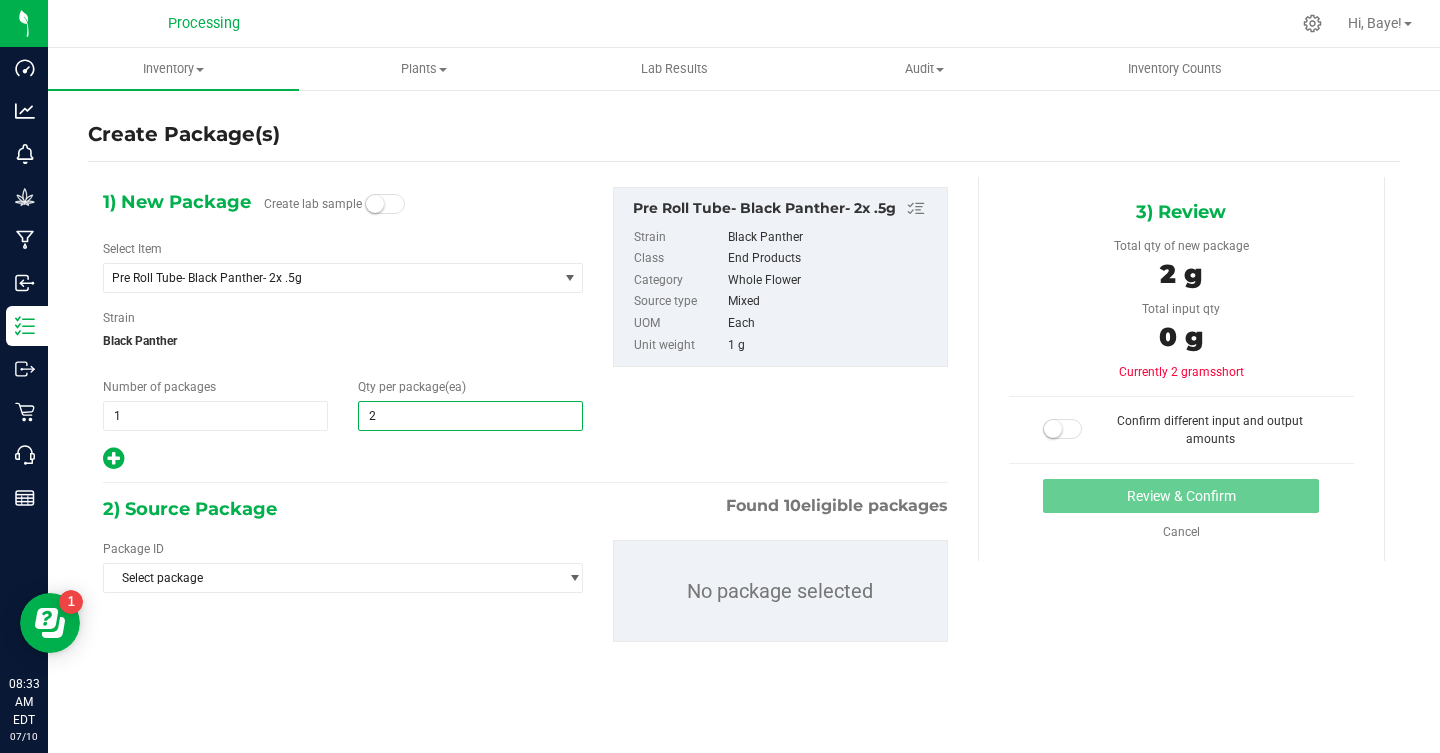 type on "25" 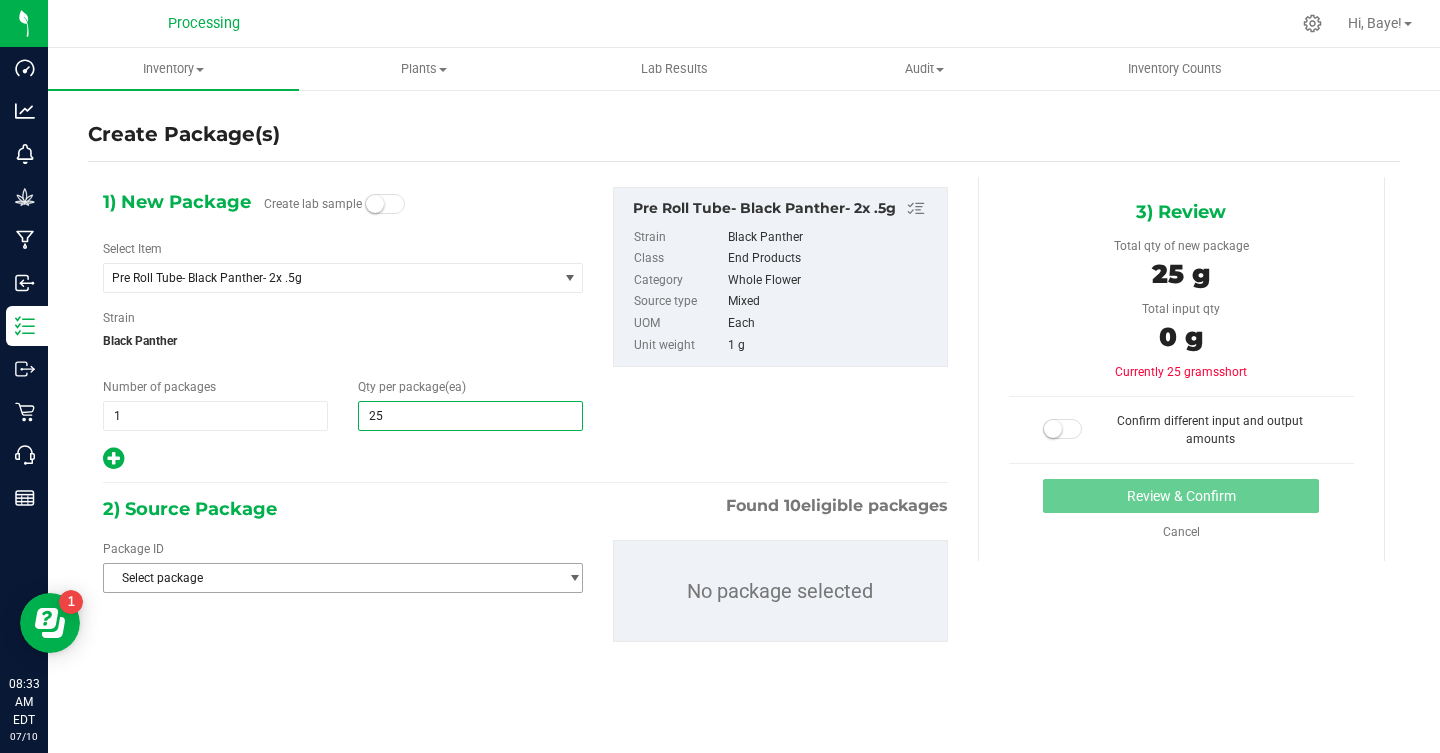 type on "25" 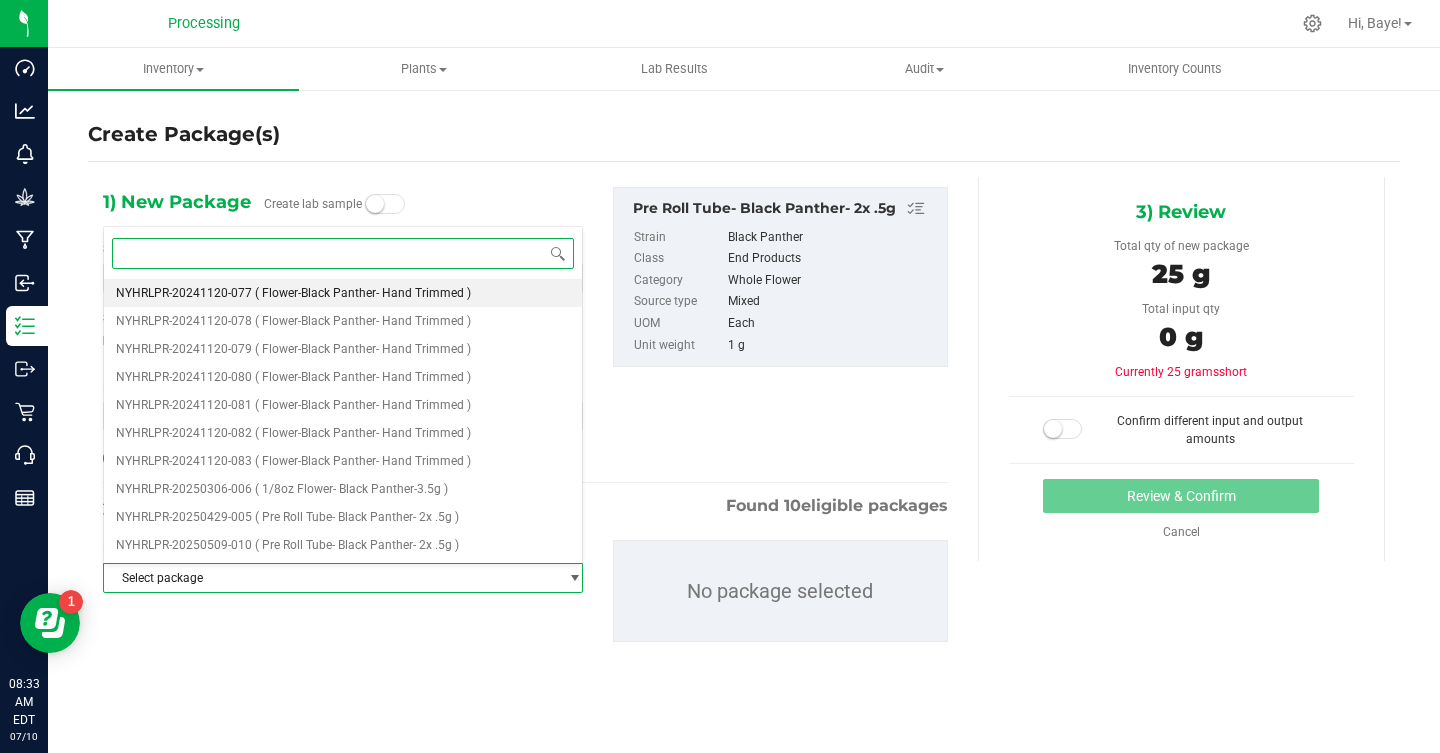 click on "(
Flower-Black Panther- Hand Trimmed
)" at bounding box center [363, 293] 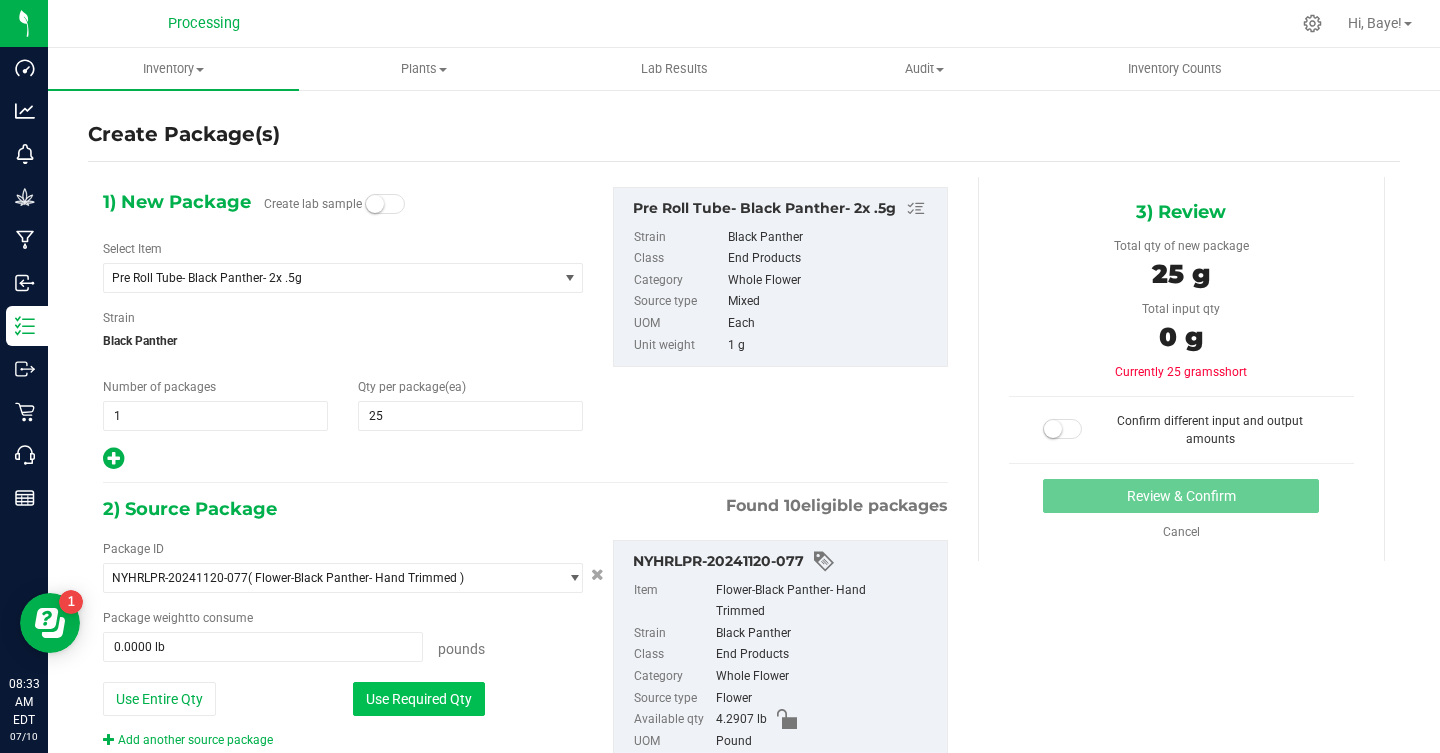 click on "Use Required Qty" at bounding box center (419, 699) 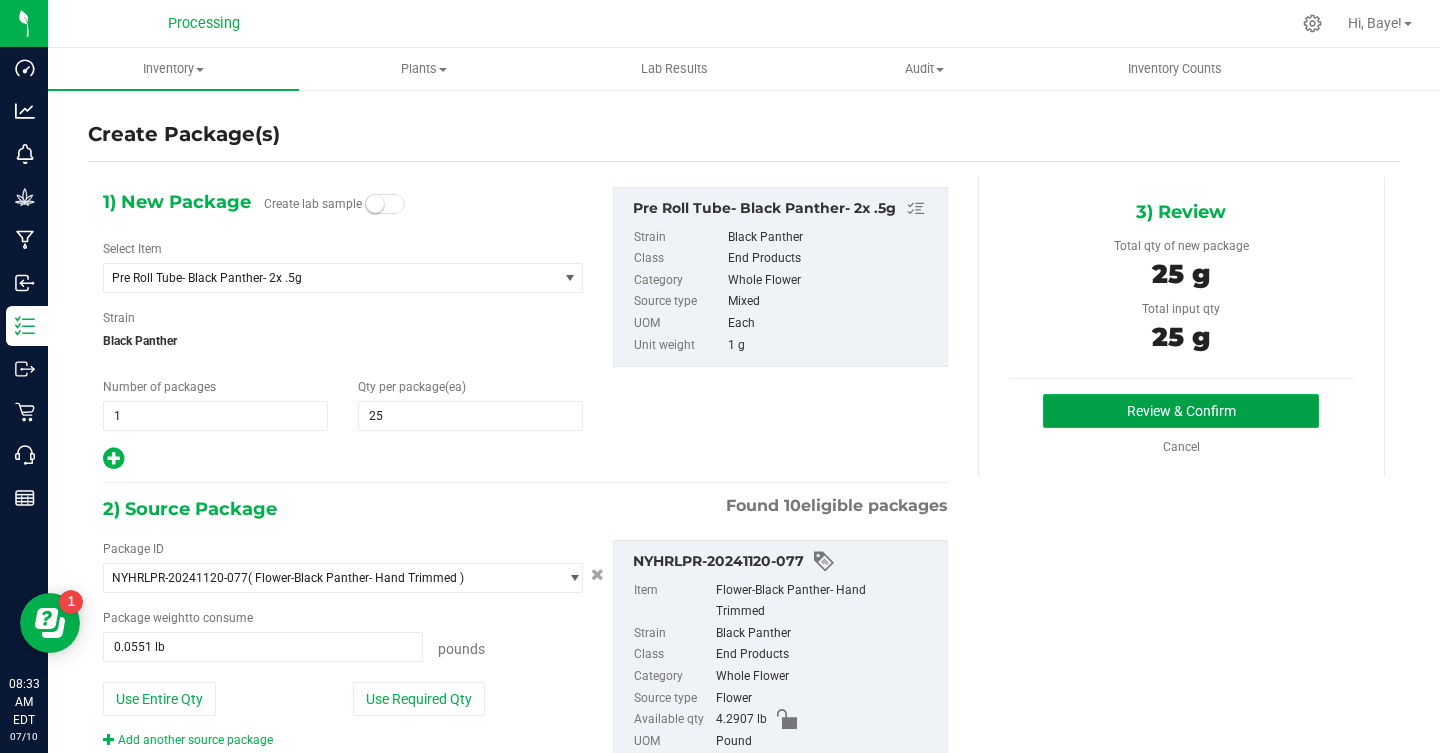 click on "Review & Confirm" at bounding box center [1181, 411] 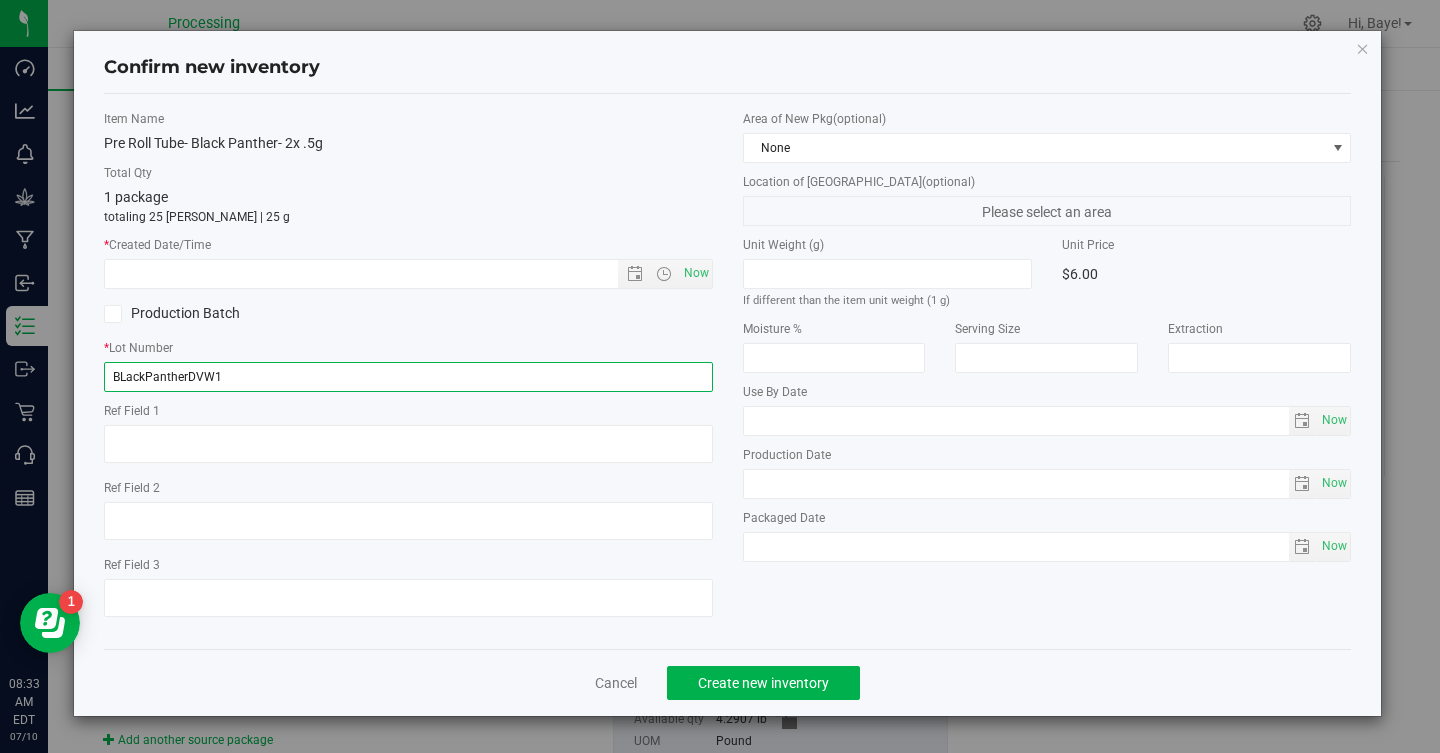 click on "BLackPantherDVW1" at bounding box center (408, 377) 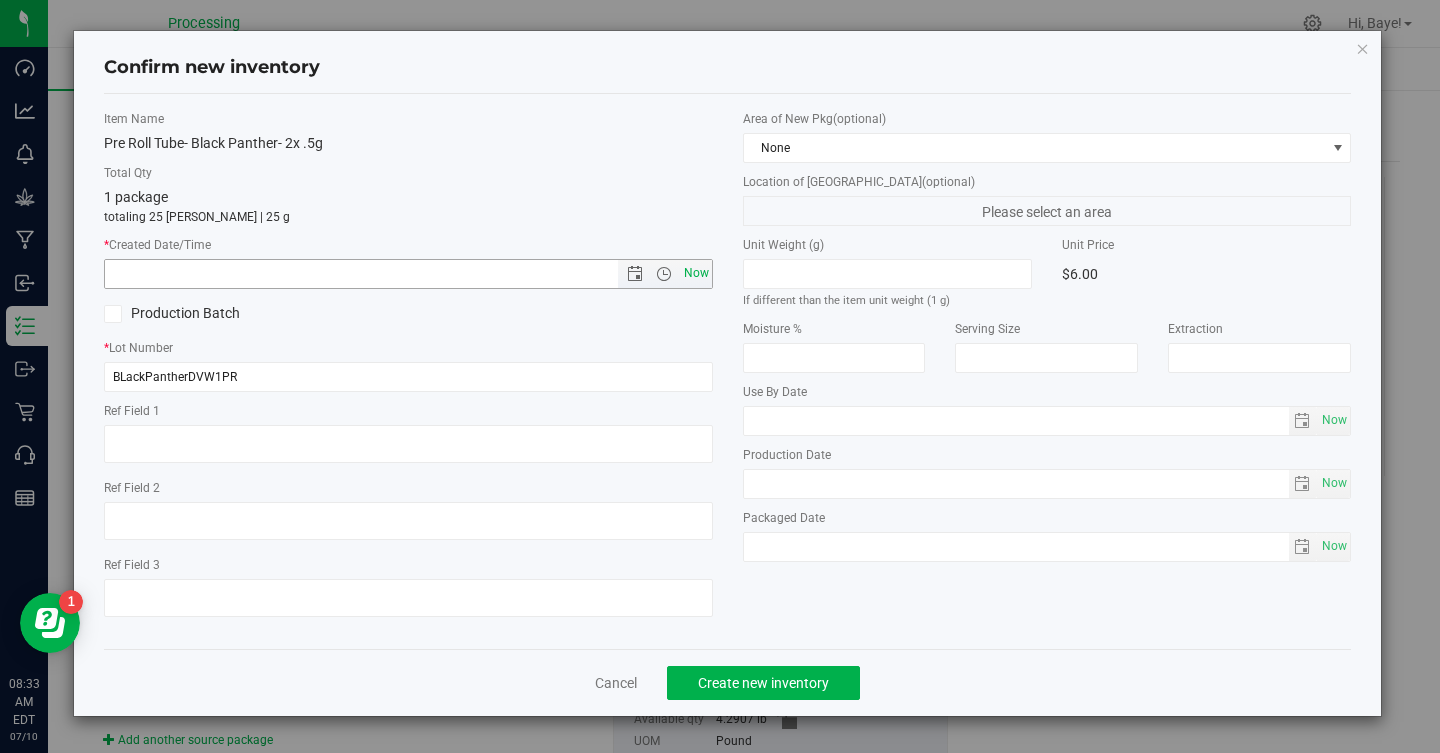 click on "Now" at bounding box center [696, 273] 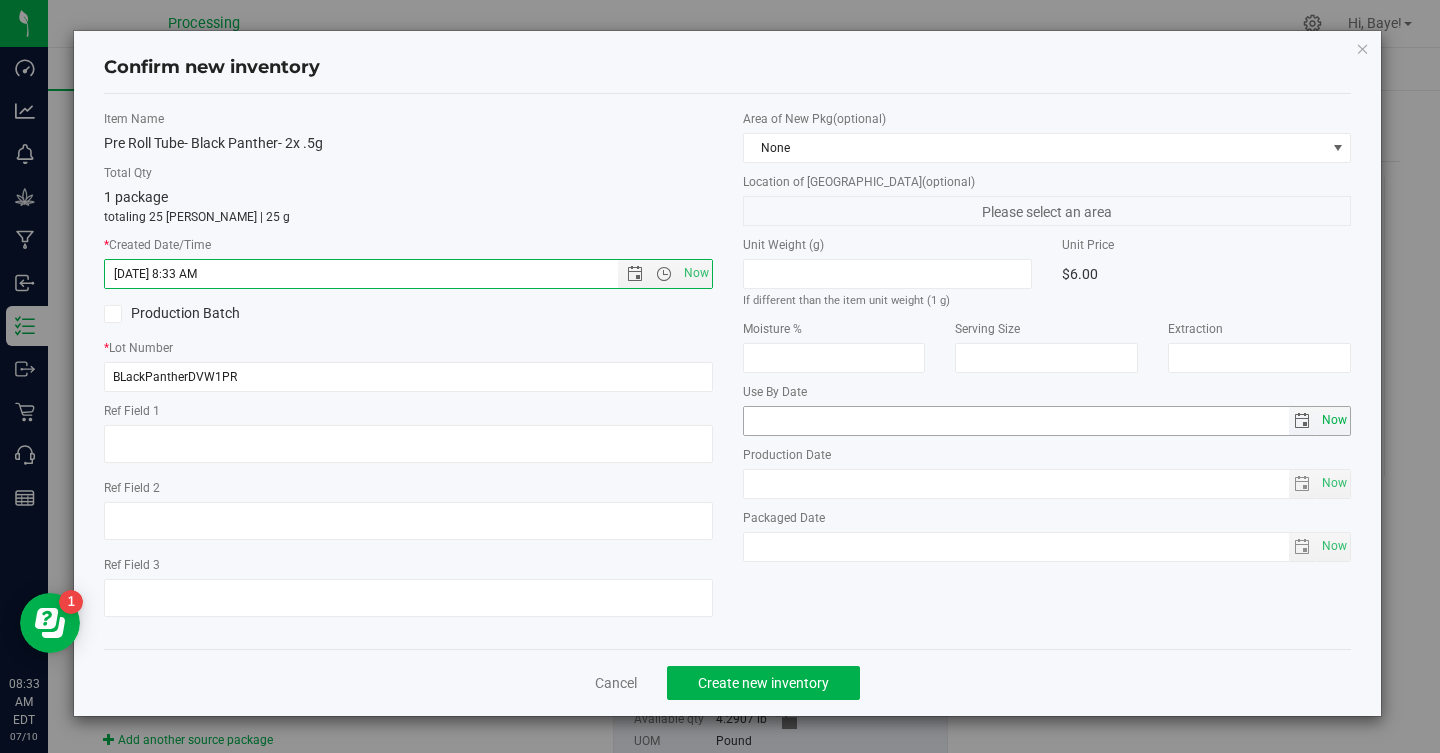 click on "Now" at bounding box center [1335, 420] 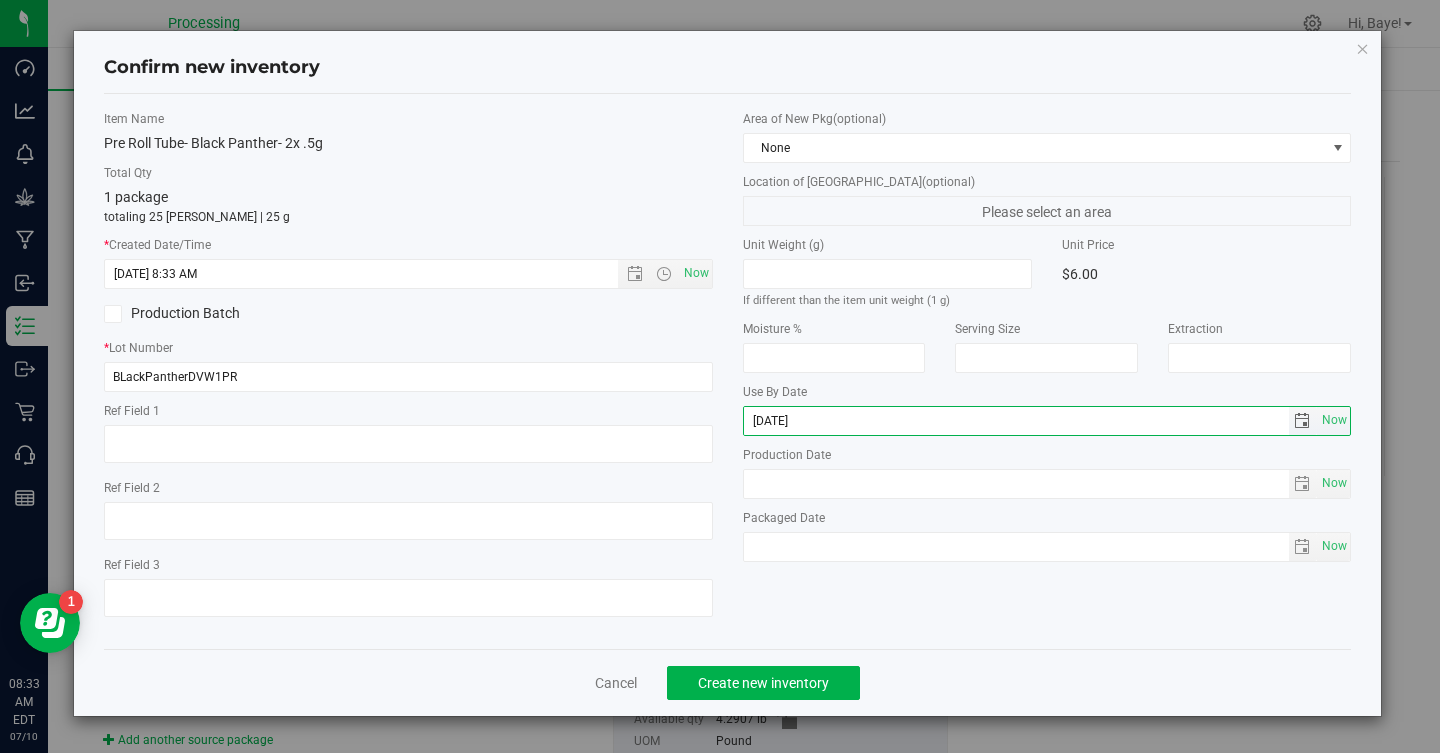 click on "[DATE]" at bounding box center (1016, 421) 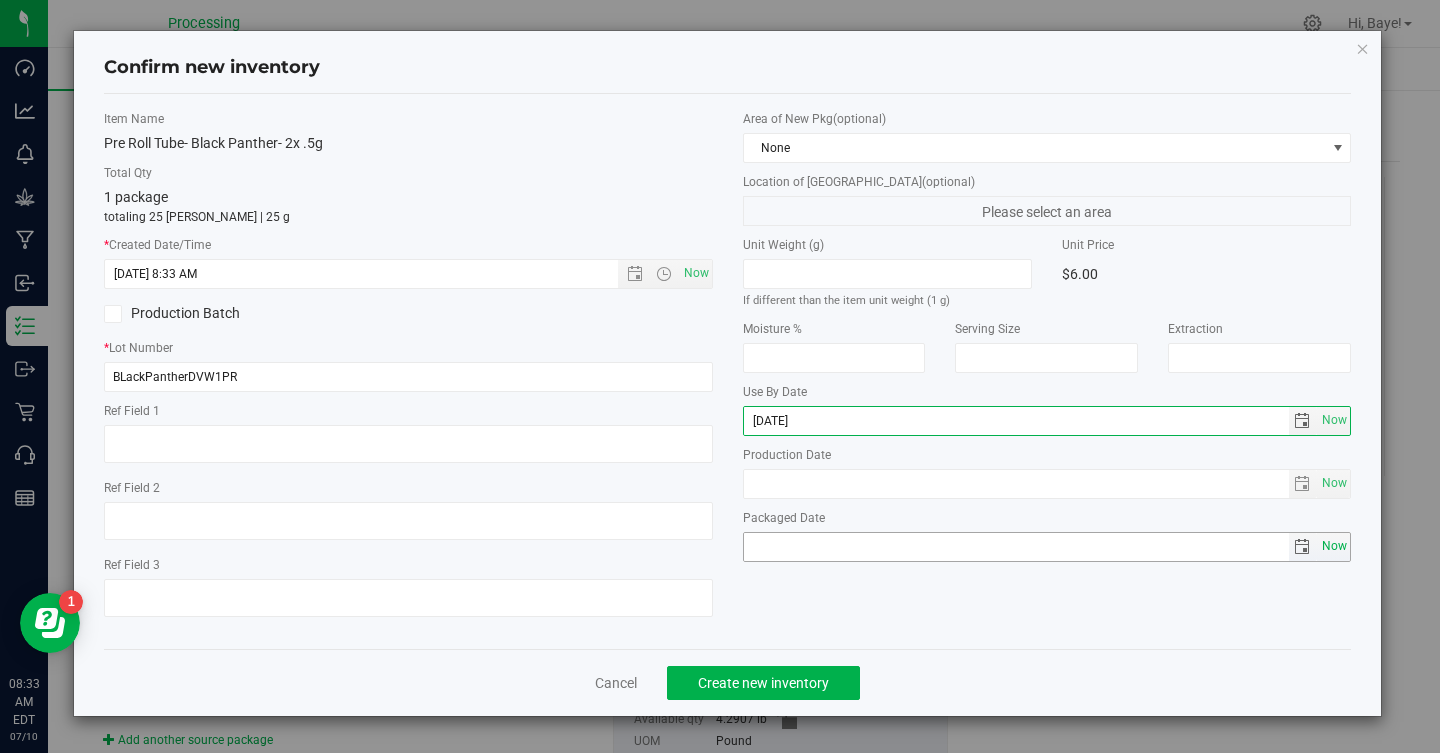 type on "[DATE]" 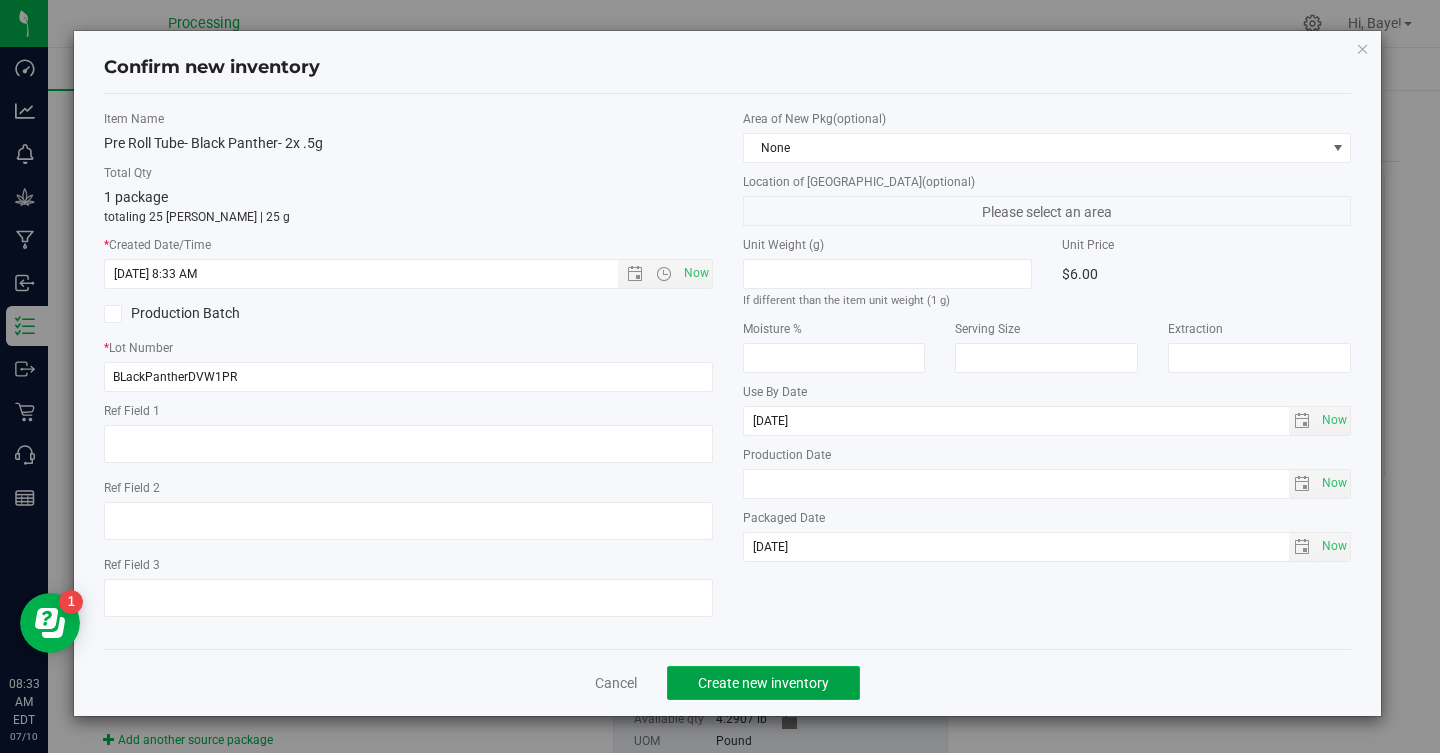 click on "Create new inventory" 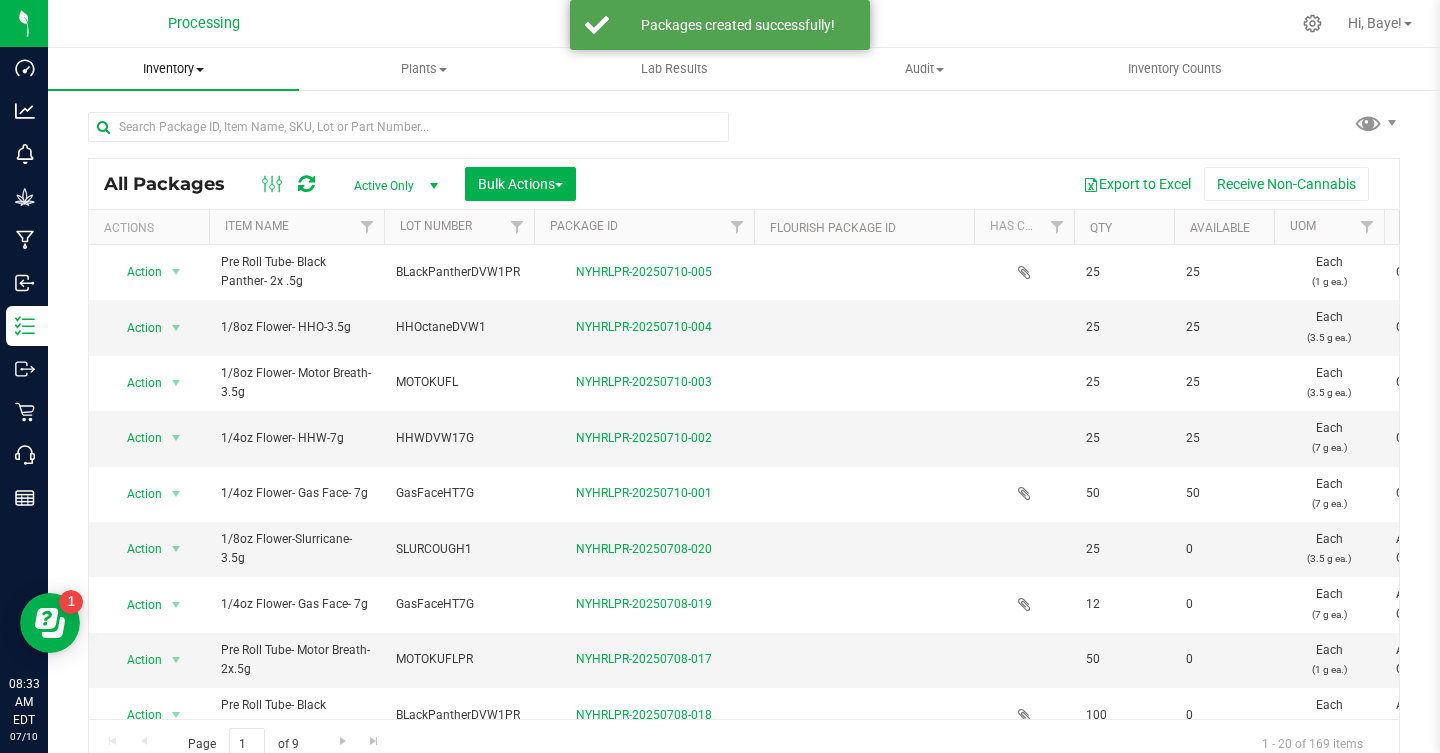 click on "Inventory
All packages
All inventory
Waste log
Create inventory" at bounding box center (173, 69) 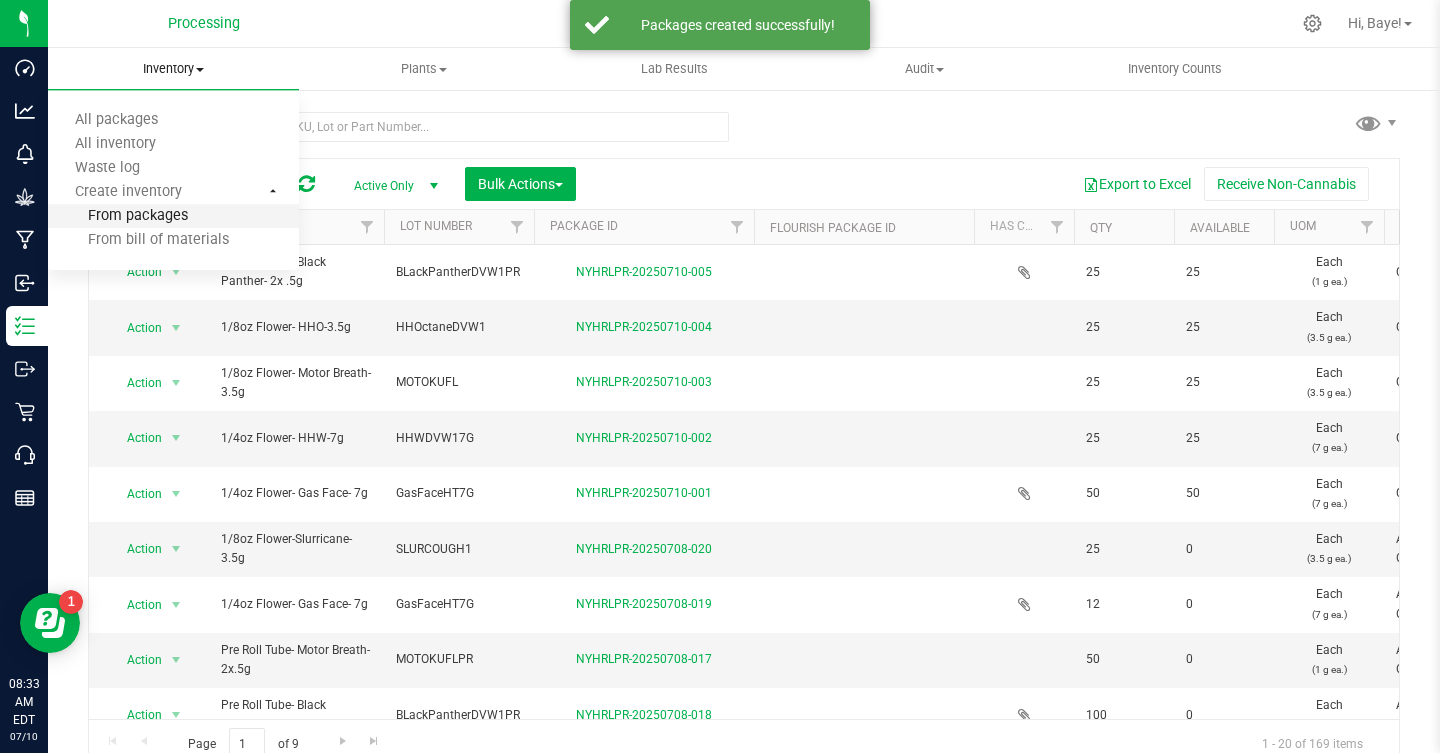 click on "From packages" at bounding box center [118, 216] 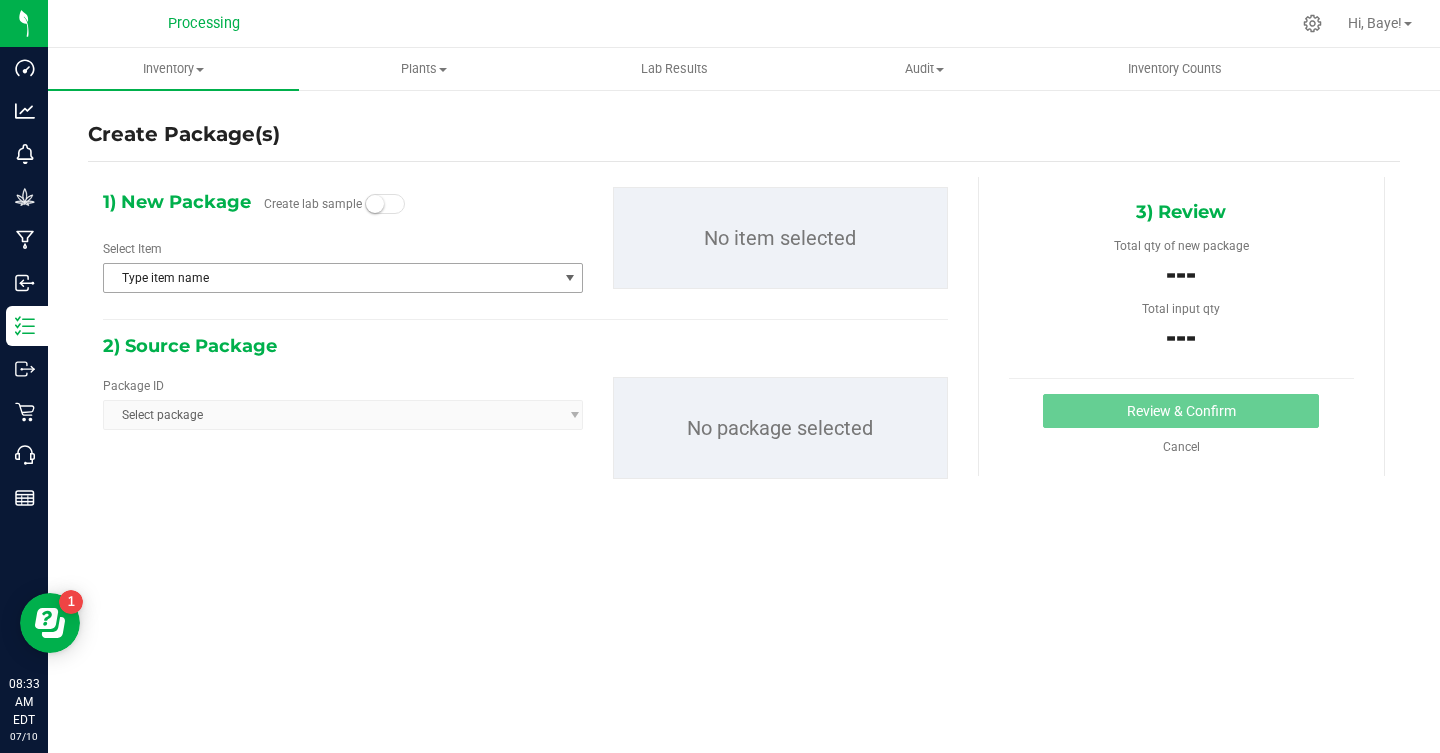 click on "Type item name" at bounding box center (330, 278) 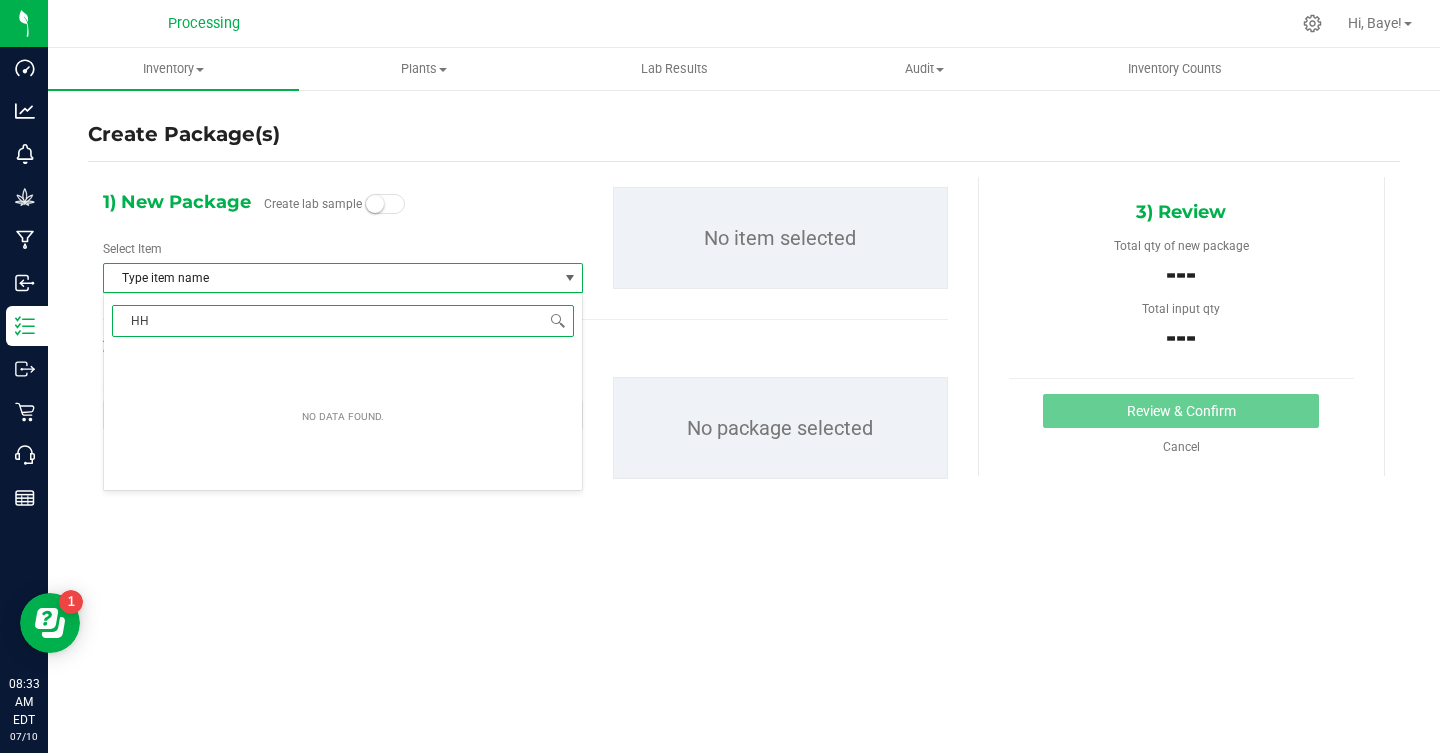 type on "HHW" 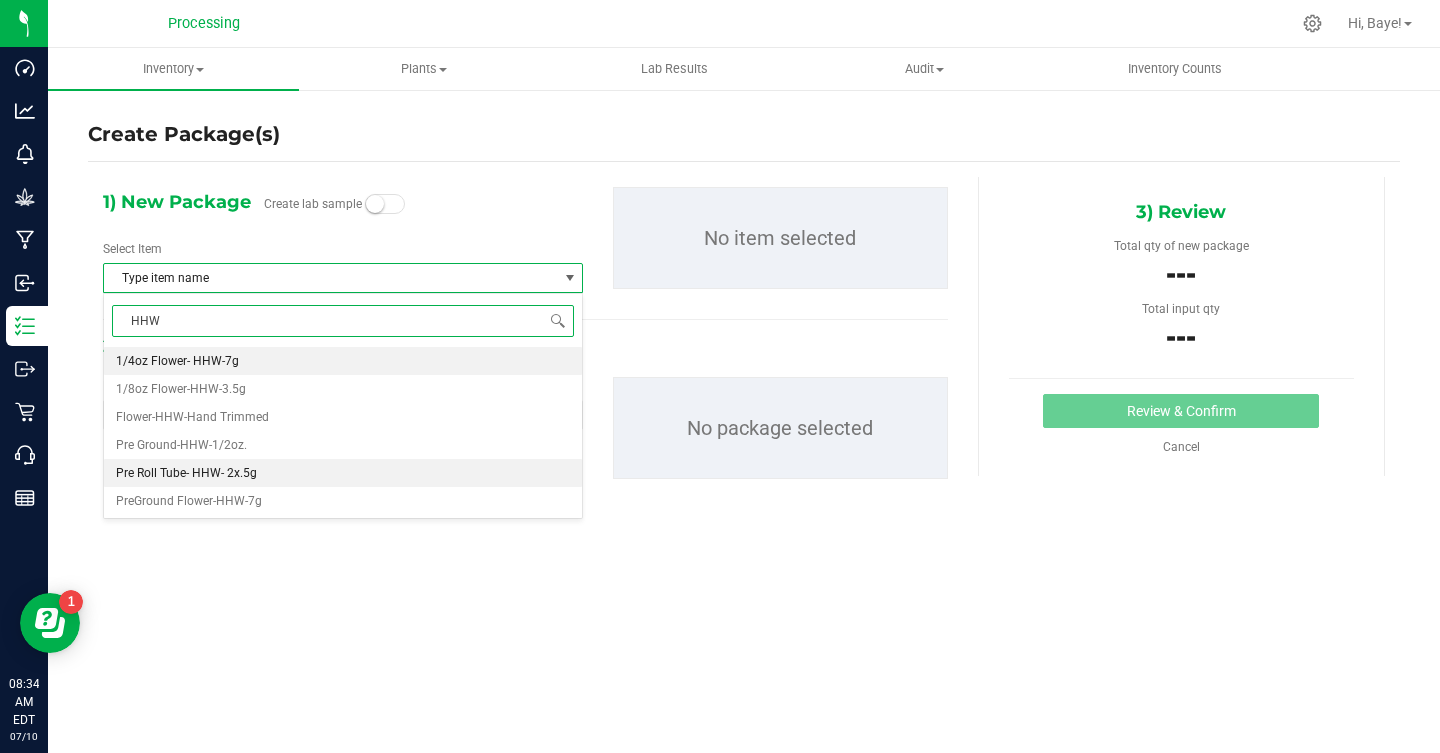 click on "Pre Roll Tube- HHW- 2x.5g" at bounding box center [343, 473] 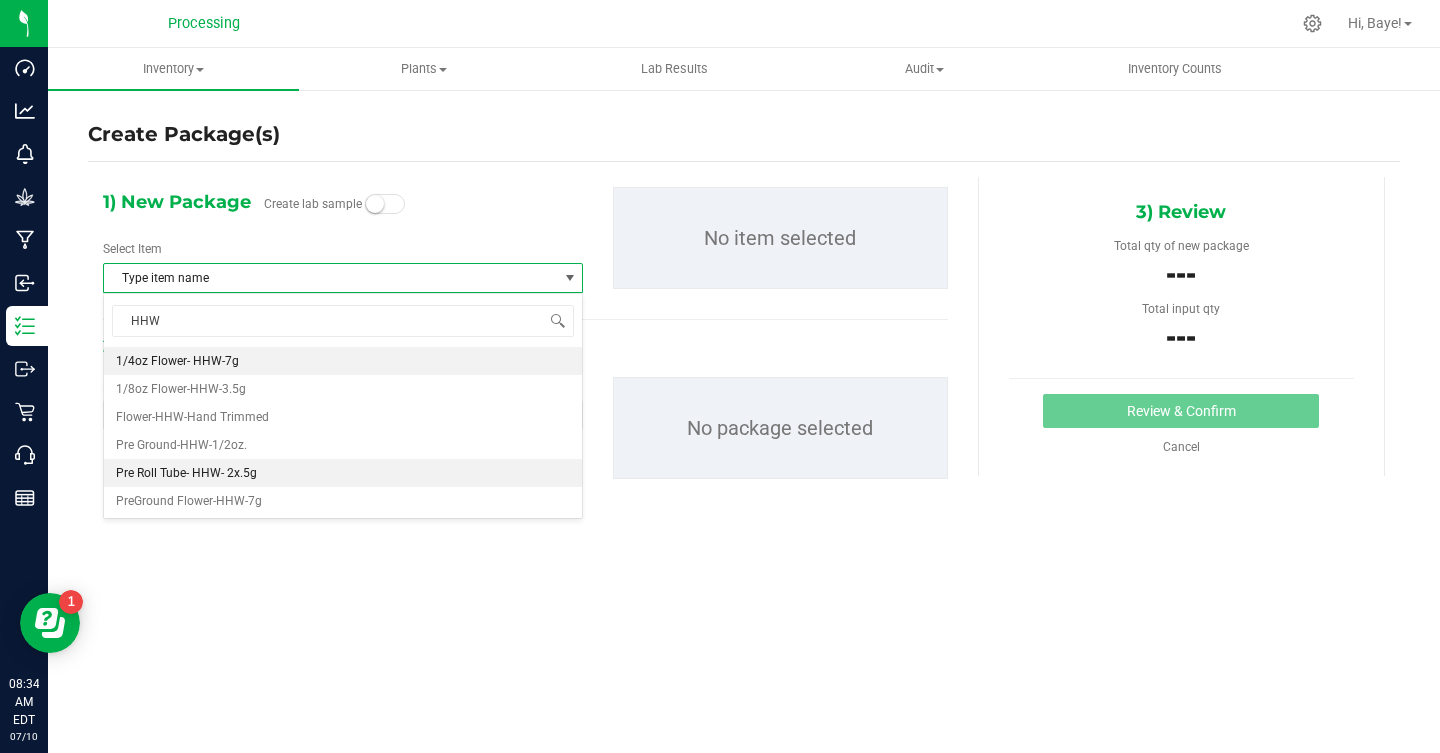 type 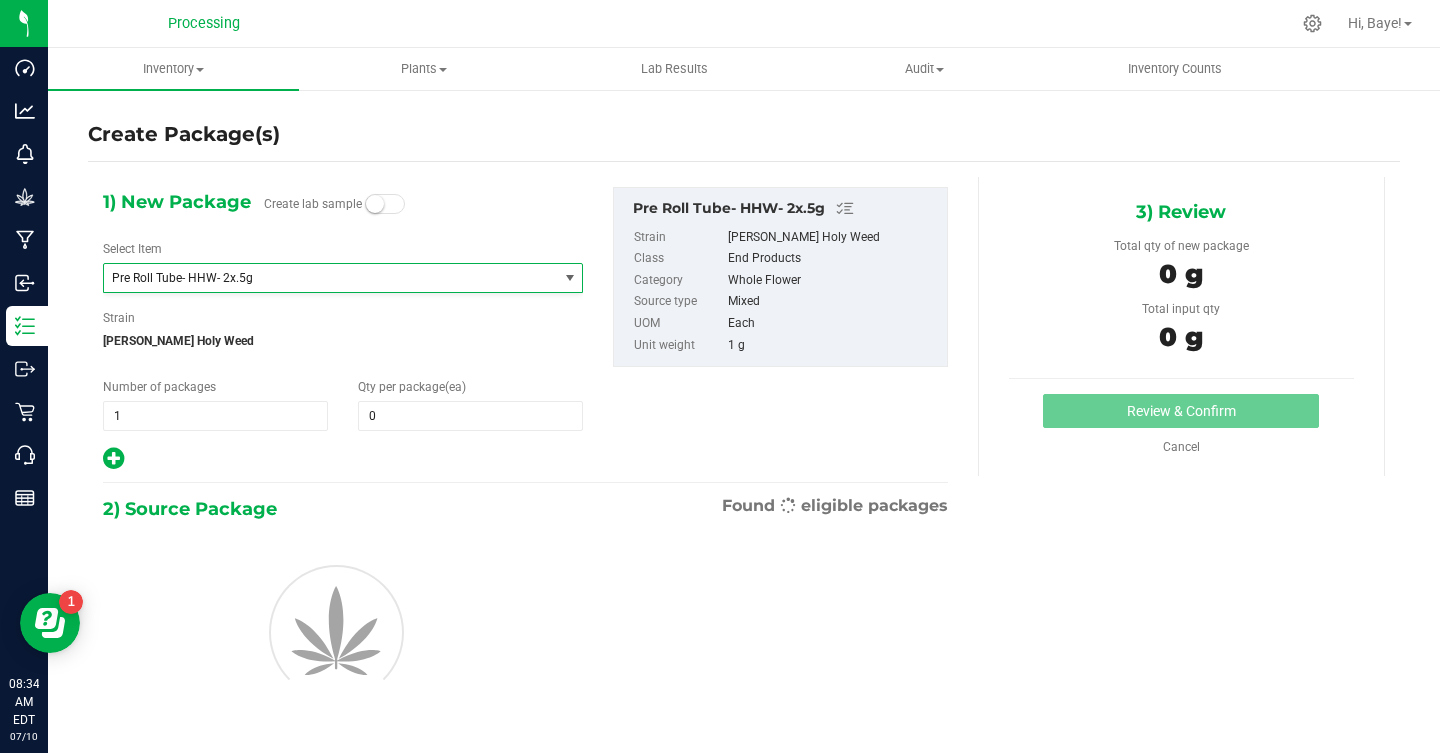 type on "0" 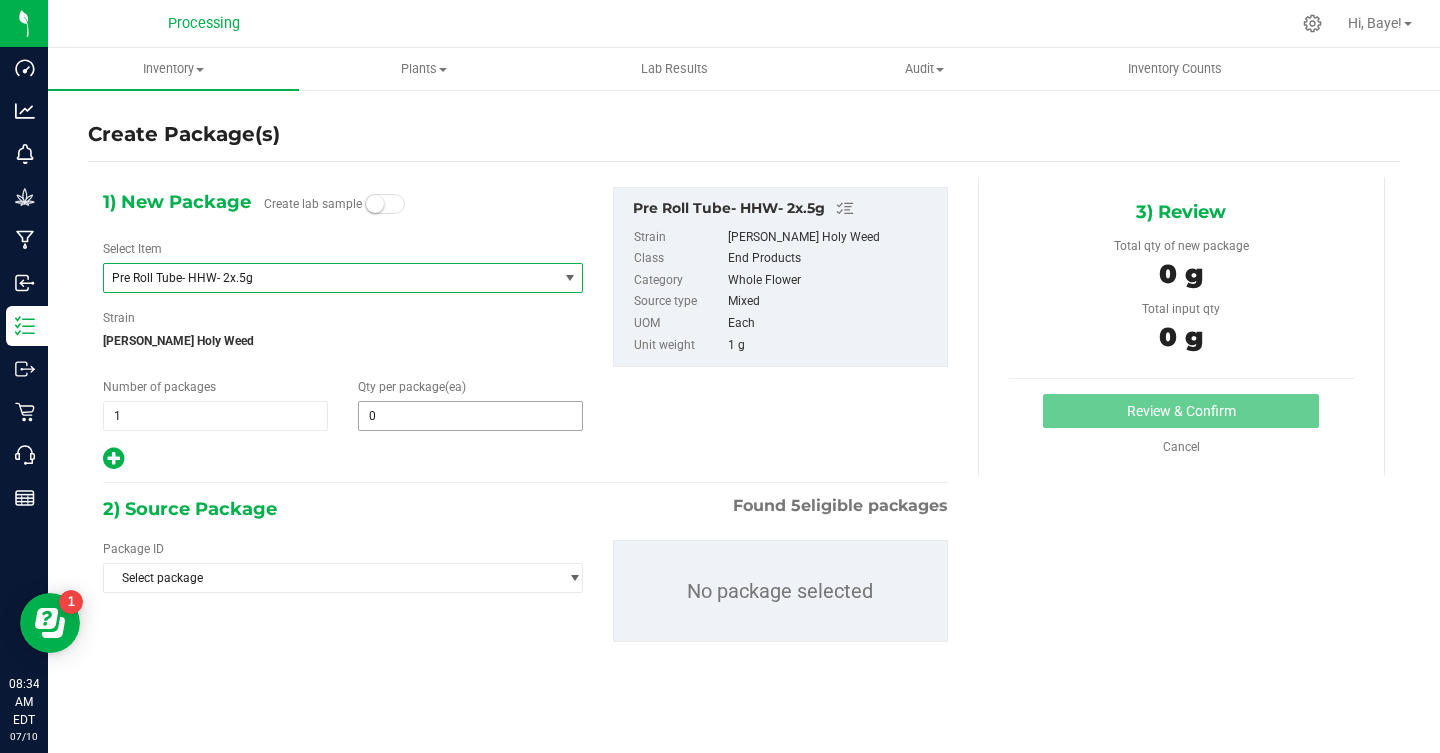 type 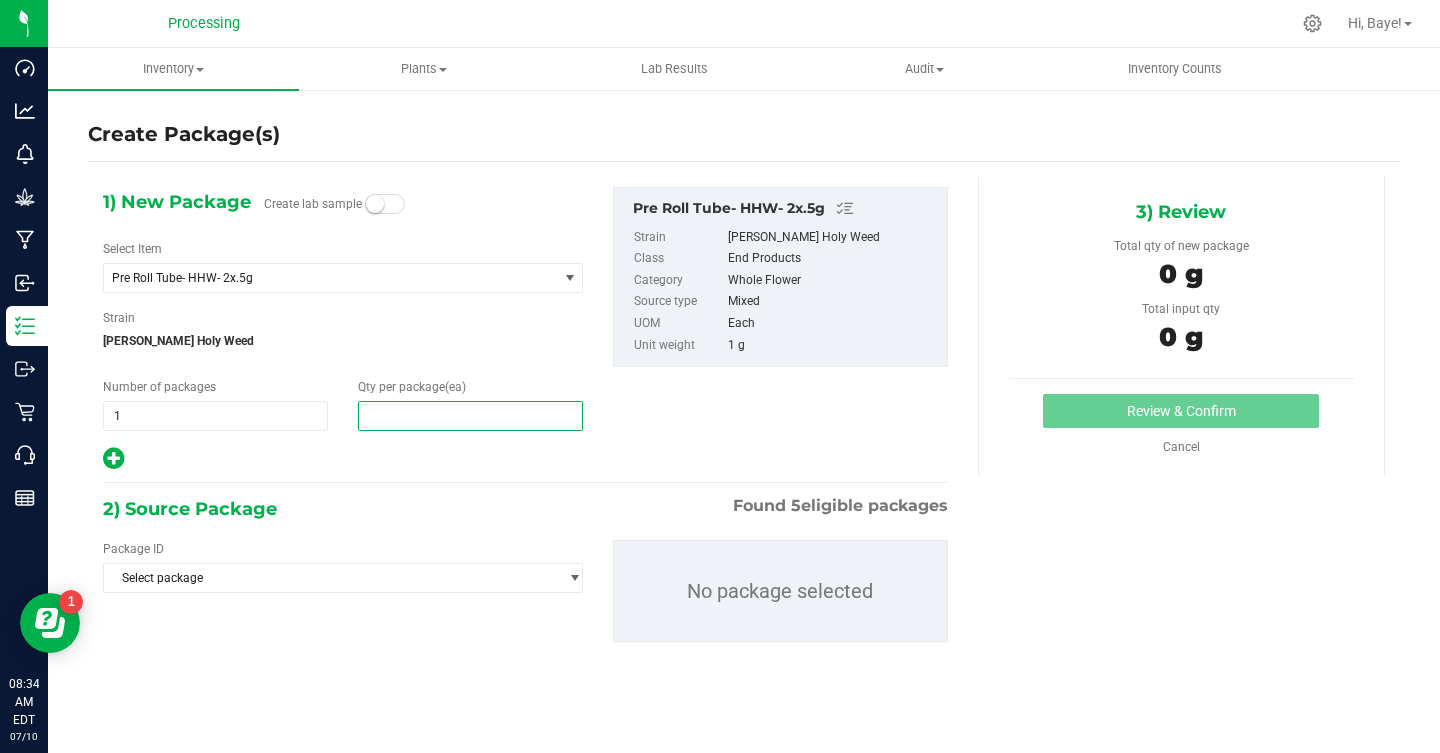 click at bounding box center [470, 416] 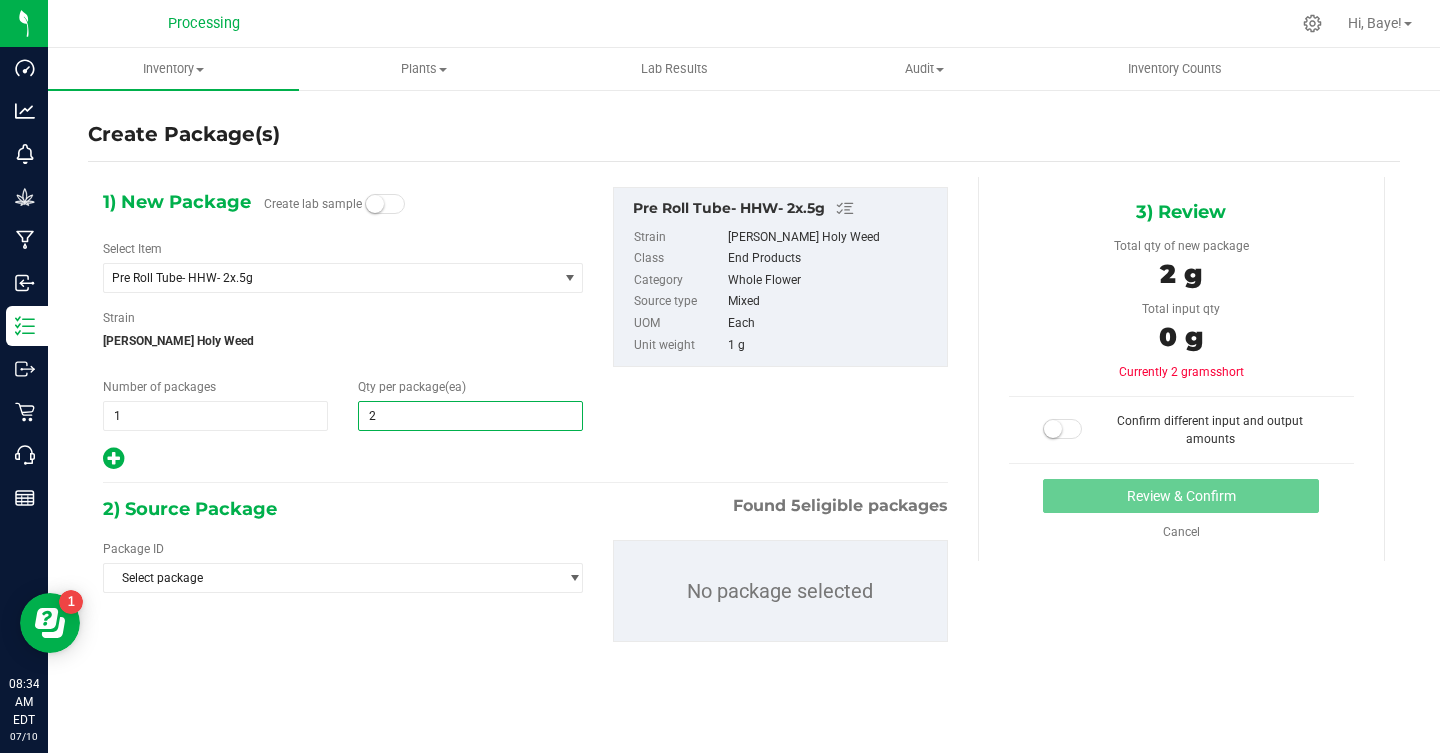 type on "25" 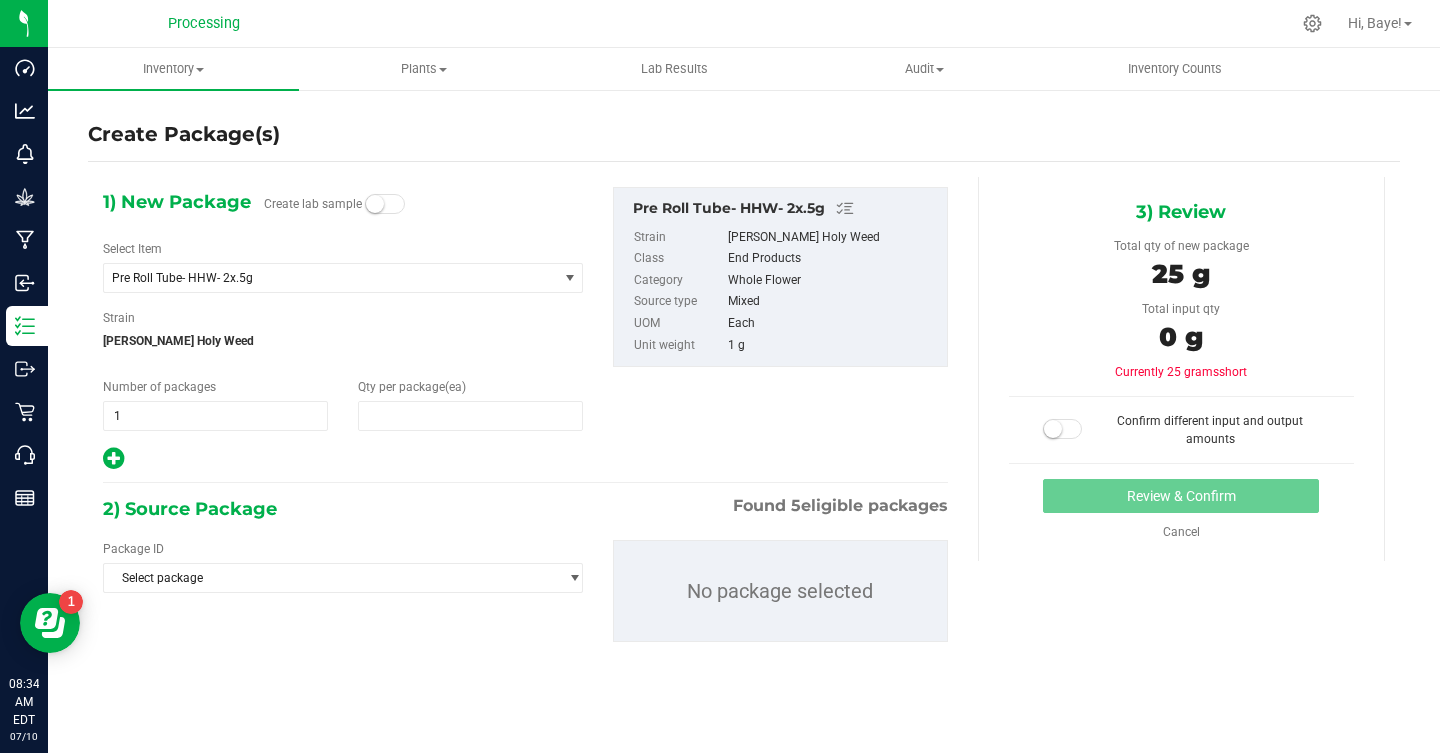 type on "25" 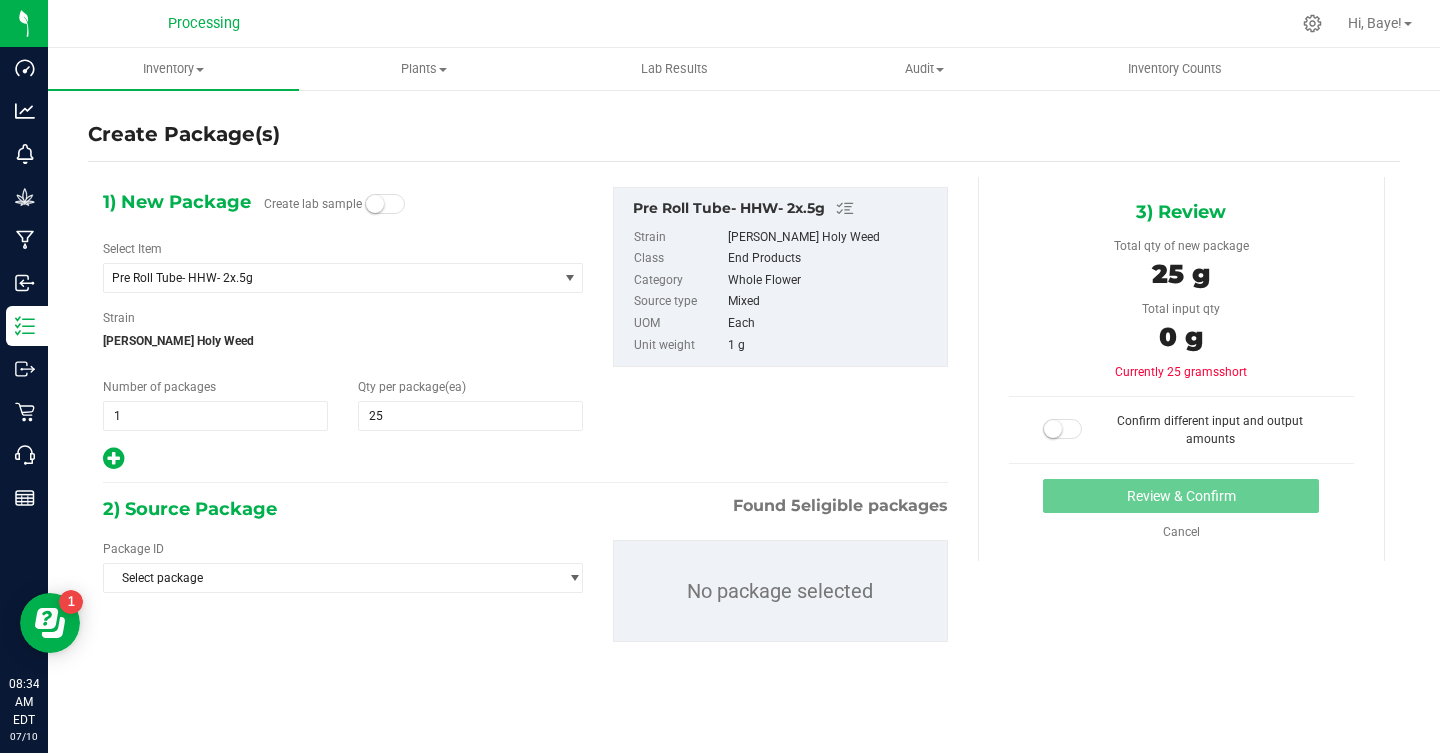 click on "2) Source Package
Found
5
eligible packages" at bounding box center [525, 509] 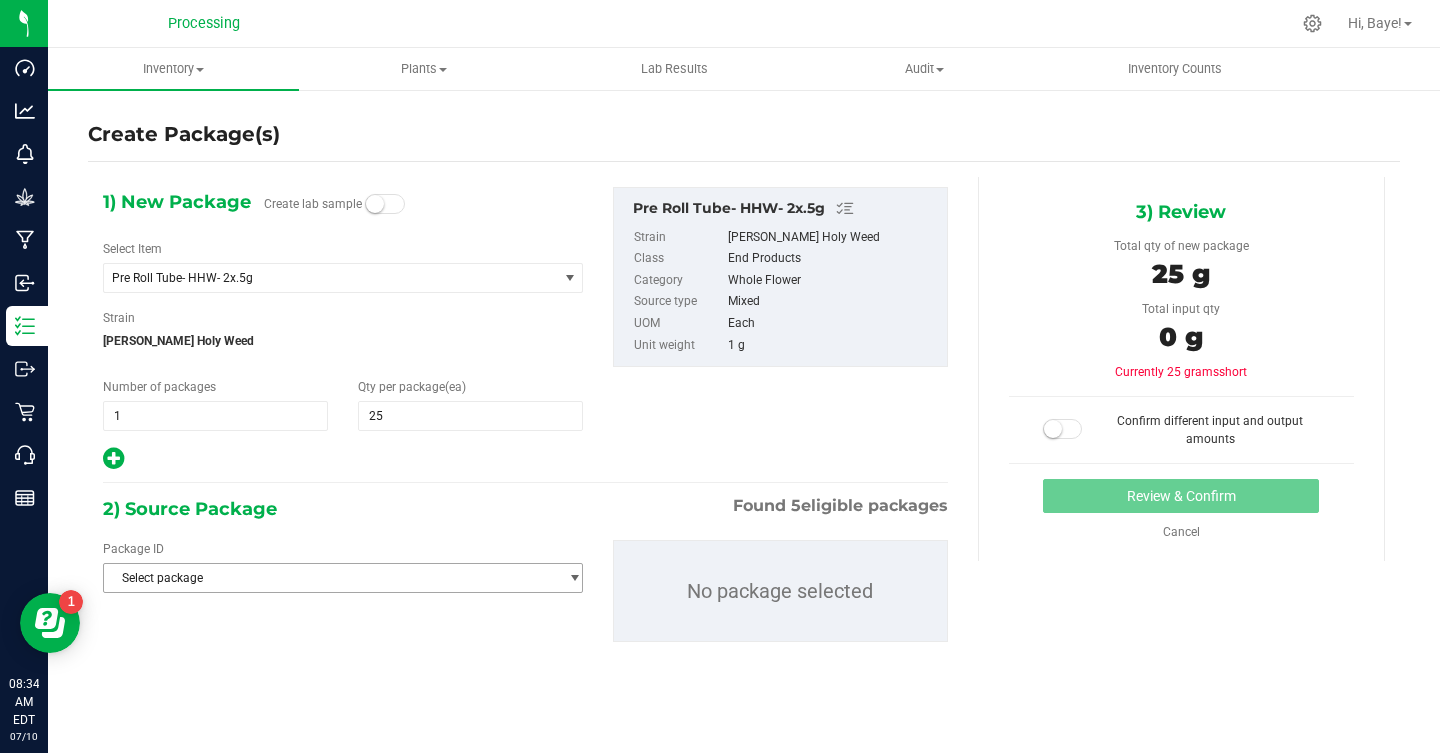 click on "Select package" at bounding box center [330, 578] 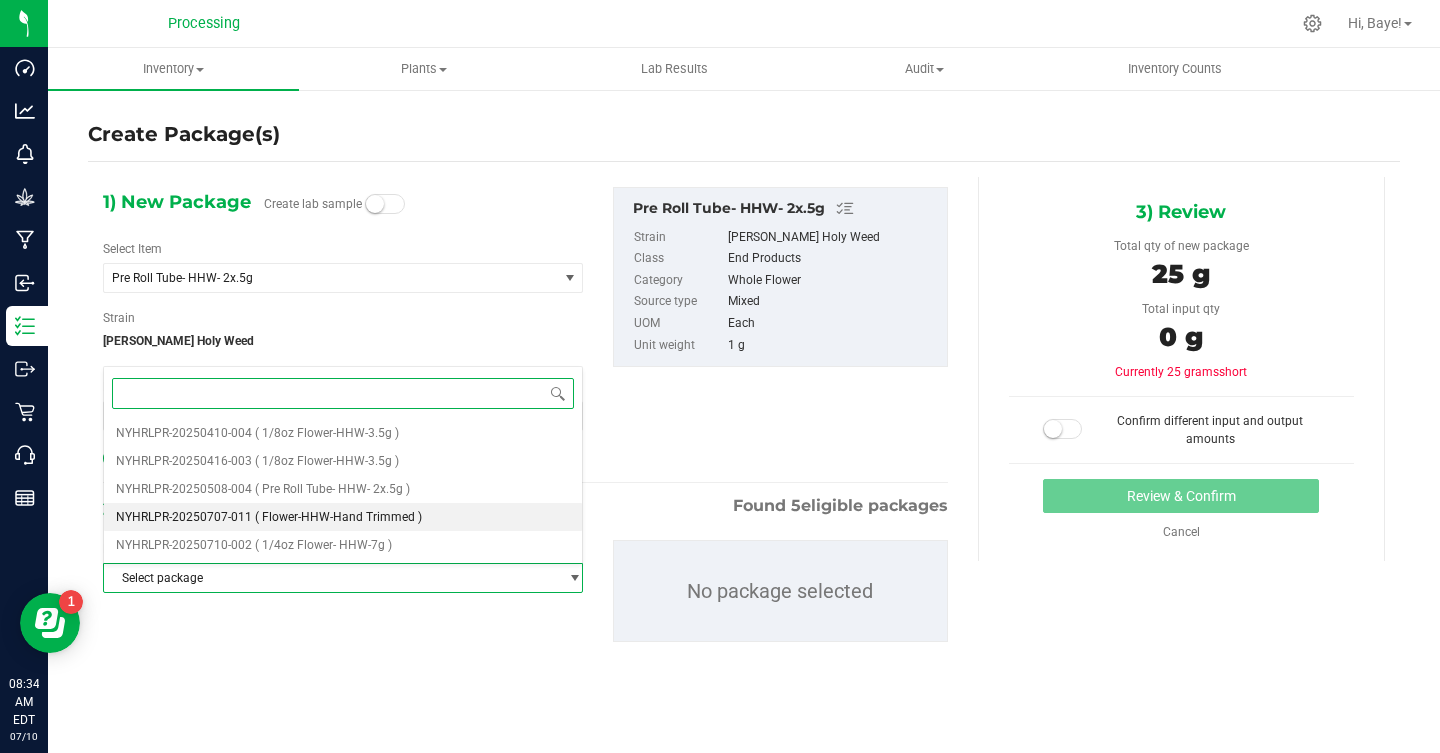 click on "(
Flower-HHW-Hand Trimmed
)" at bounding box center (338, 517) 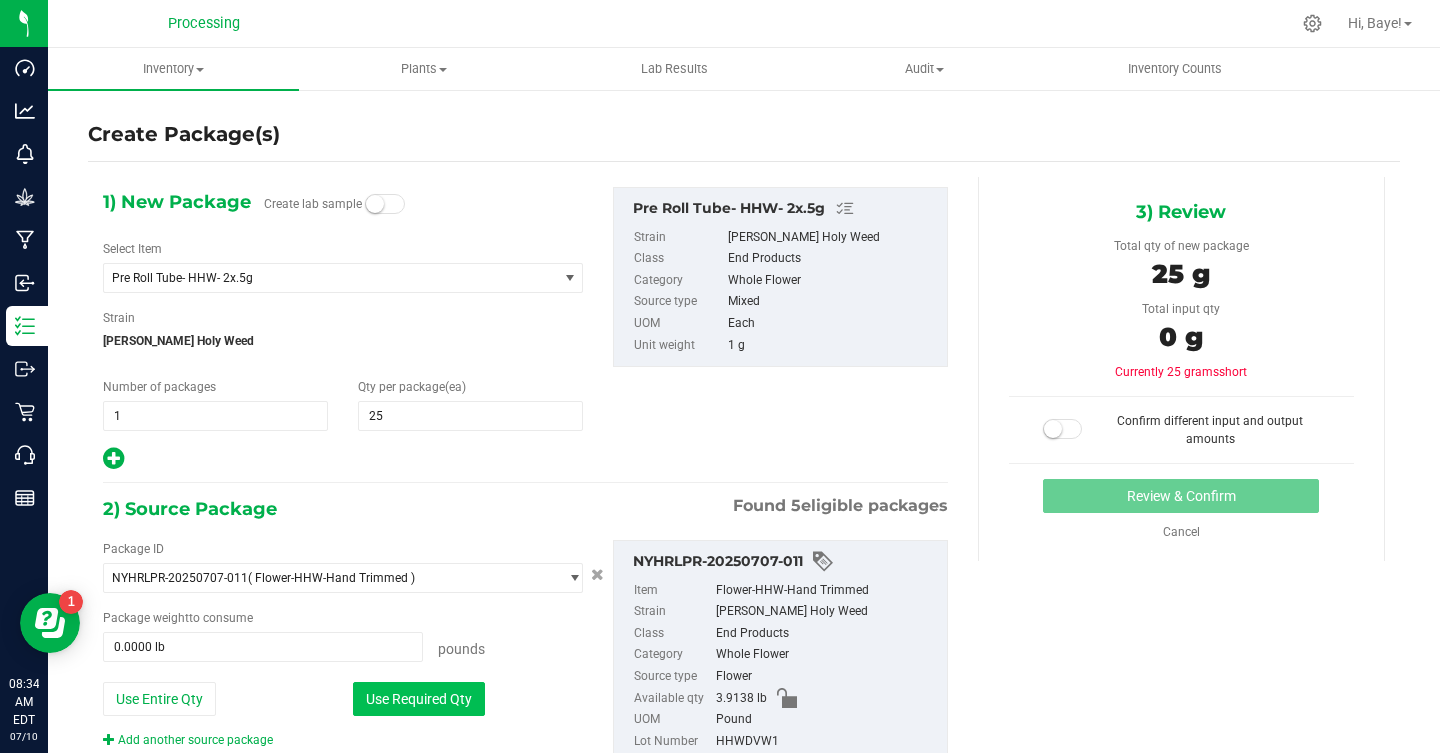 click on "Use Required Qty" at bounding box center (419, 699) 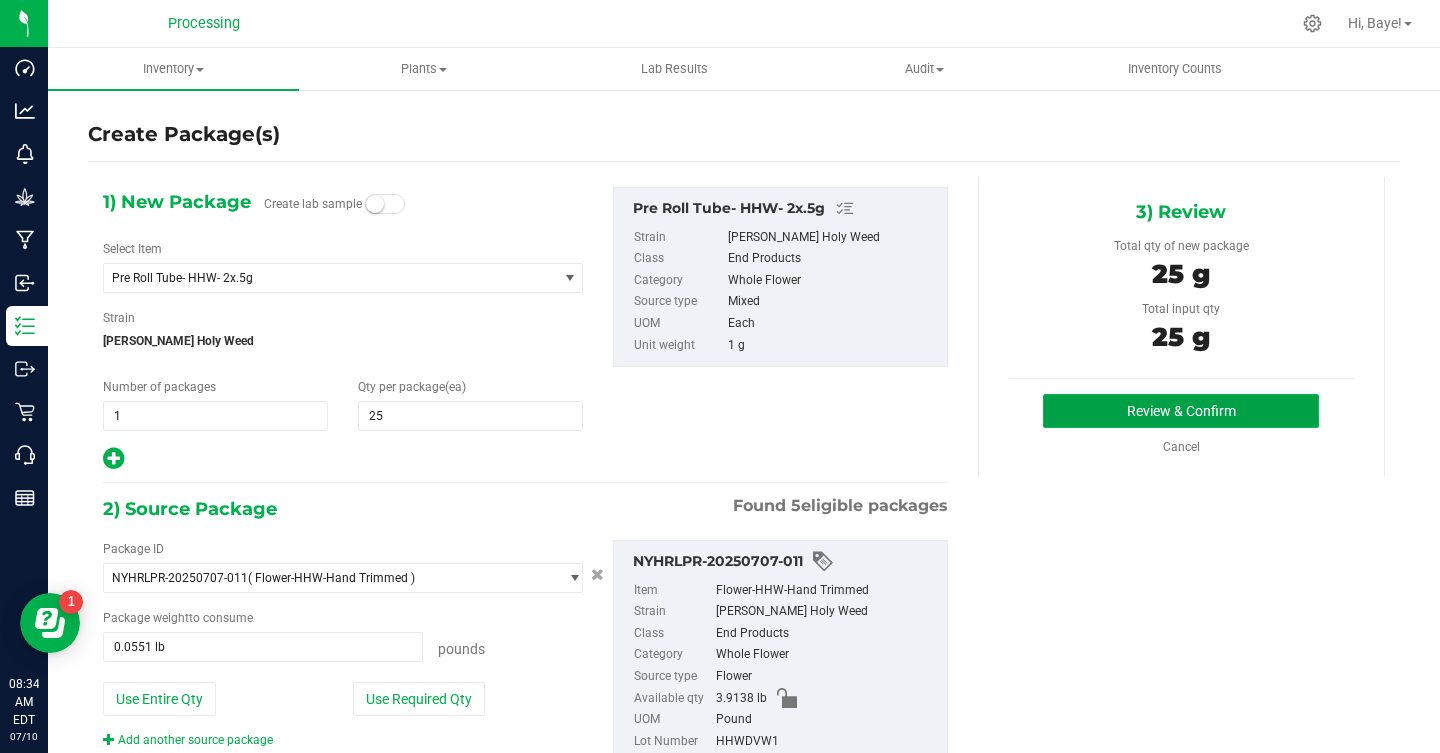 click on "Review & Confirm" at bounding box center [1181, 411] 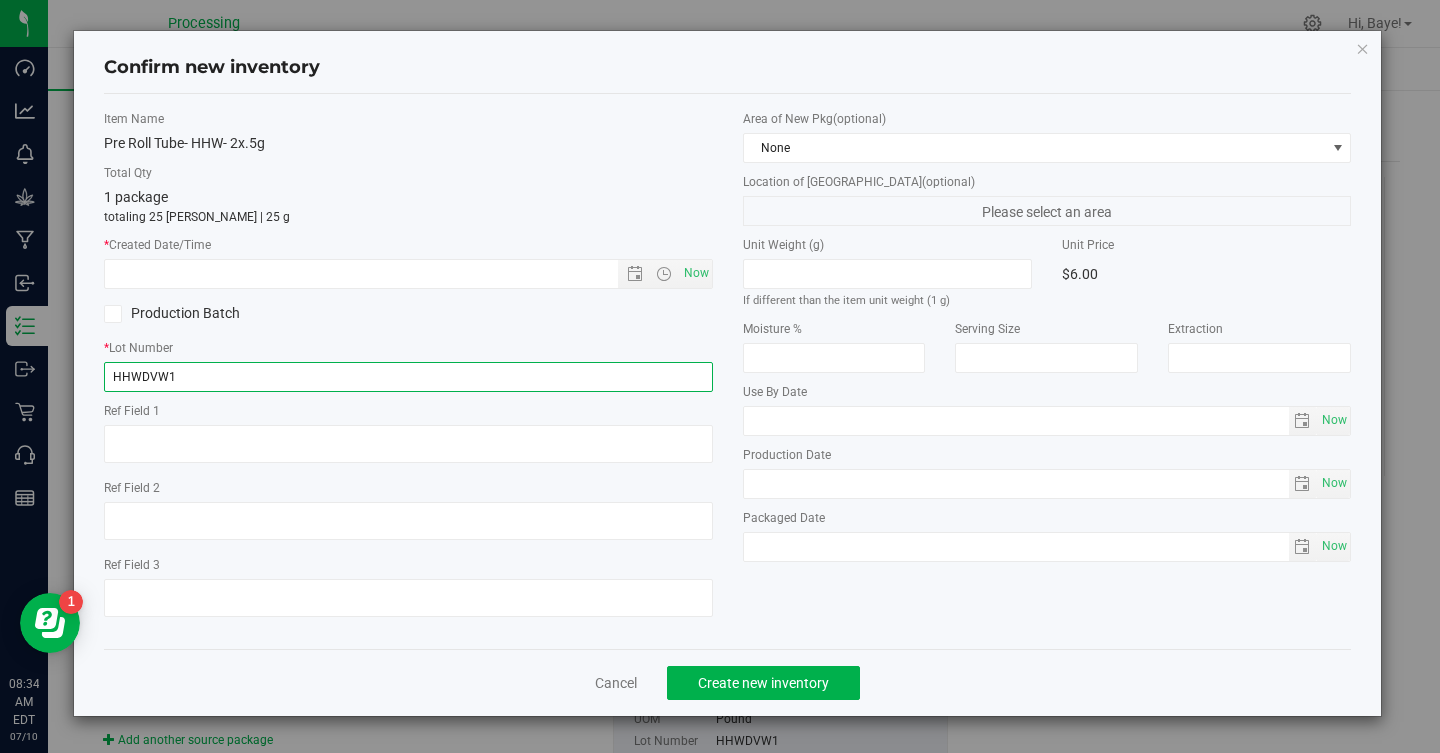 click on "HHWDVW1" at bounding box center (408, 377) 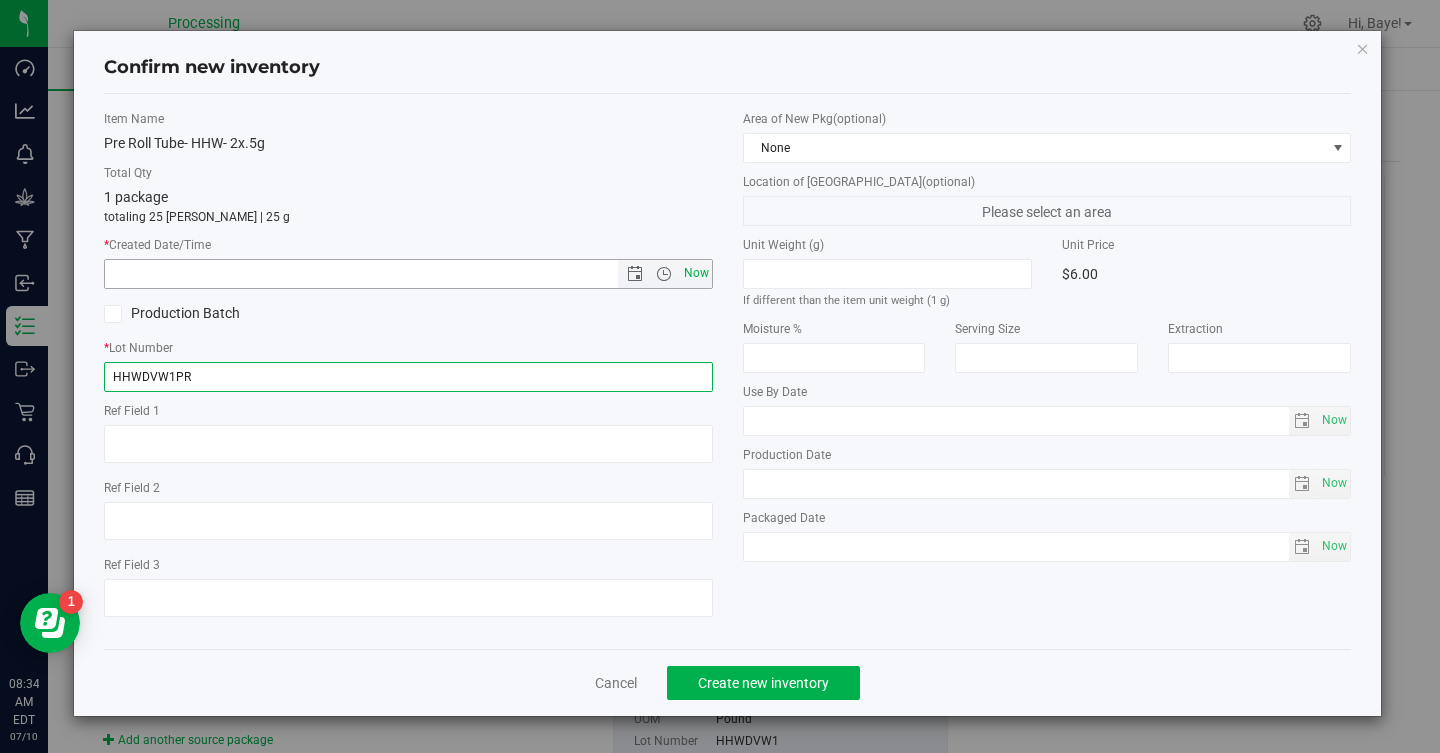 type on "HHWDVW1PR" 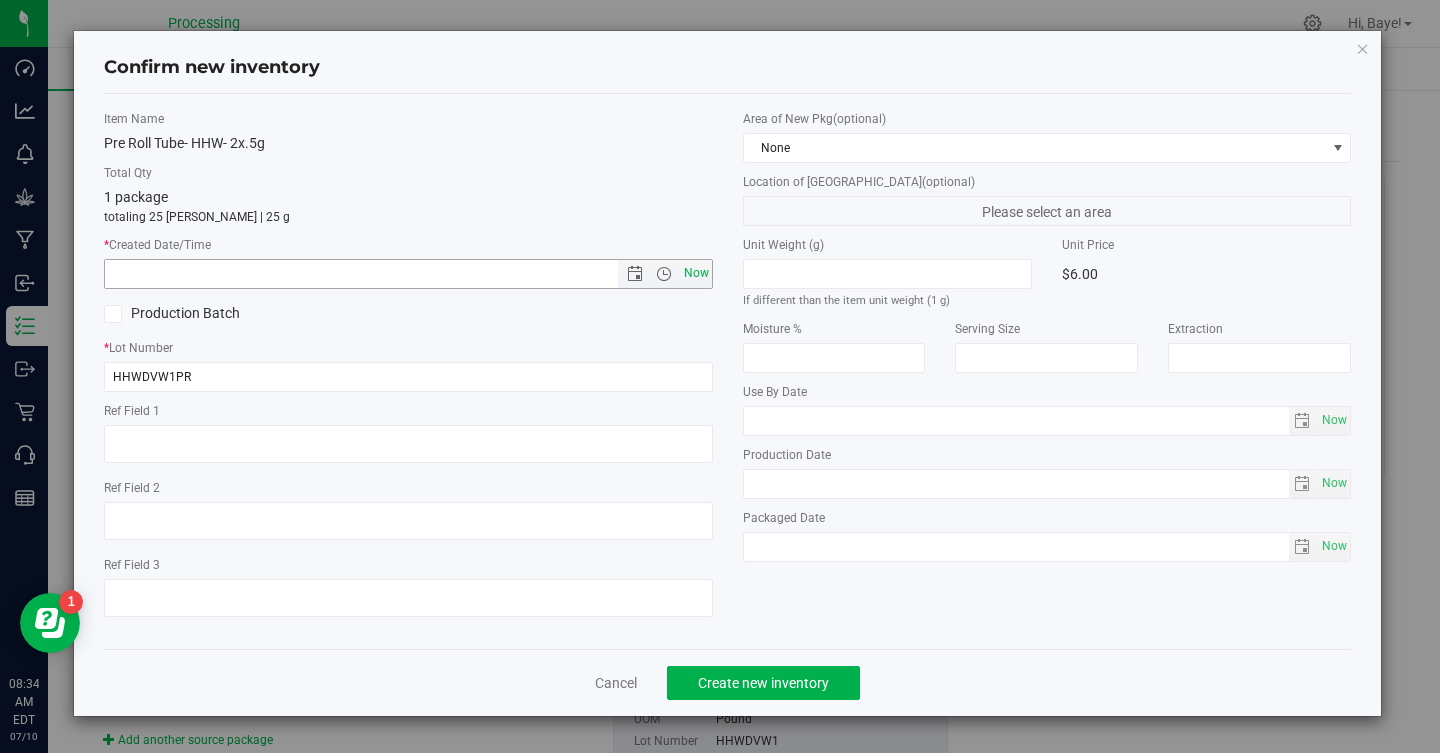 click on "Now" at bounding box center (696, 273) 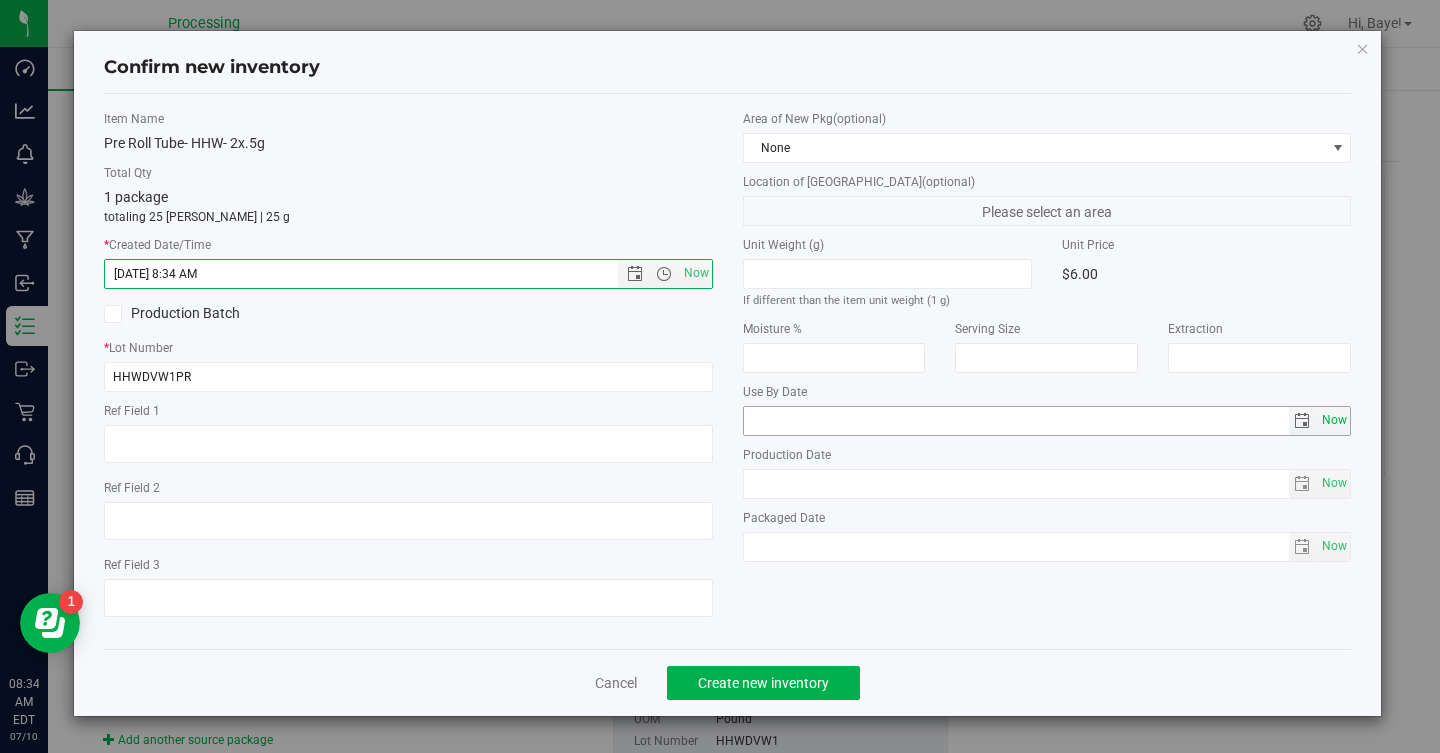 click on "Now" at bounding box center [1335, 420] 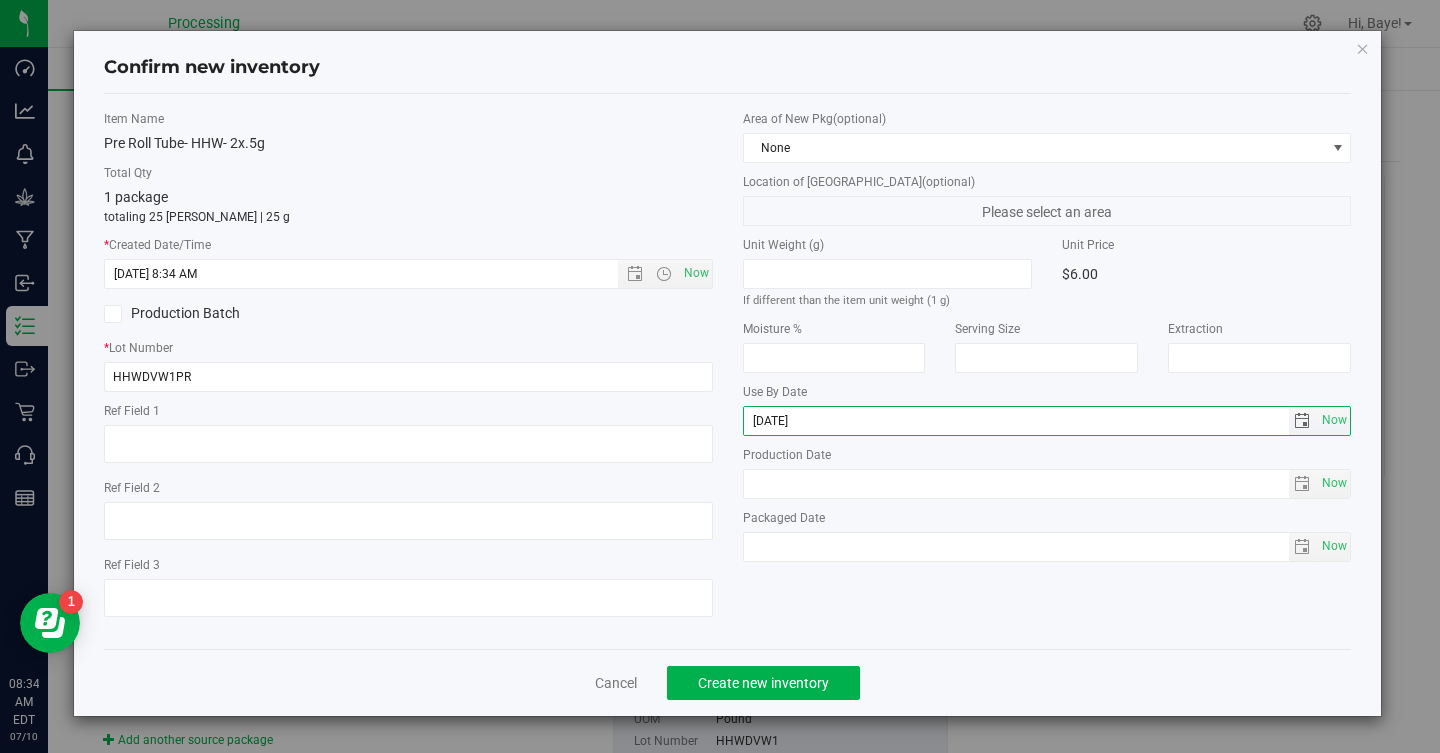 click on "[DATE]" at bounding box center [1016, 421] 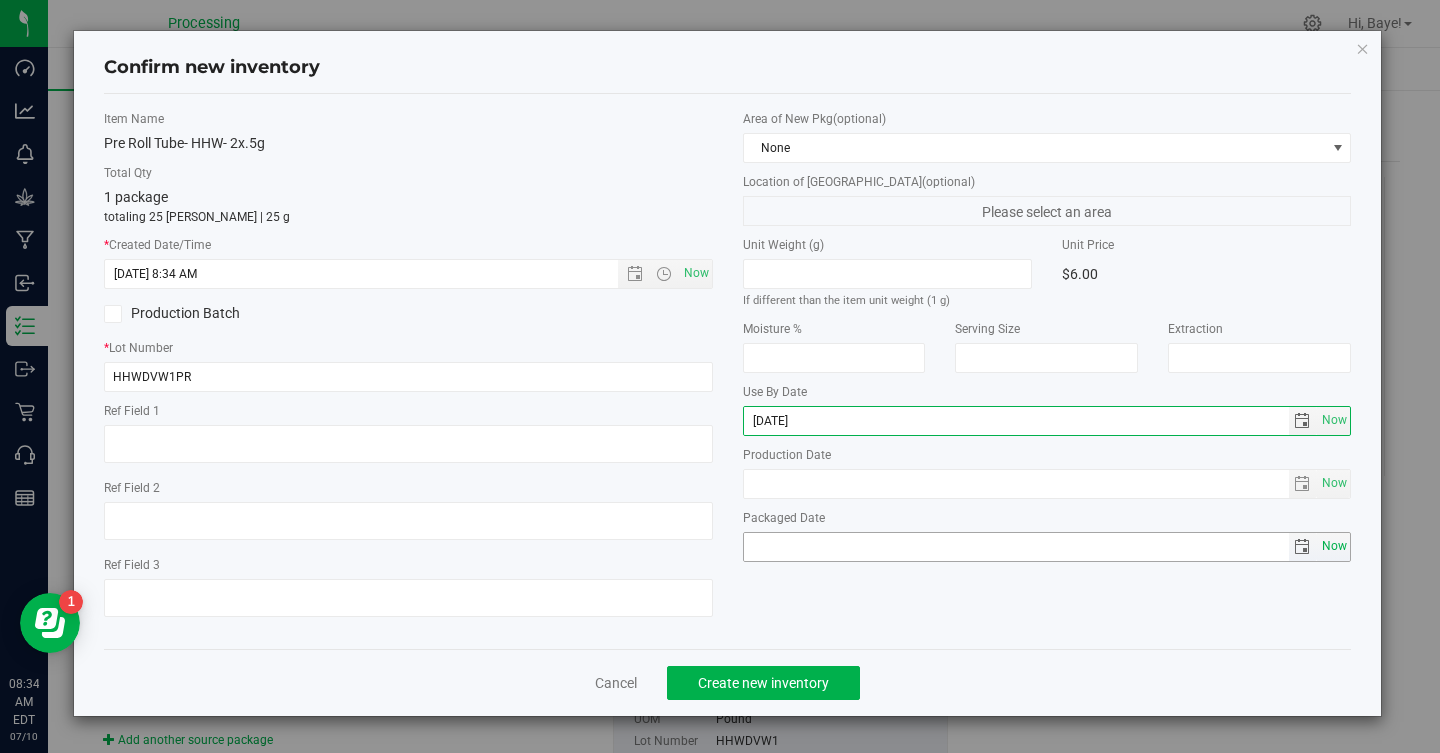 type on "[DATE]" 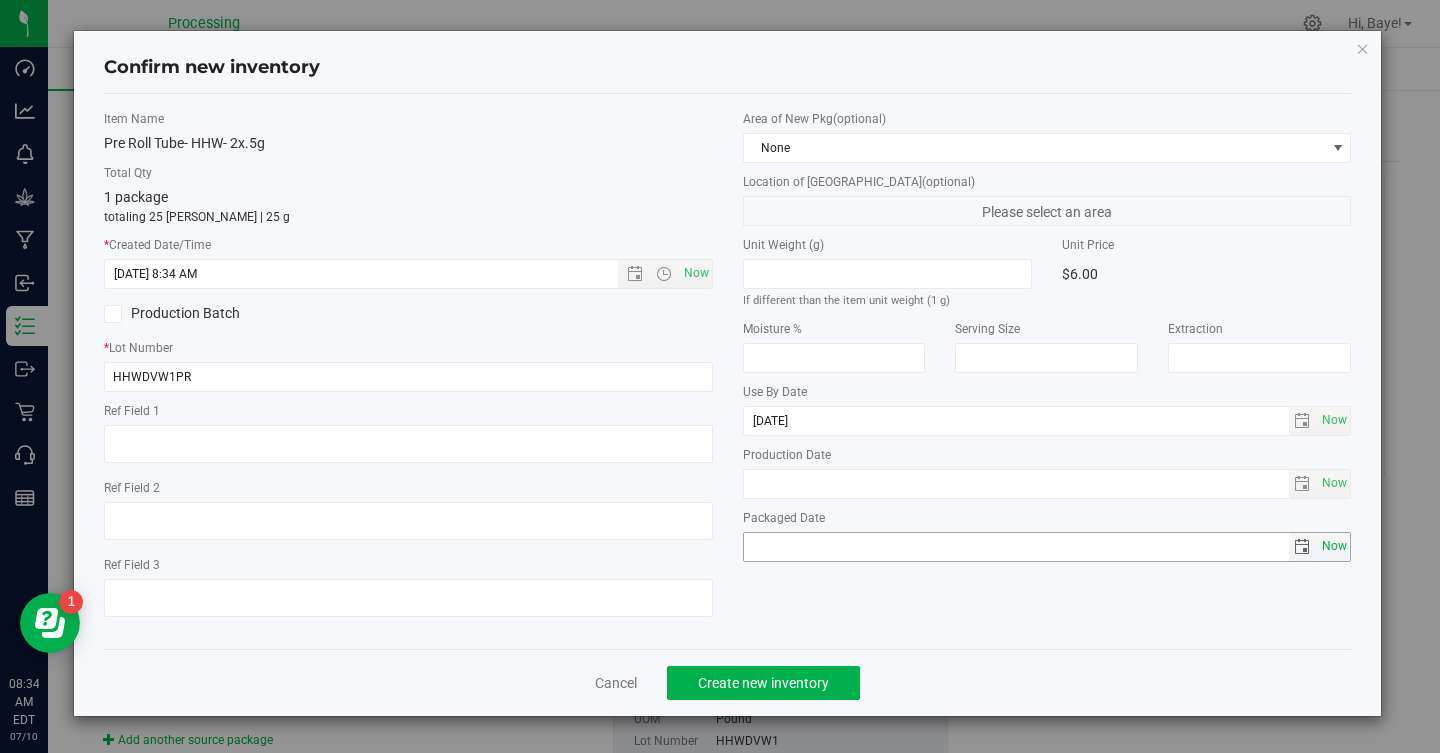 click on "Now" at bounding box center (1335, 546) 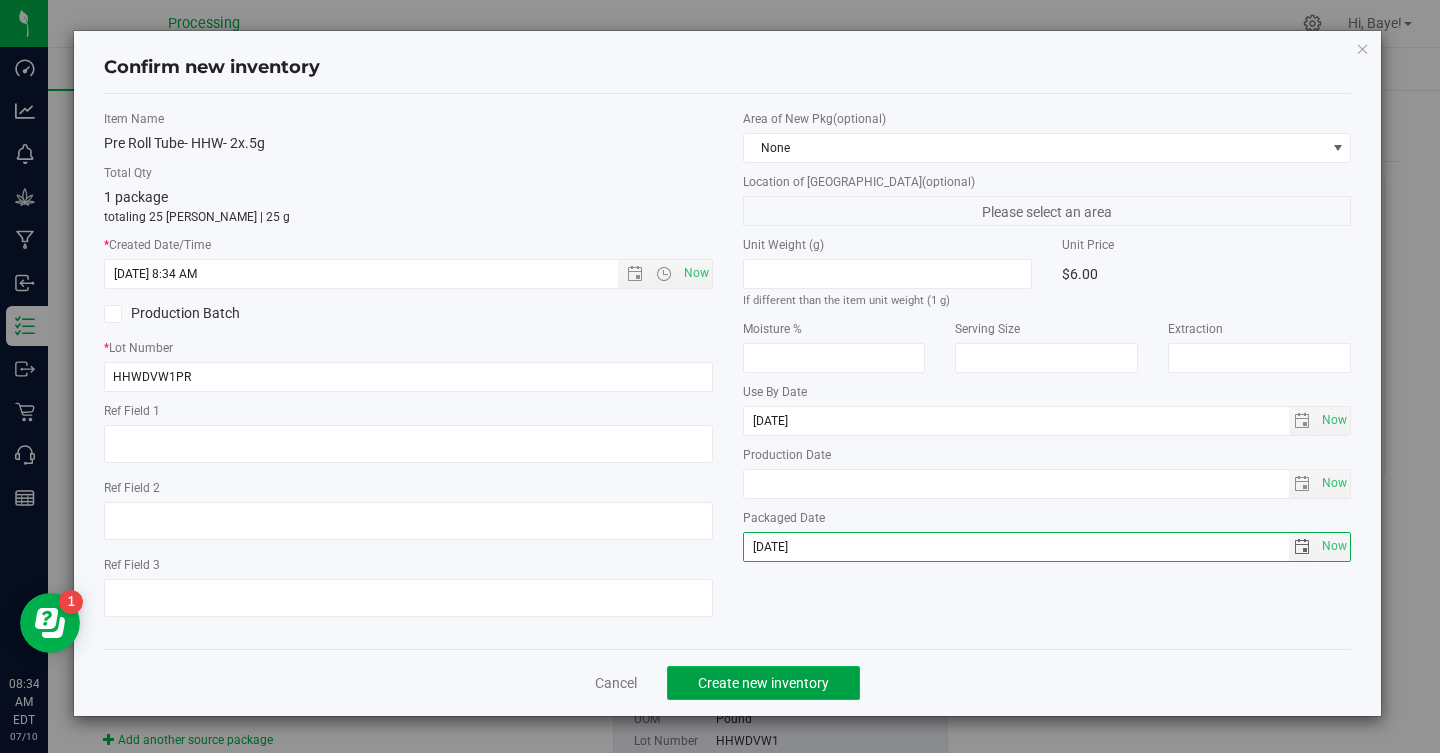 click on "Create new inventory" 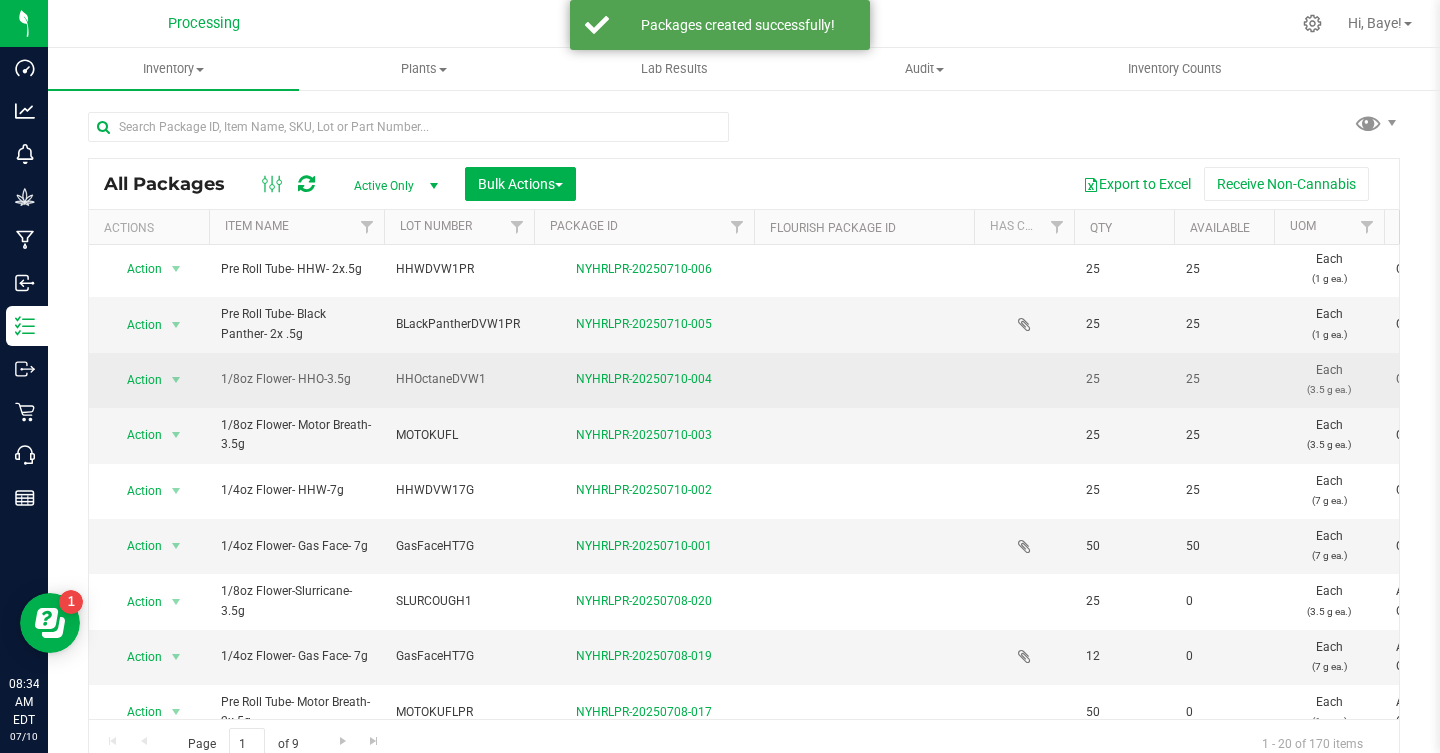 scroll, scrollTop: 0, scrollLeft: 0, axis: both 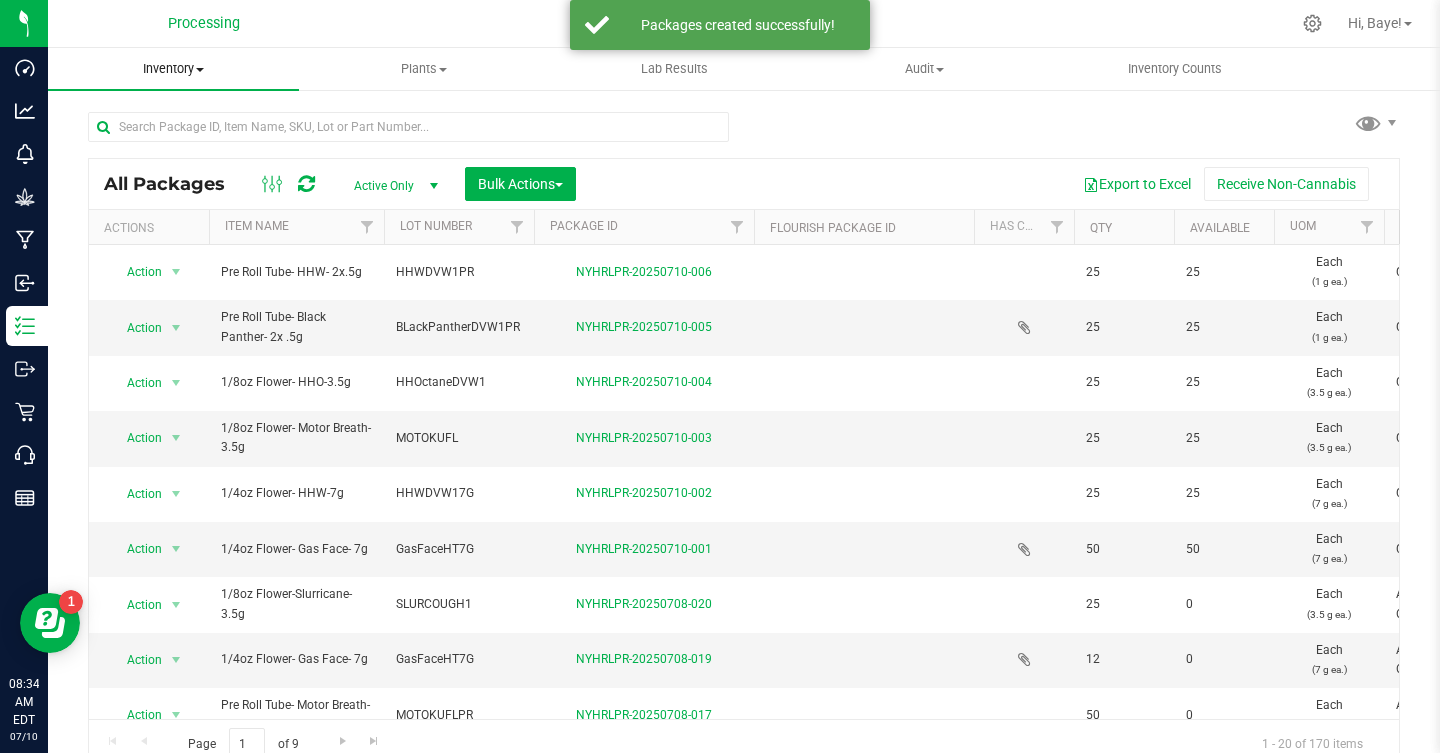 click on "Inventory" at bounding box center [173, 69] 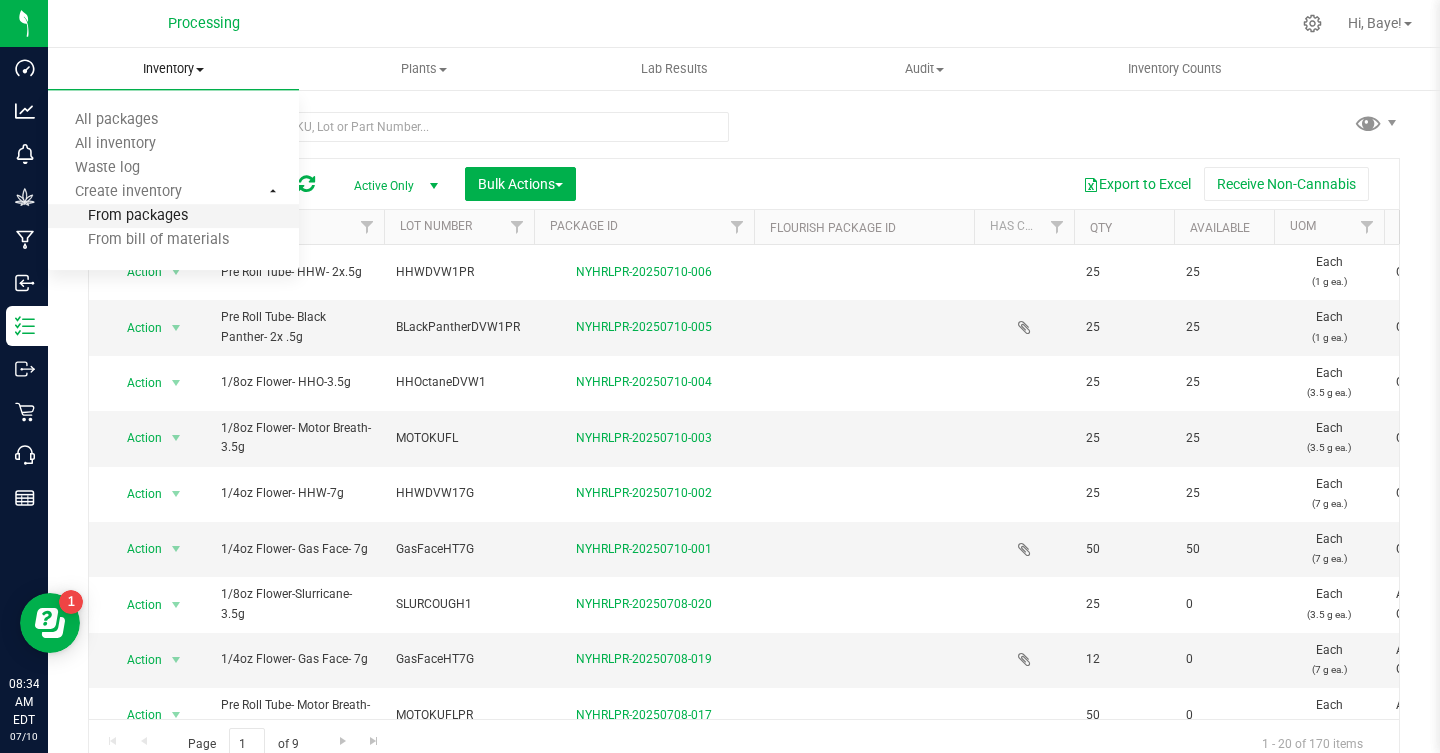 click on "From packages" at bounding box center (173, 217) 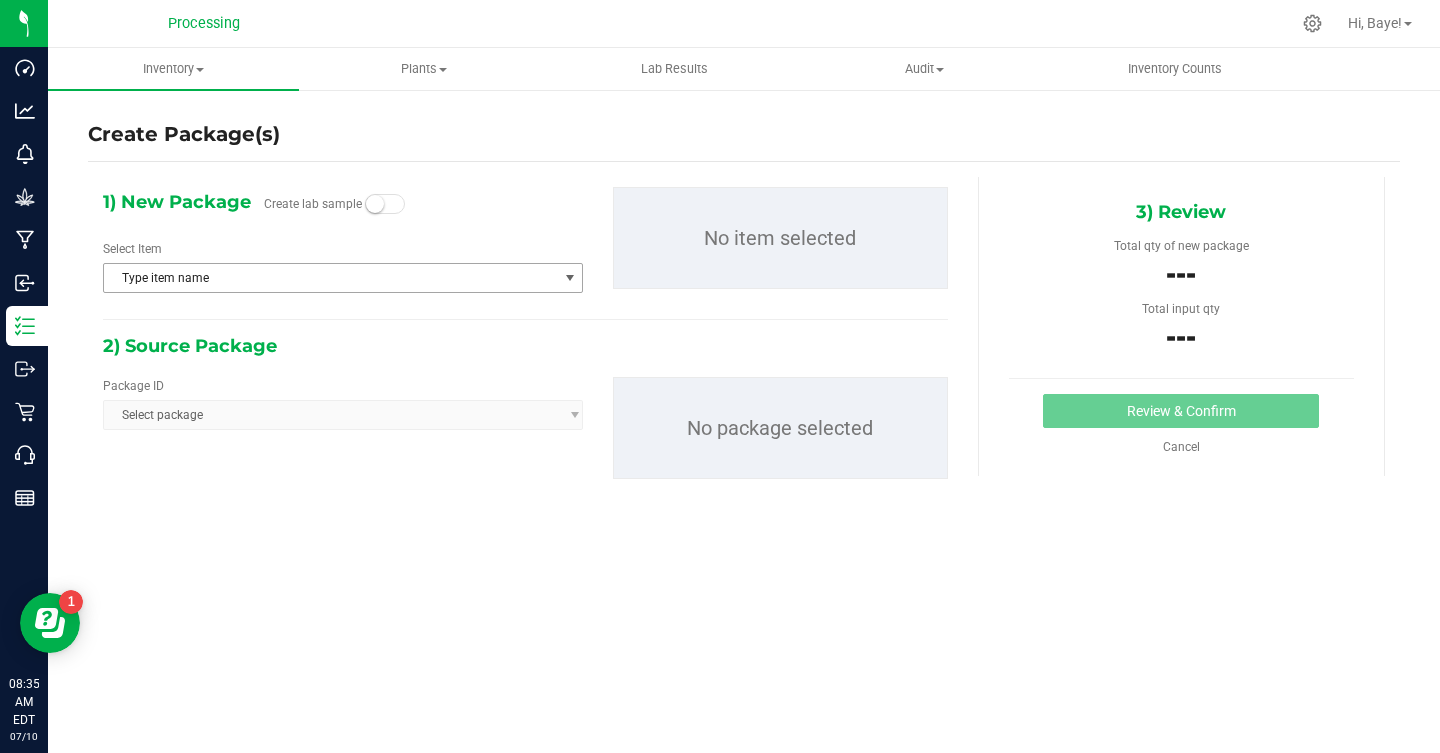 click on "Type item name" at bounding box center [343, 278] 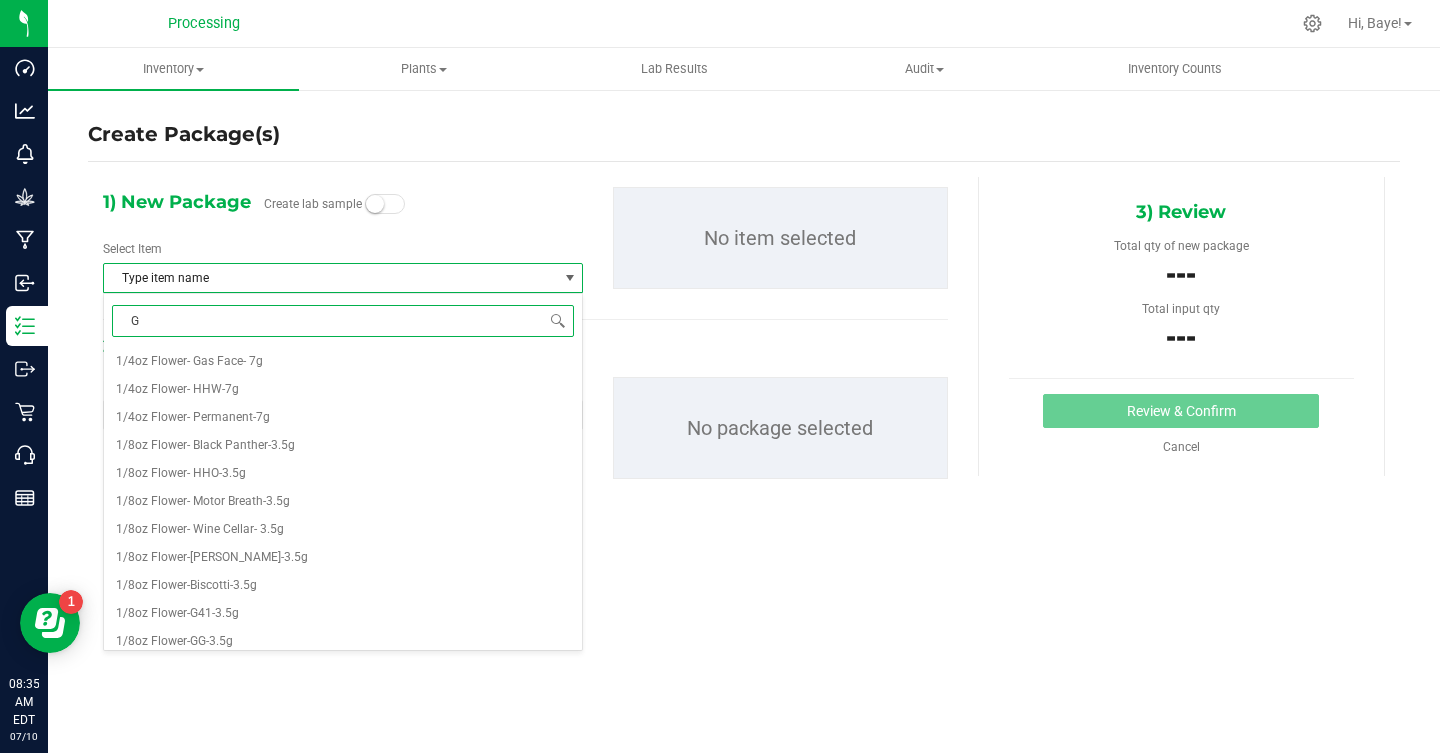 type on "GG" 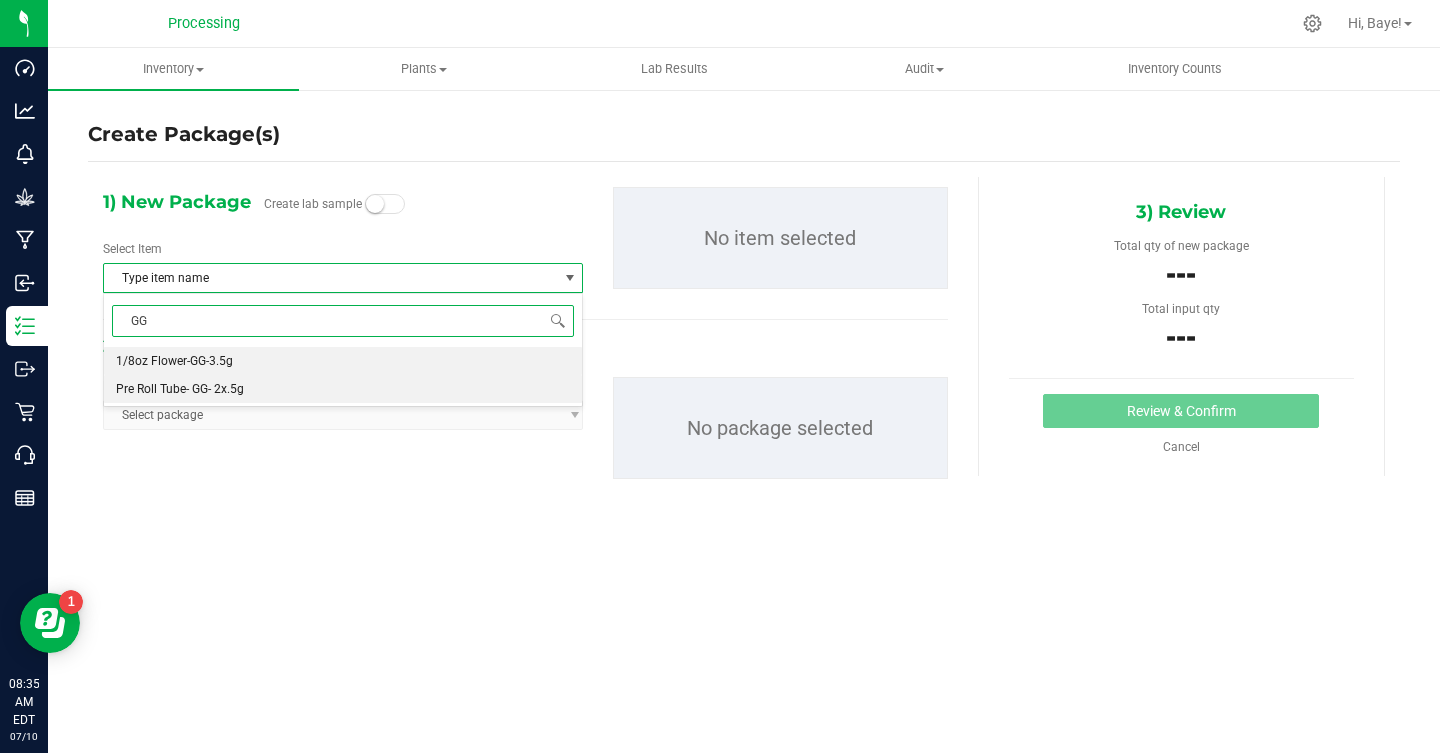 click on "Pre Roll Tube- GG- 2x.5g" at bounding box center (343, 389) 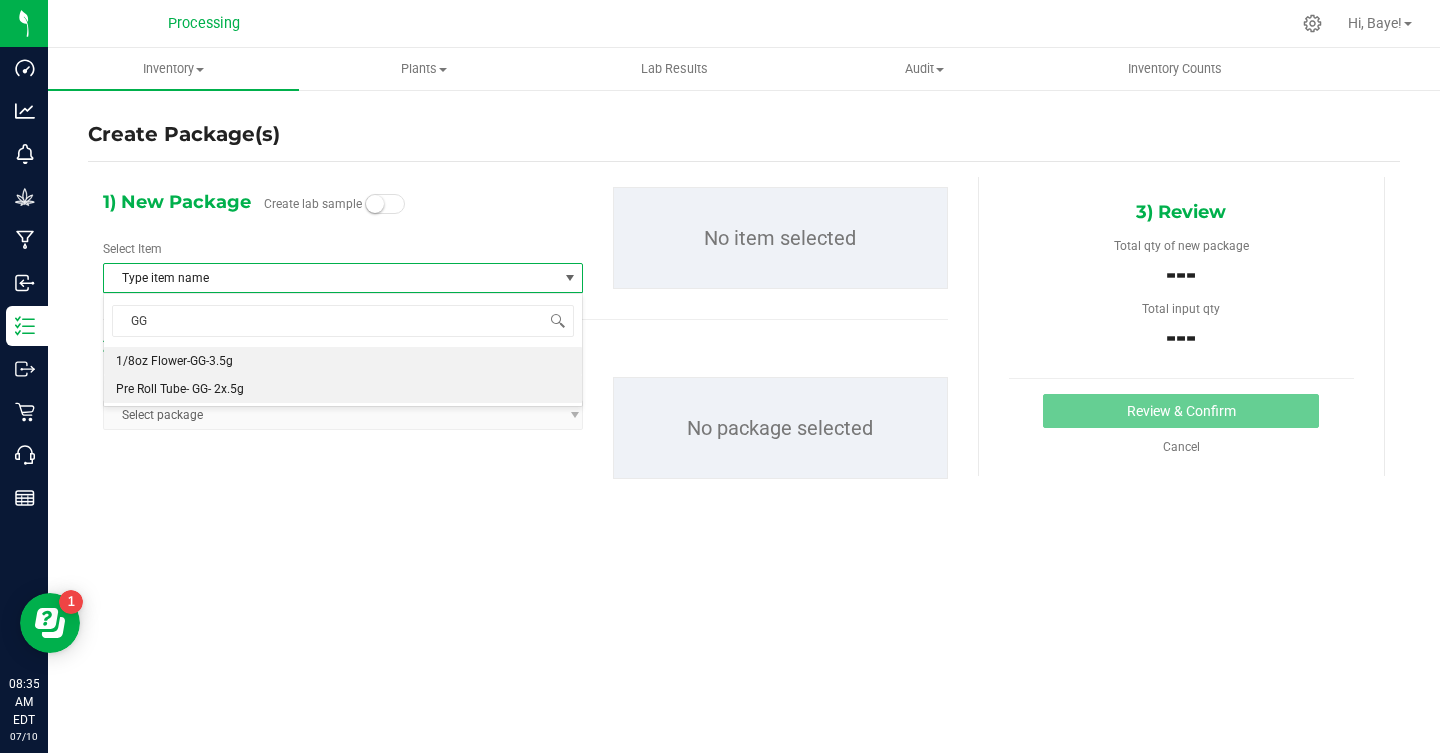 type 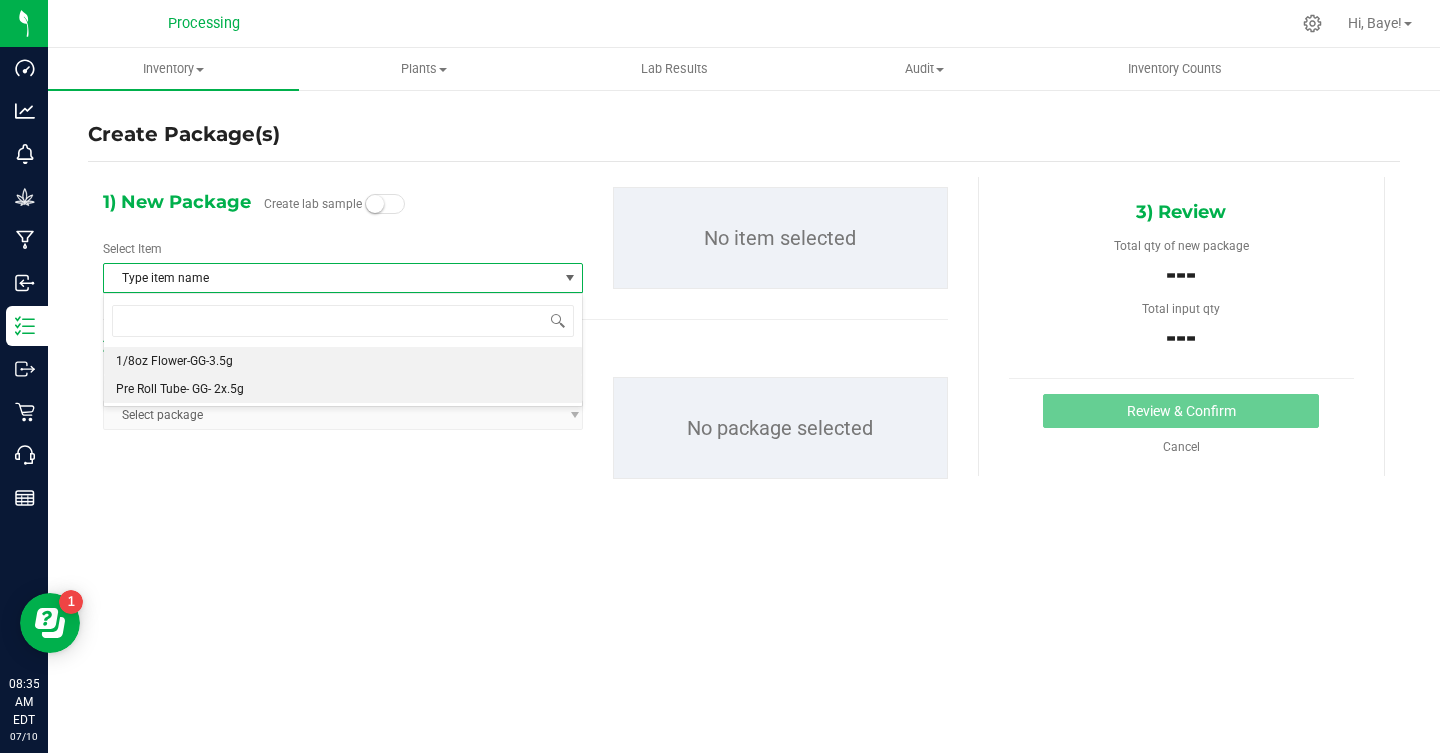 scroll, scrollTop: 1344, scrollLeft: 0, axis: vertical 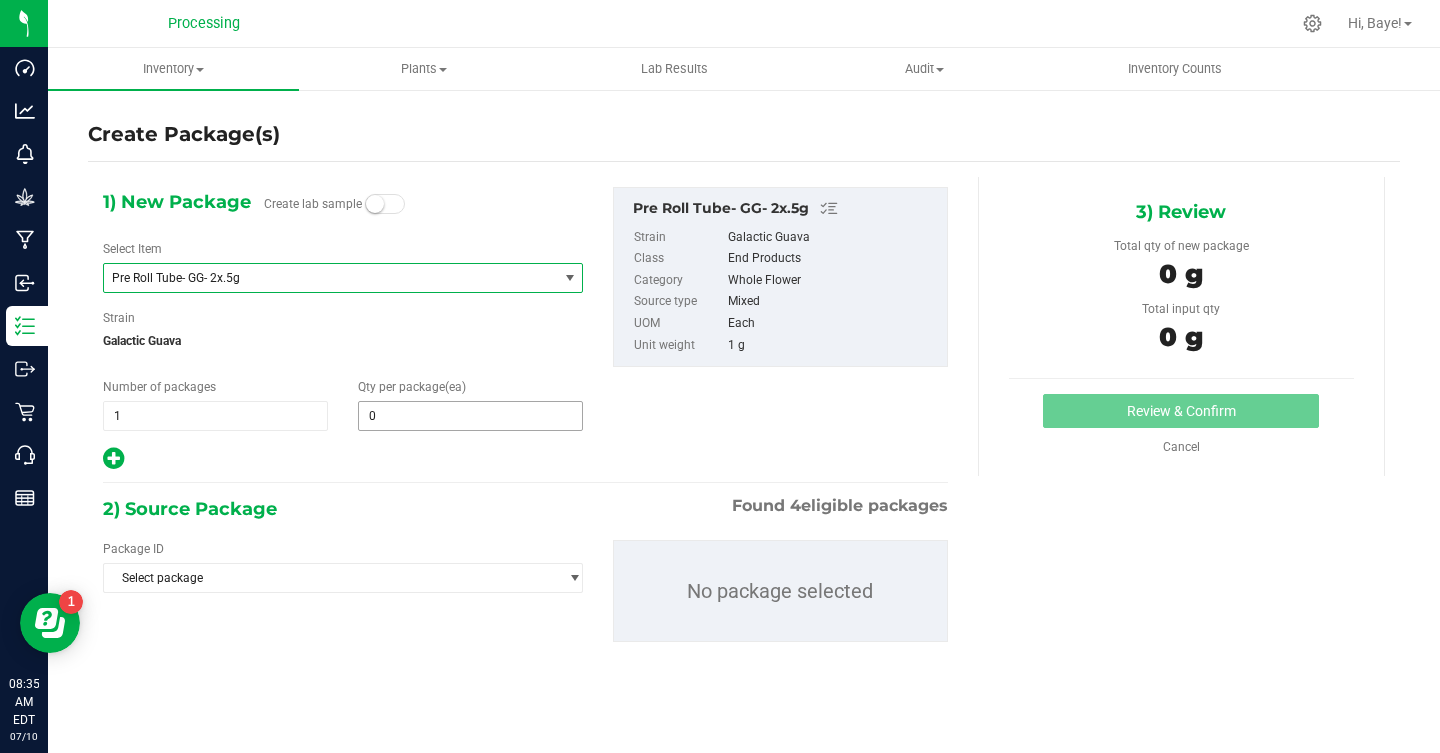 type 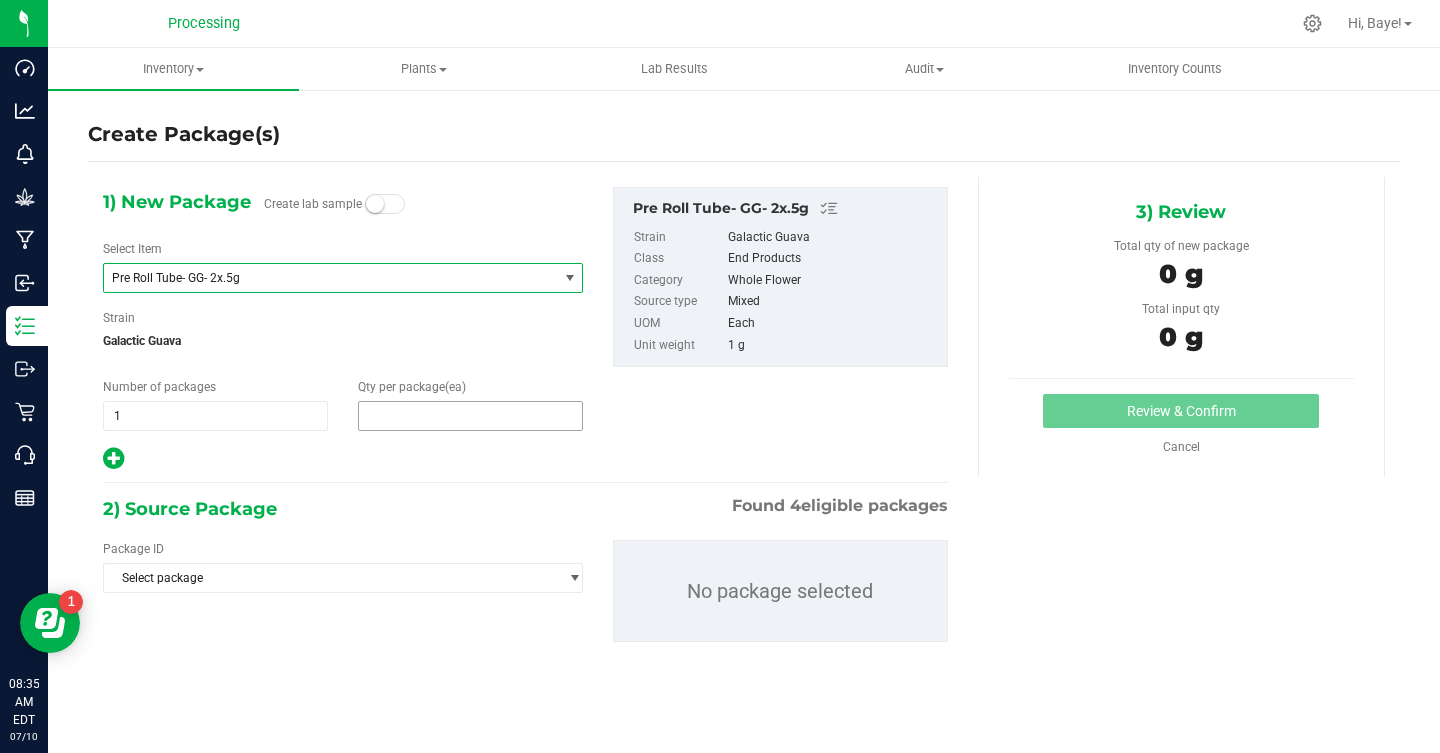 click at bounding box center (470, 416) 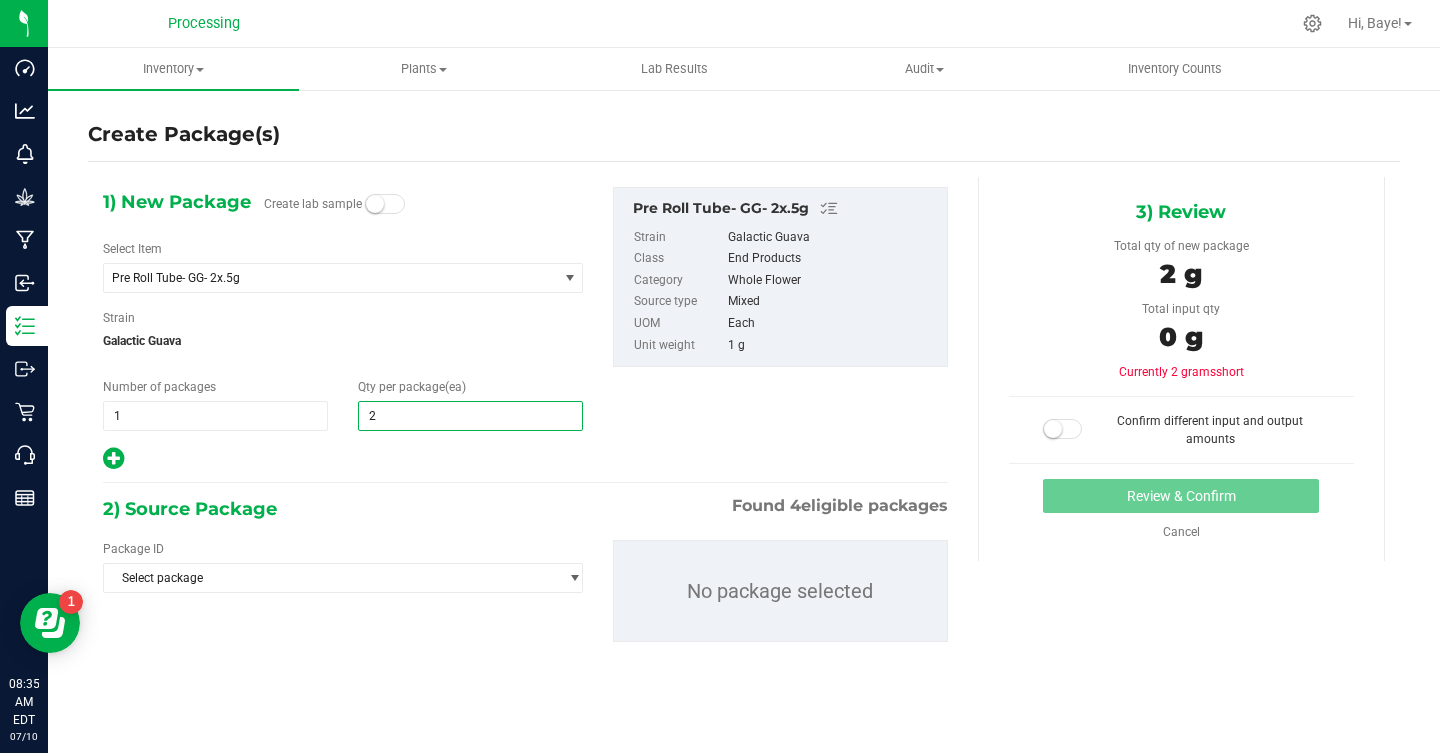 type on "25" 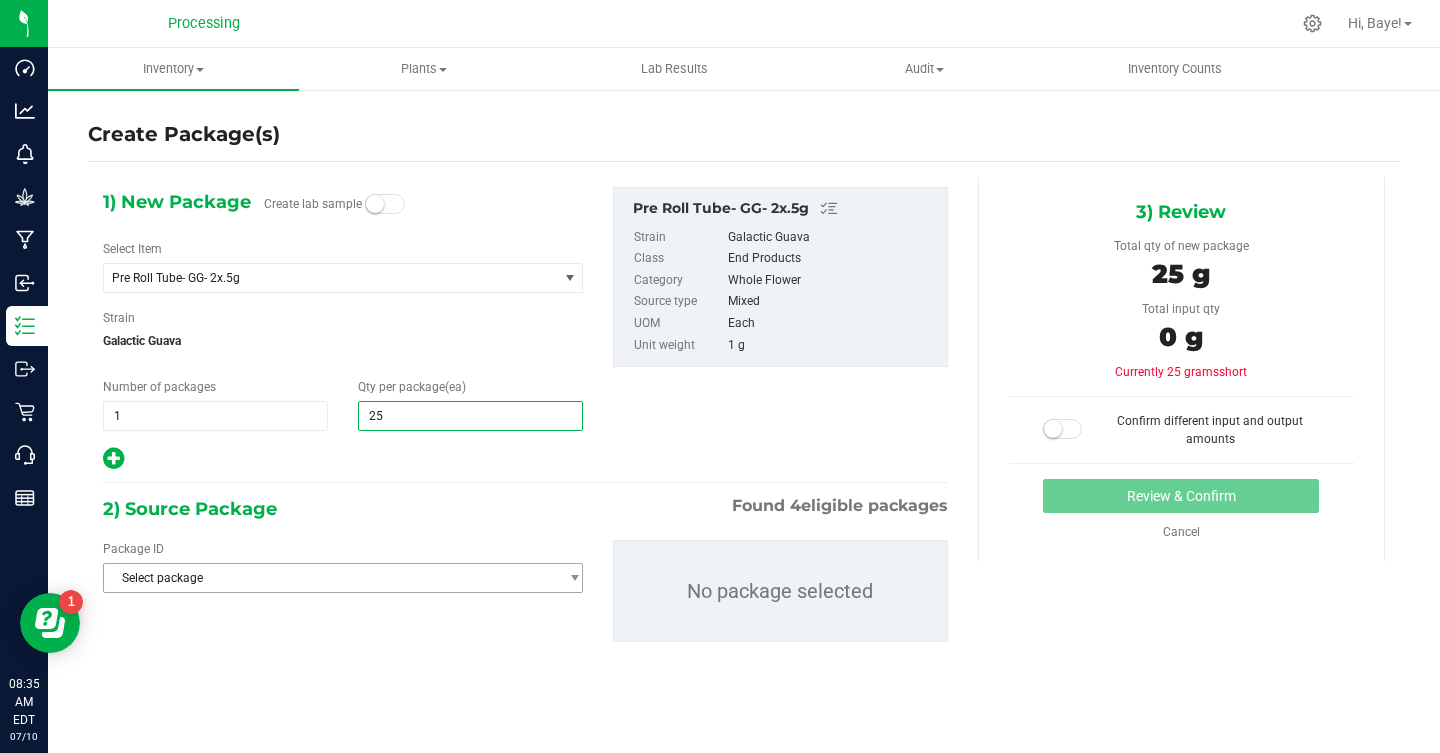 type on "25" 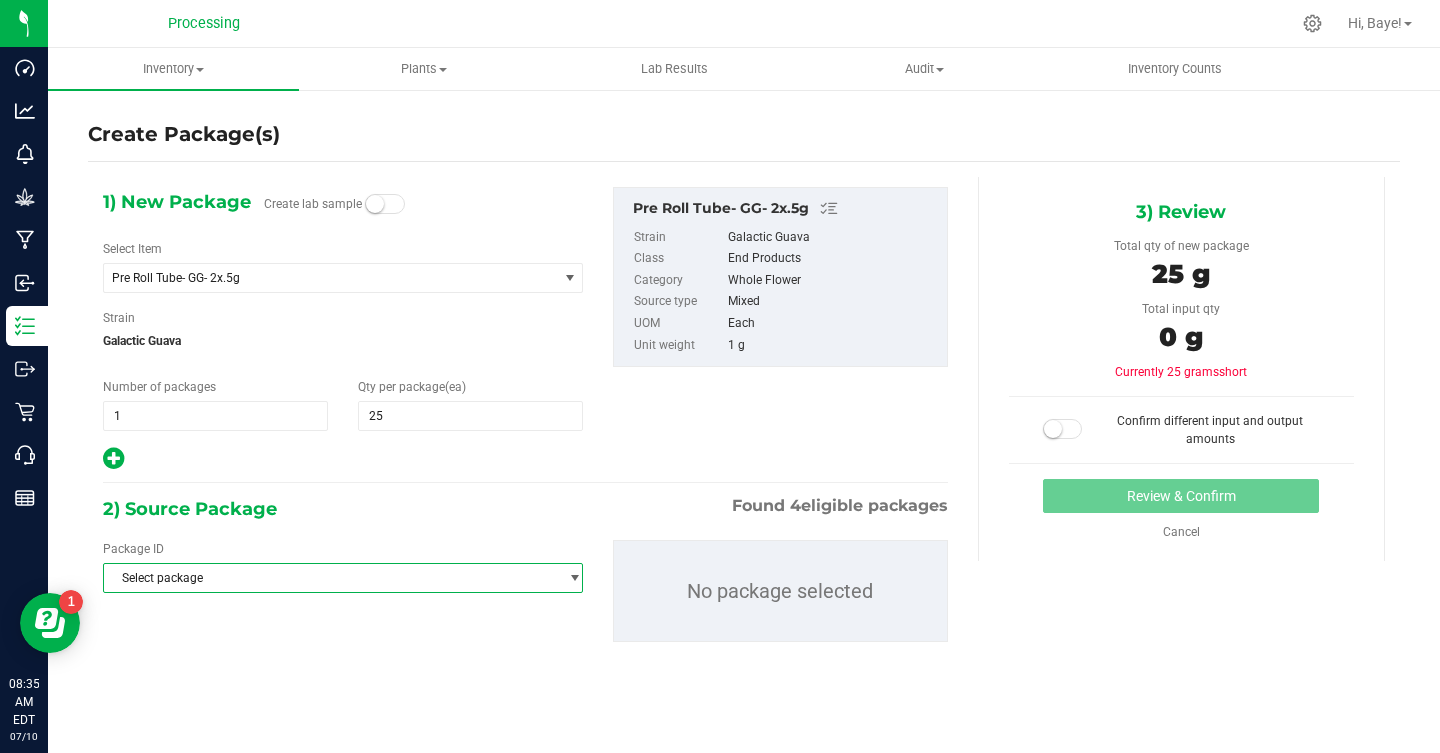 click on "Select package" at bounding box center [330, 578] 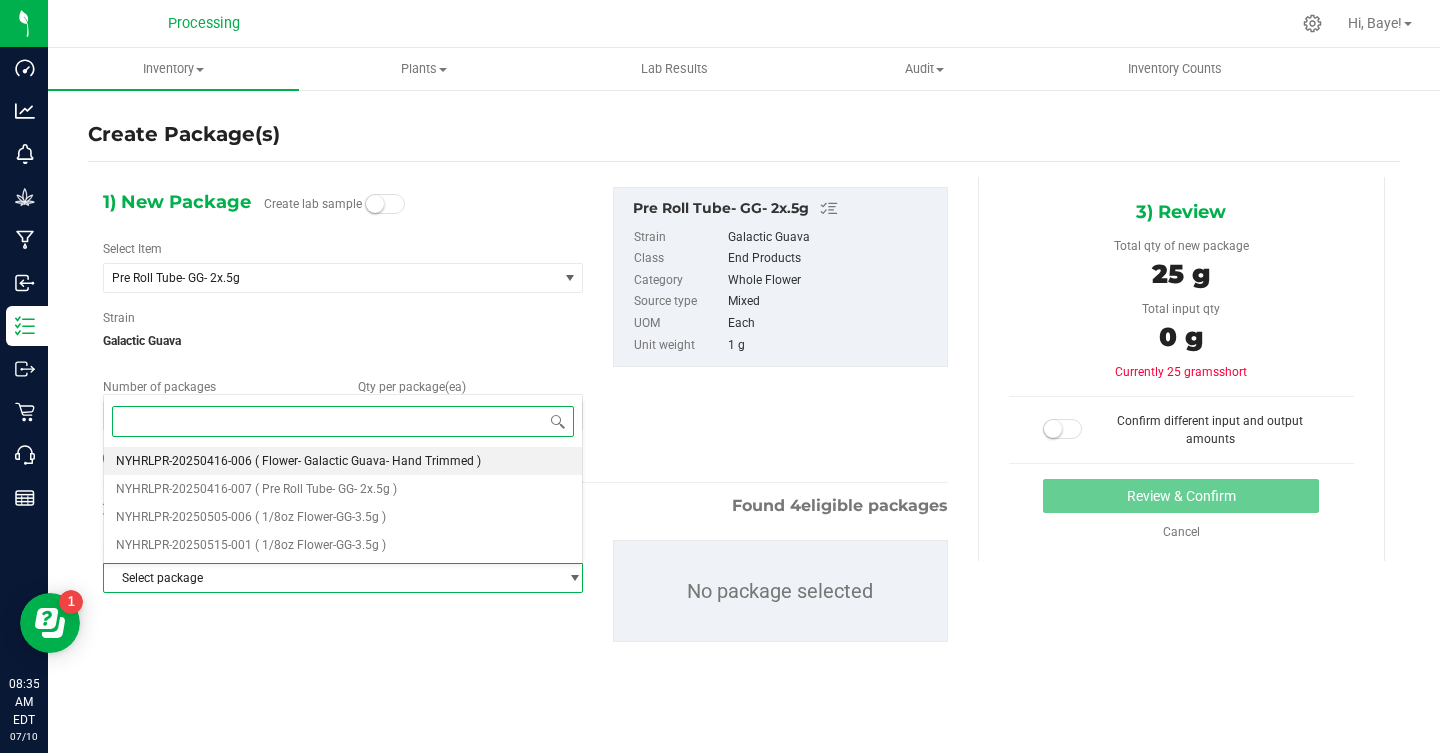 click on "(
Flower- Galactic Guava- Hand Trimmed
)" at bounding box center (368, 461) 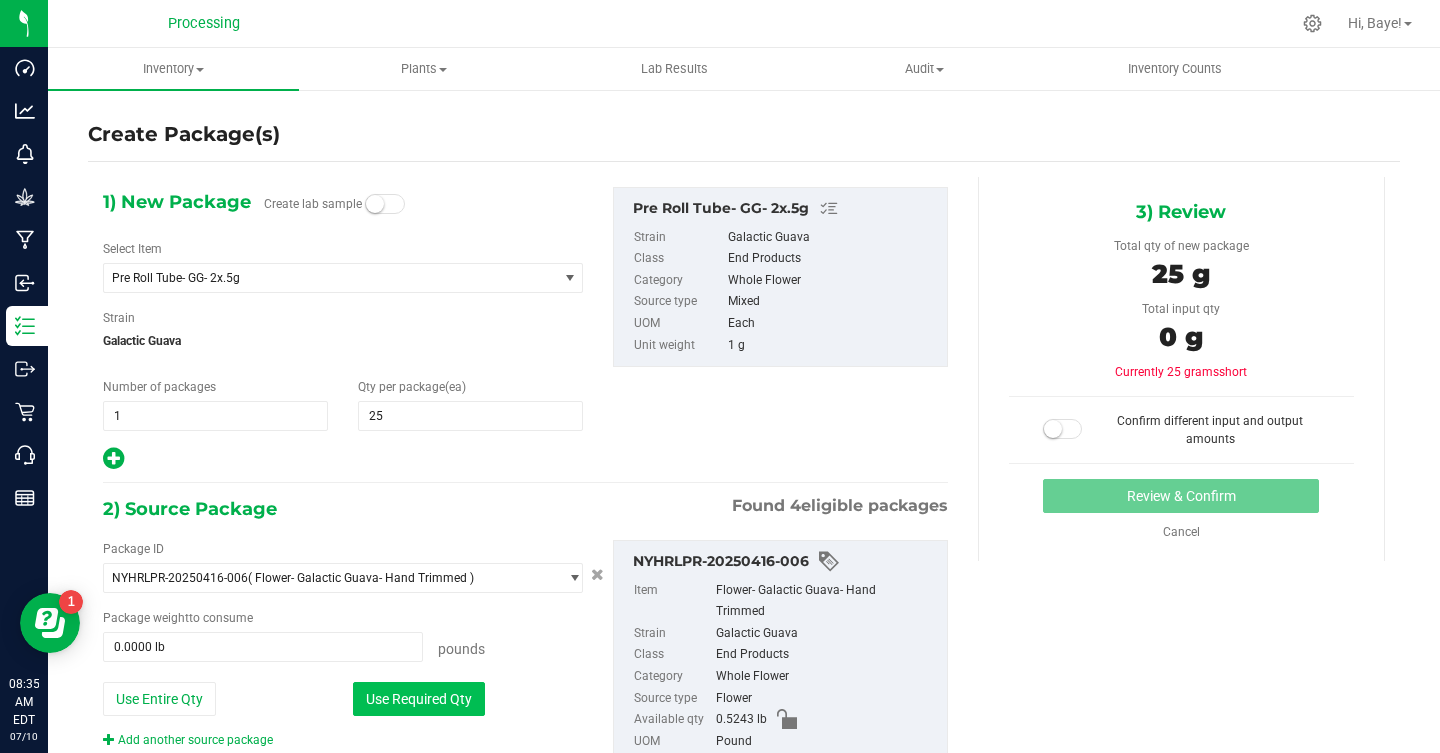 click on "Use Required Qty" at bounding box center [419, 699] 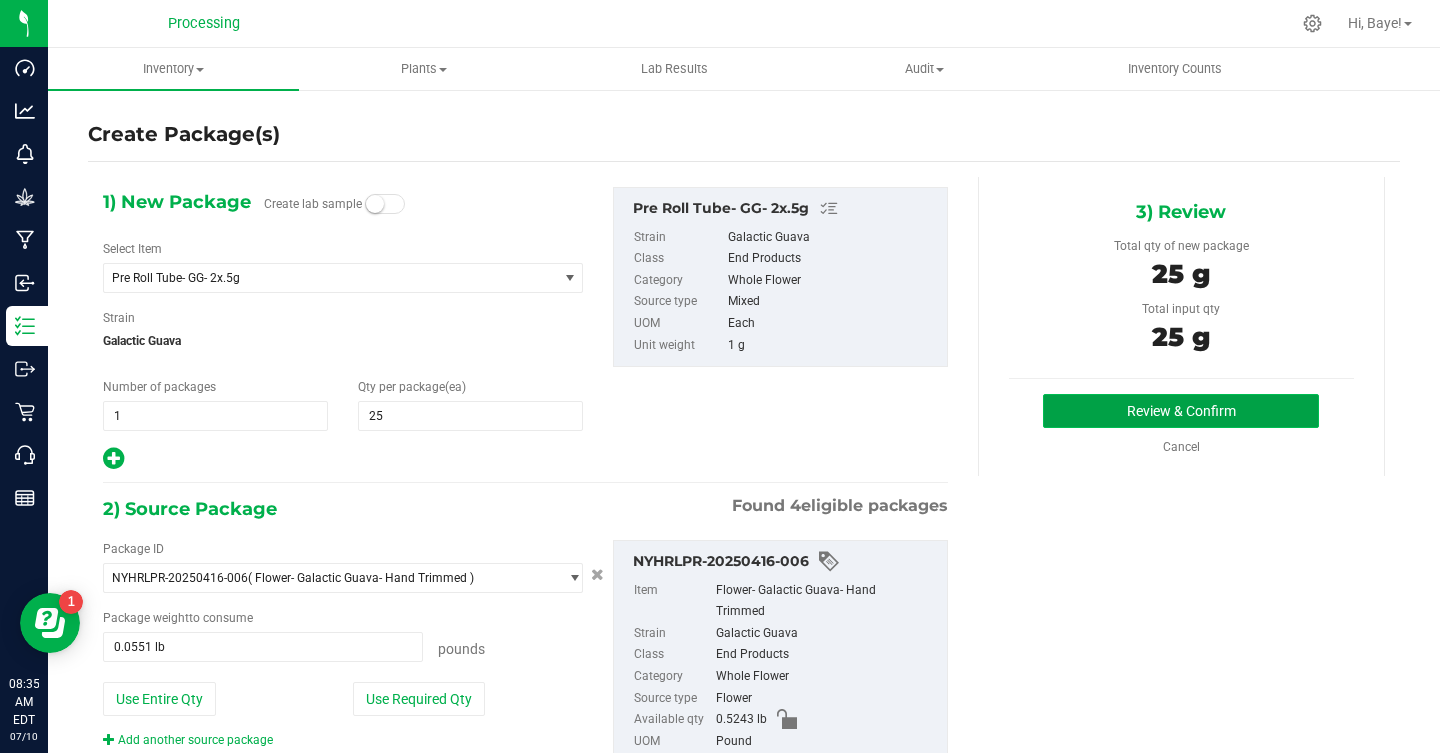 click on "Review & Confirm" at bounding box center (1181, 411) 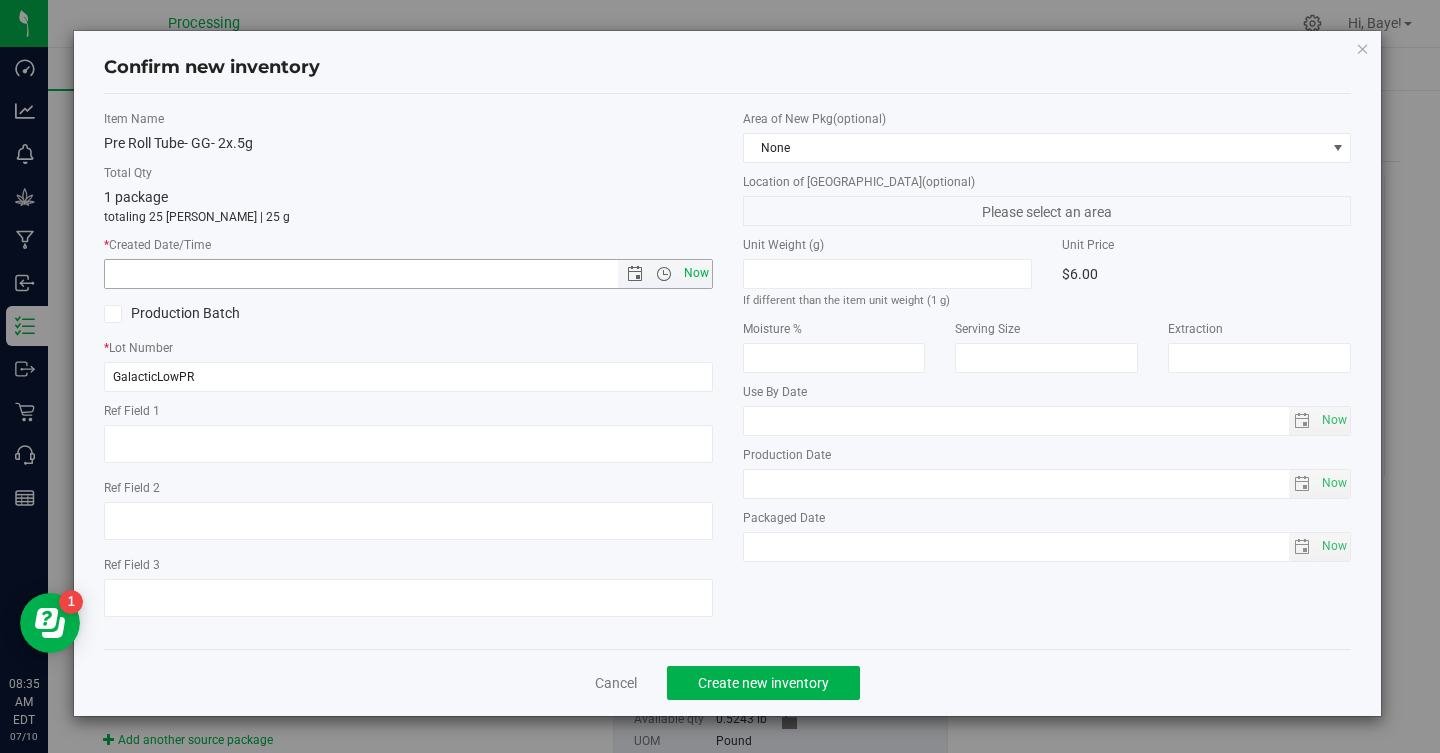 click on "Now" at bounding box center (696, 273) 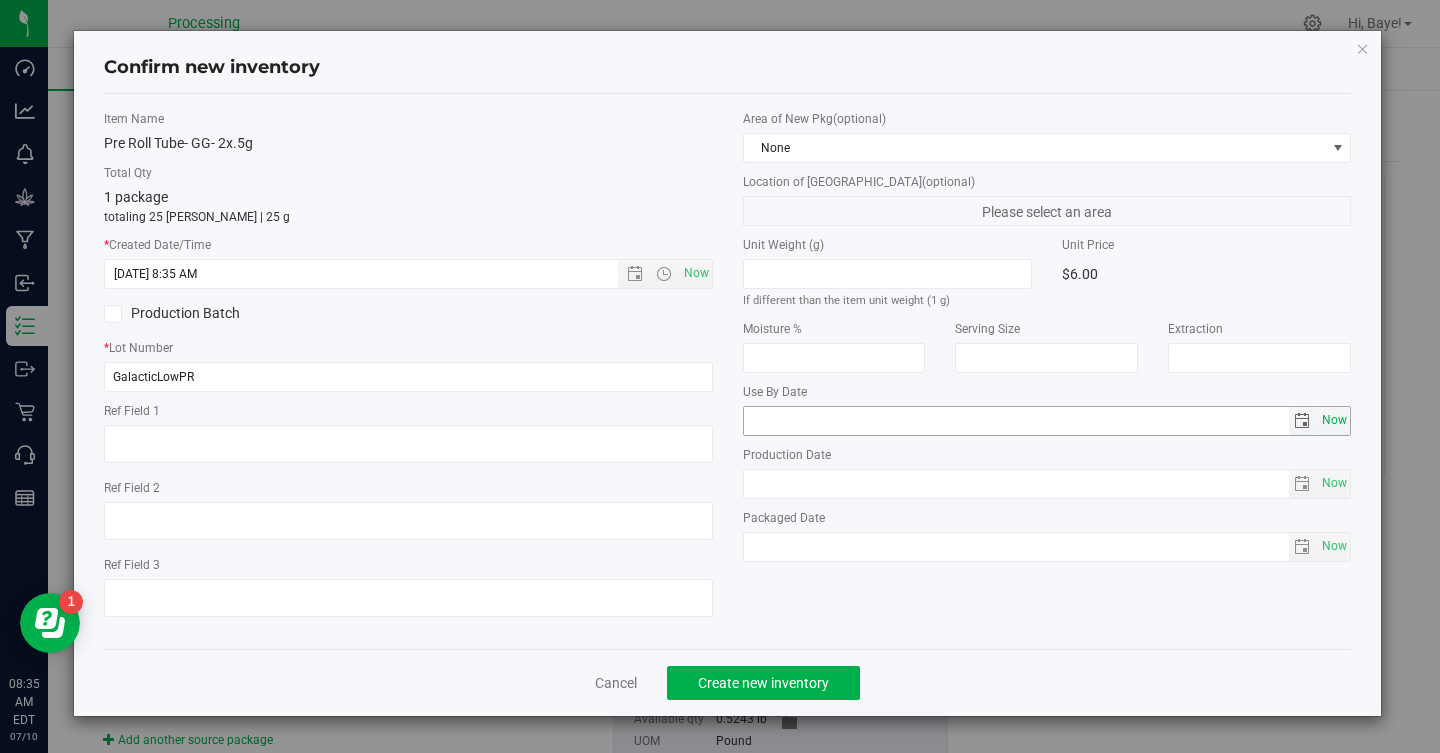 click on "Now" at bounding box center [1335, 420] 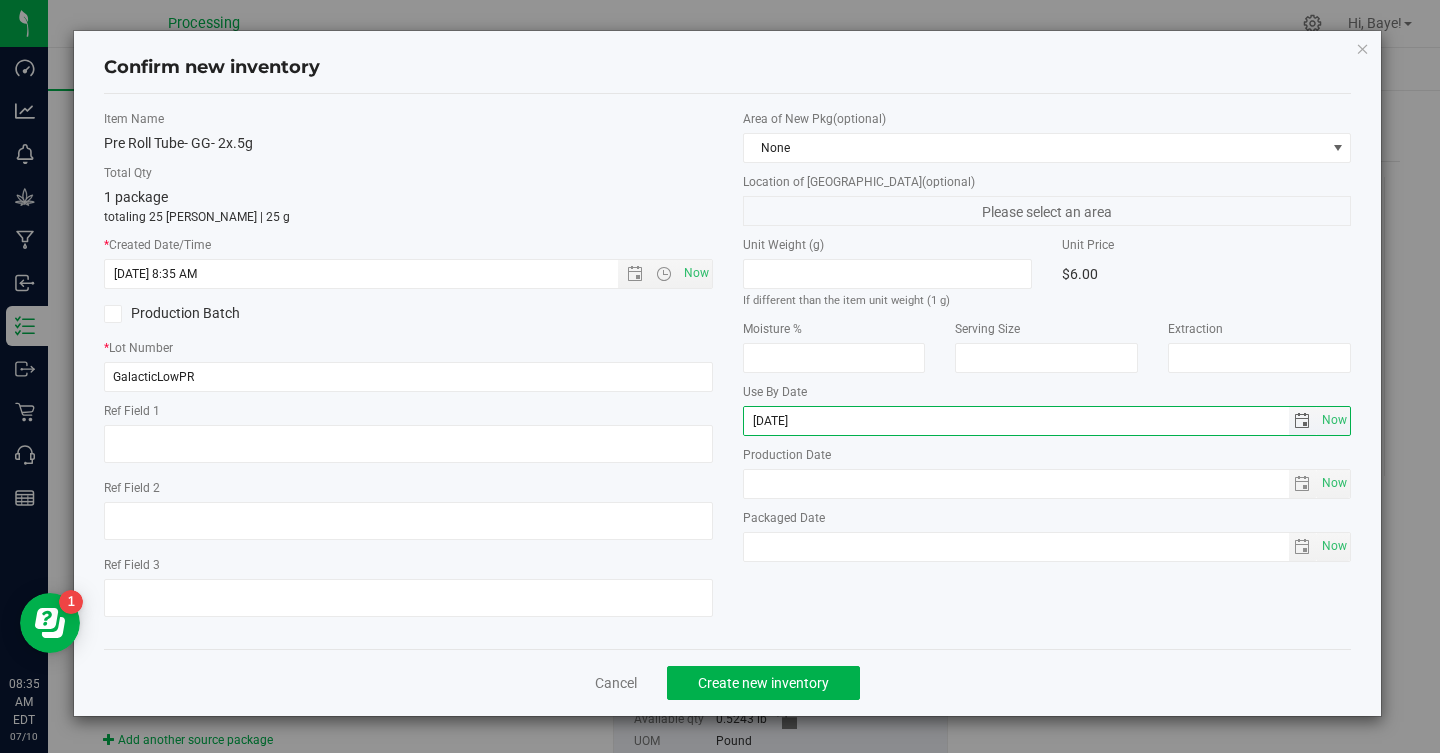 click on "[DATE]" at bounding box center (1016, 421) 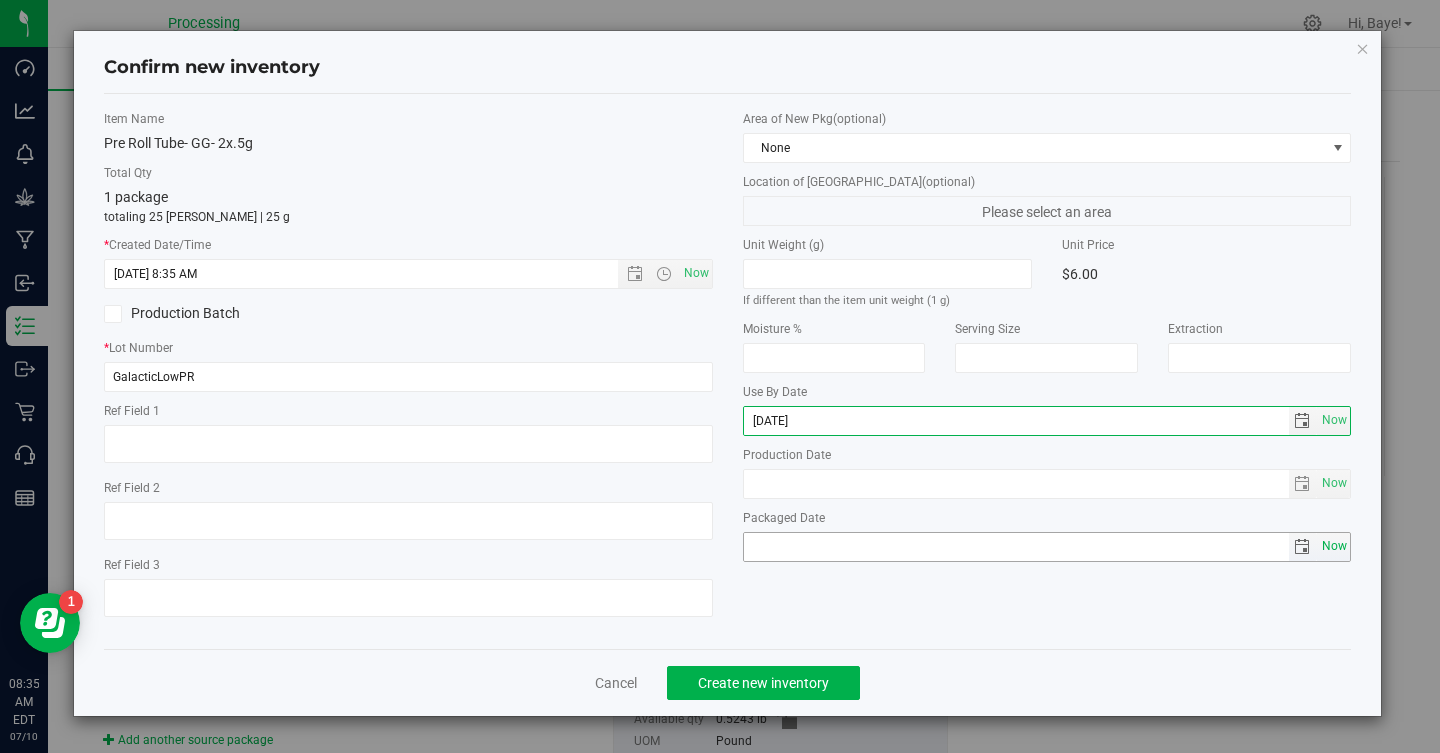 type on "[DATE]" 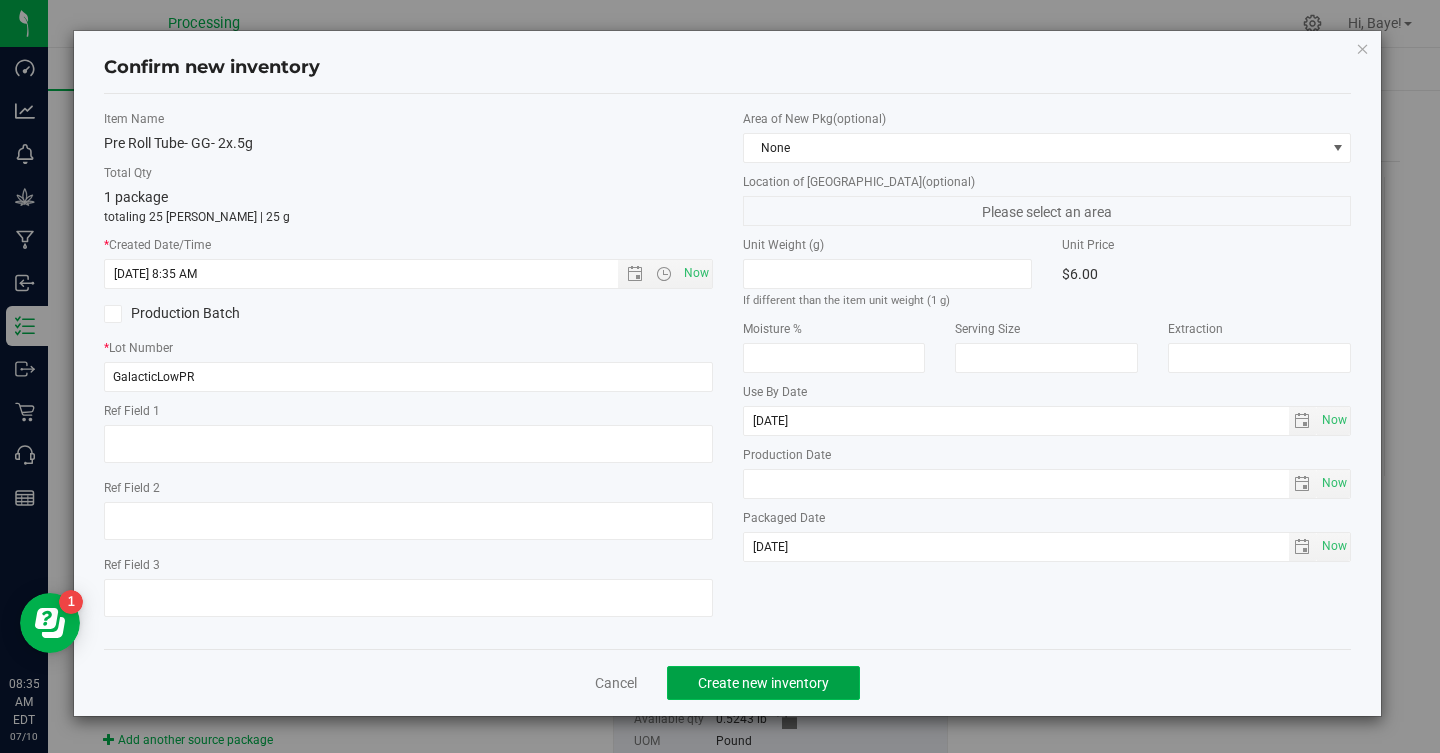 click on "Create new inventory" 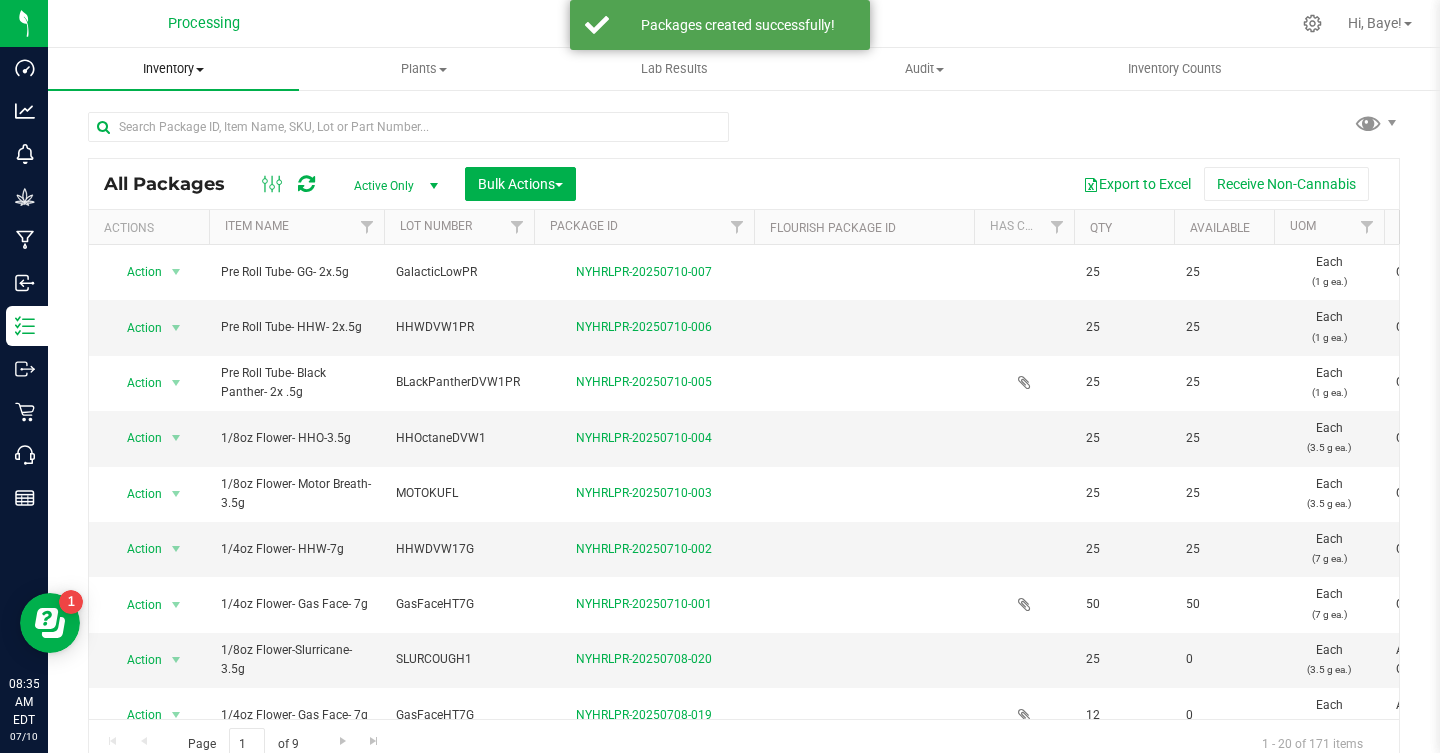 click on "Inventory" at bounding box center [173, 69] 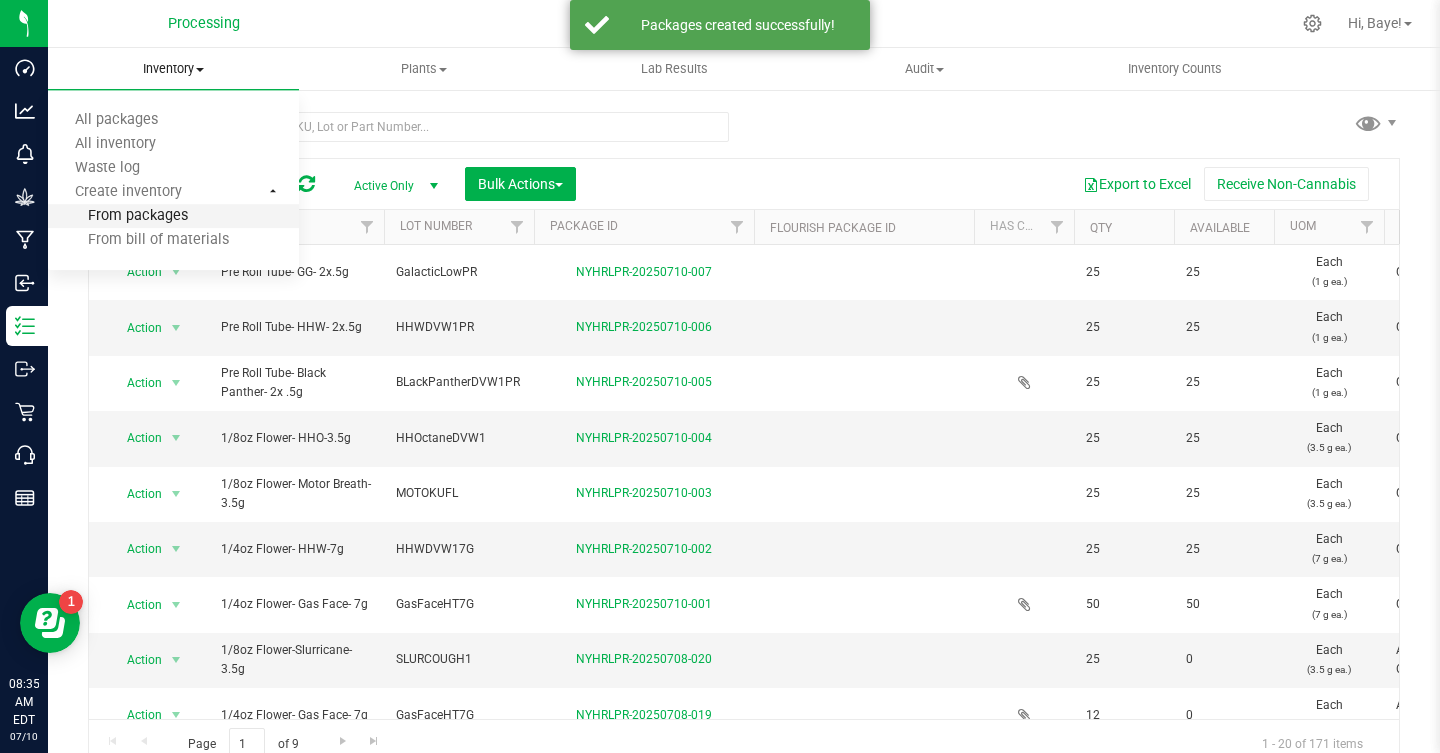 click on "From packages" at bounding box center [118, 216] 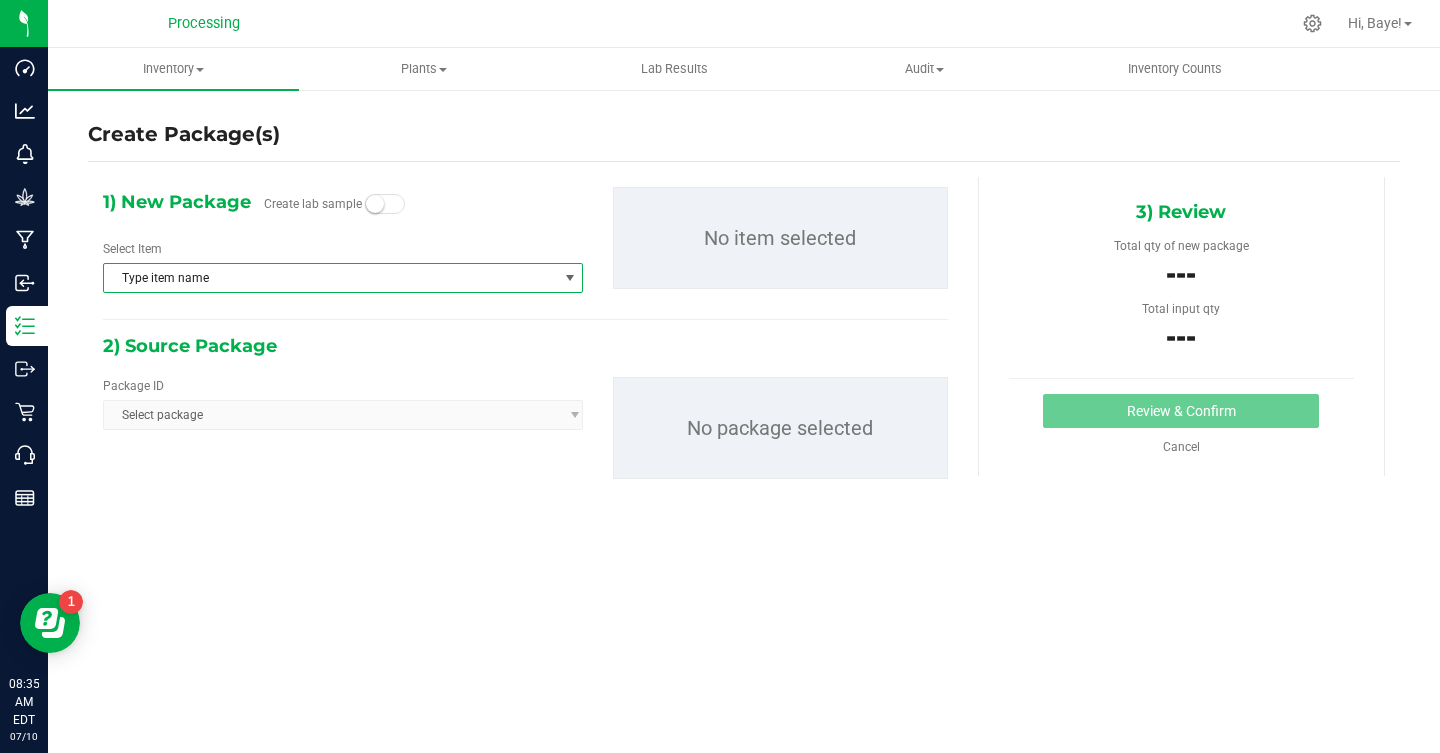 click on "Type item name" at bounding box center [330, 278] 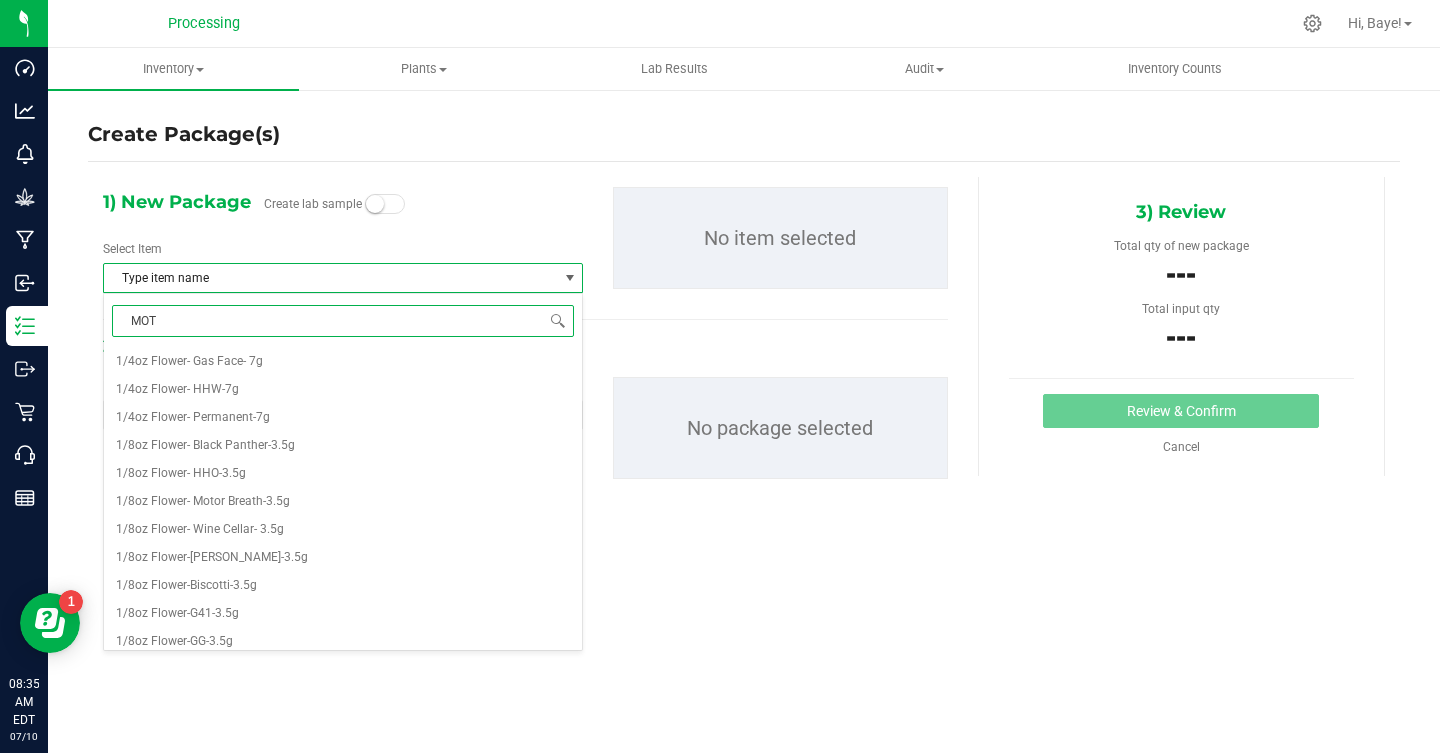 type on "MOTO" 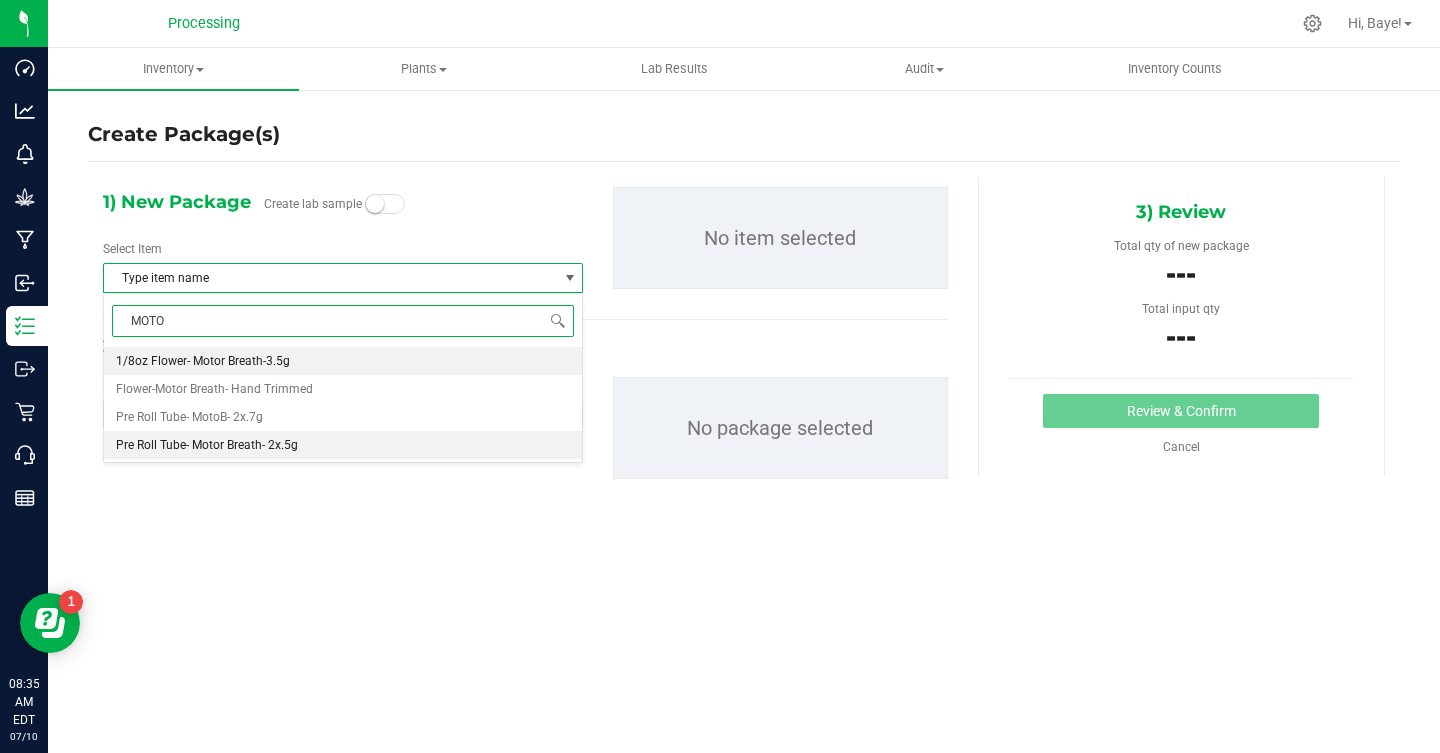 click on "Pre Roll Tube- Motor Breath- 2x.5g" at bounding box center (207, 445) 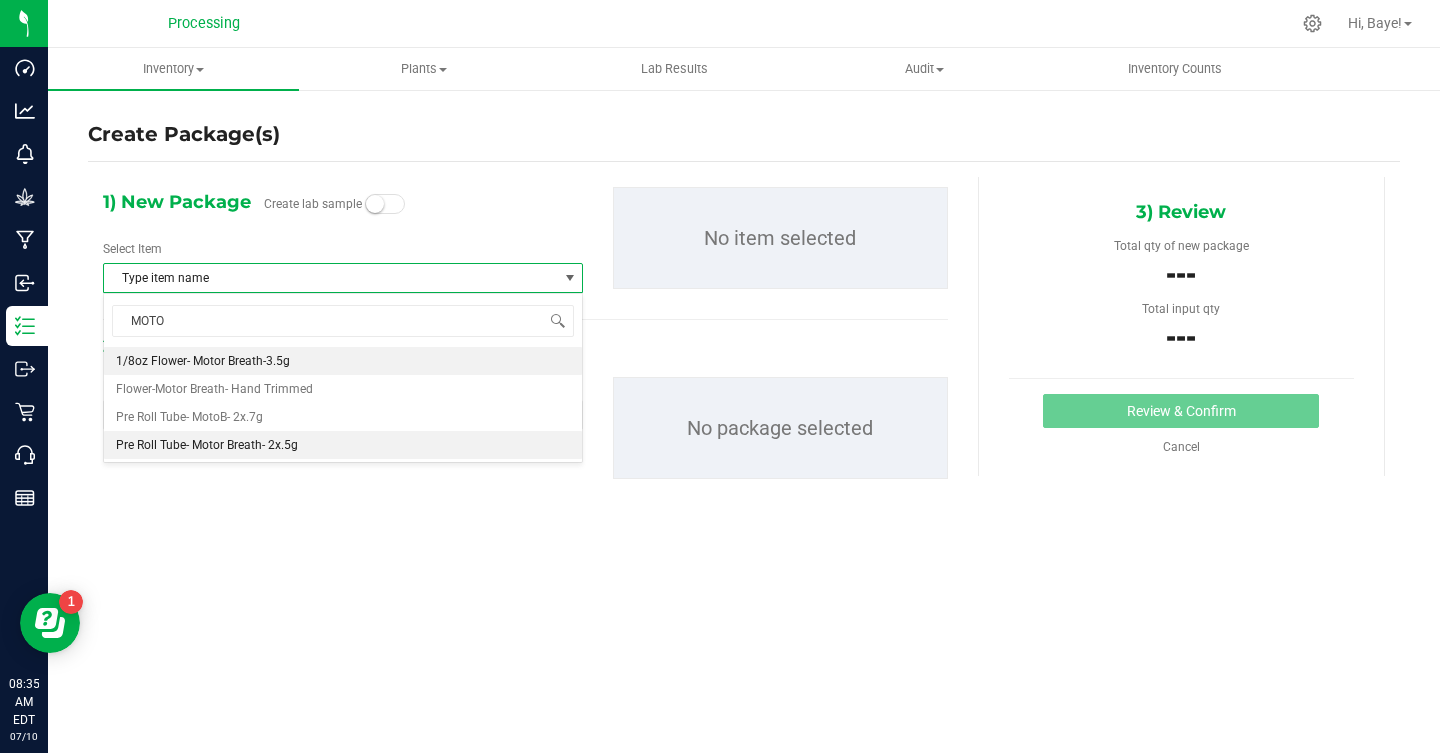 type 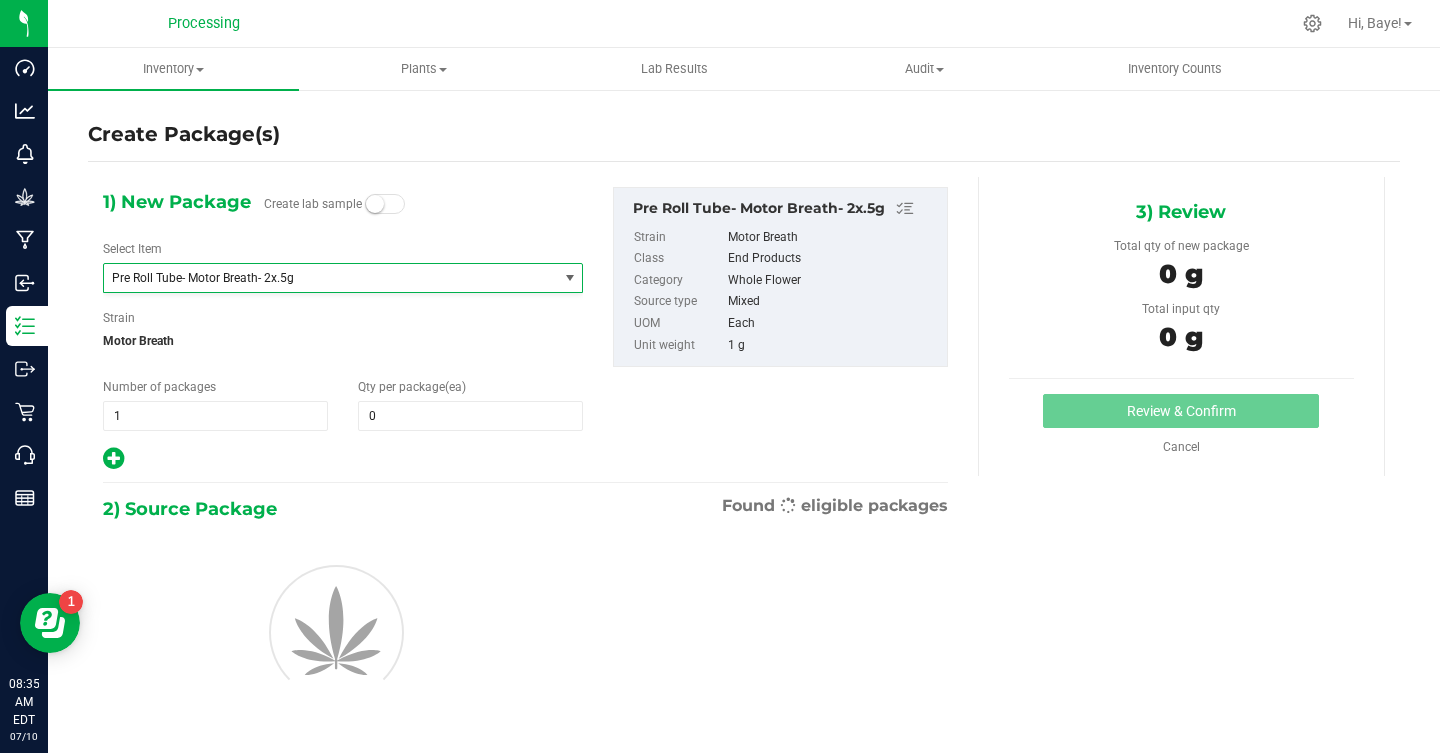 scroll, scrollTop: 1540, scrollLeft: 0, axis: vertical 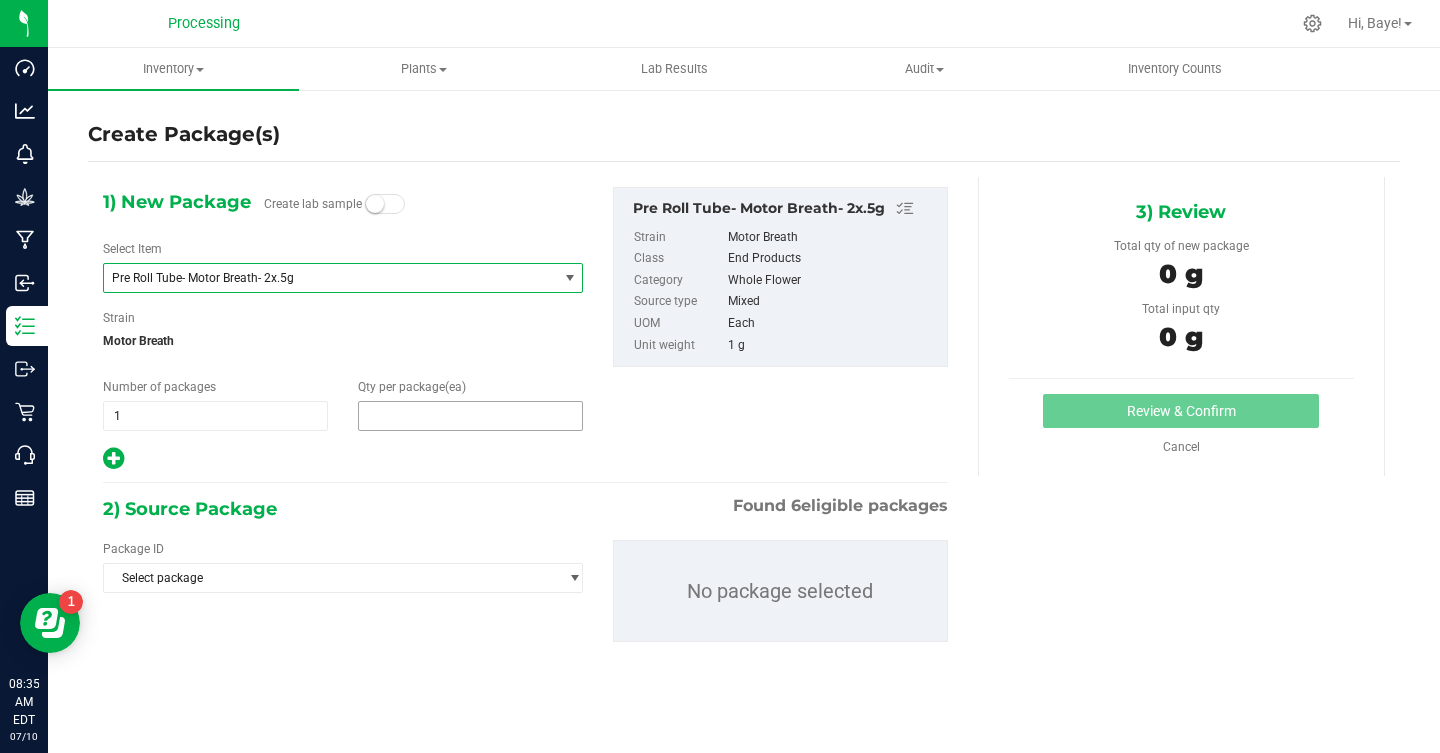 click at bounding box center [470, 416] 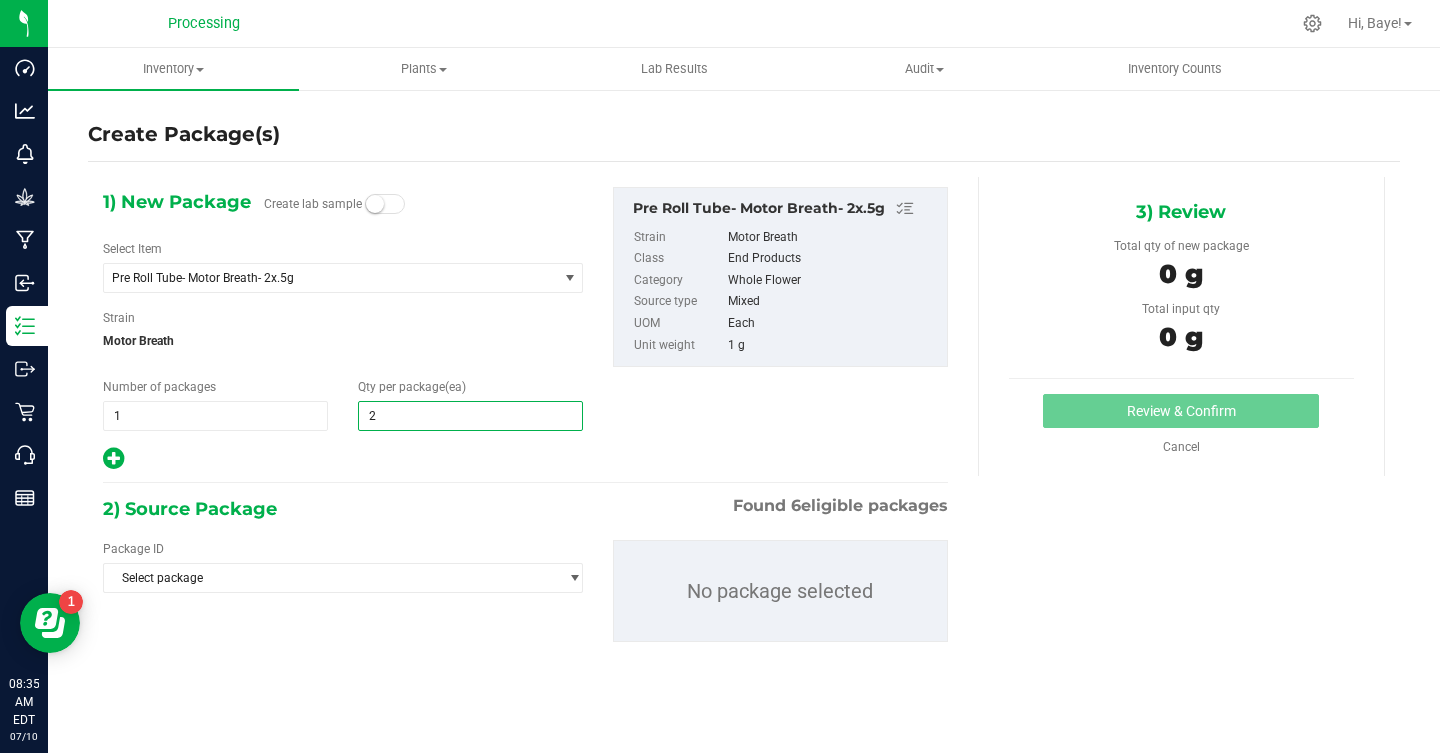 type on "25" 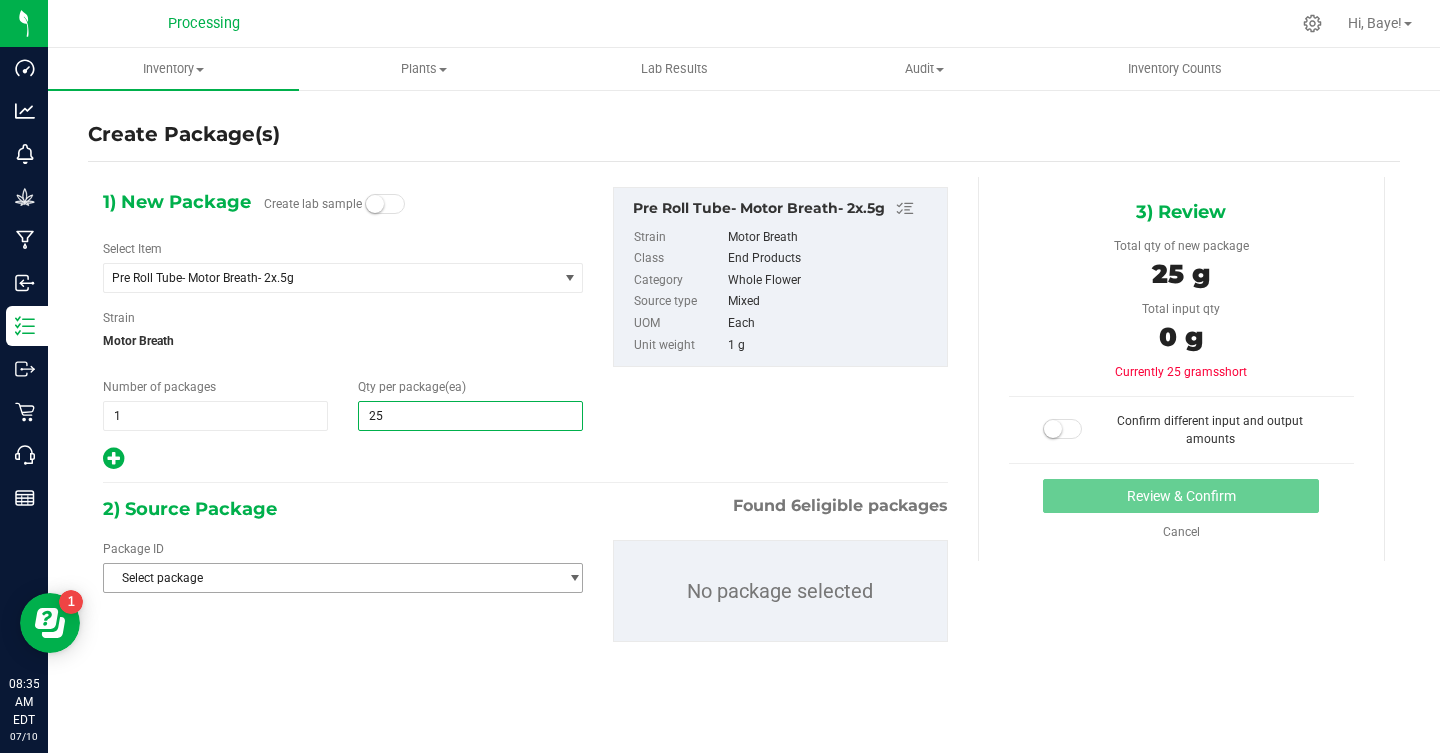 type on "25" 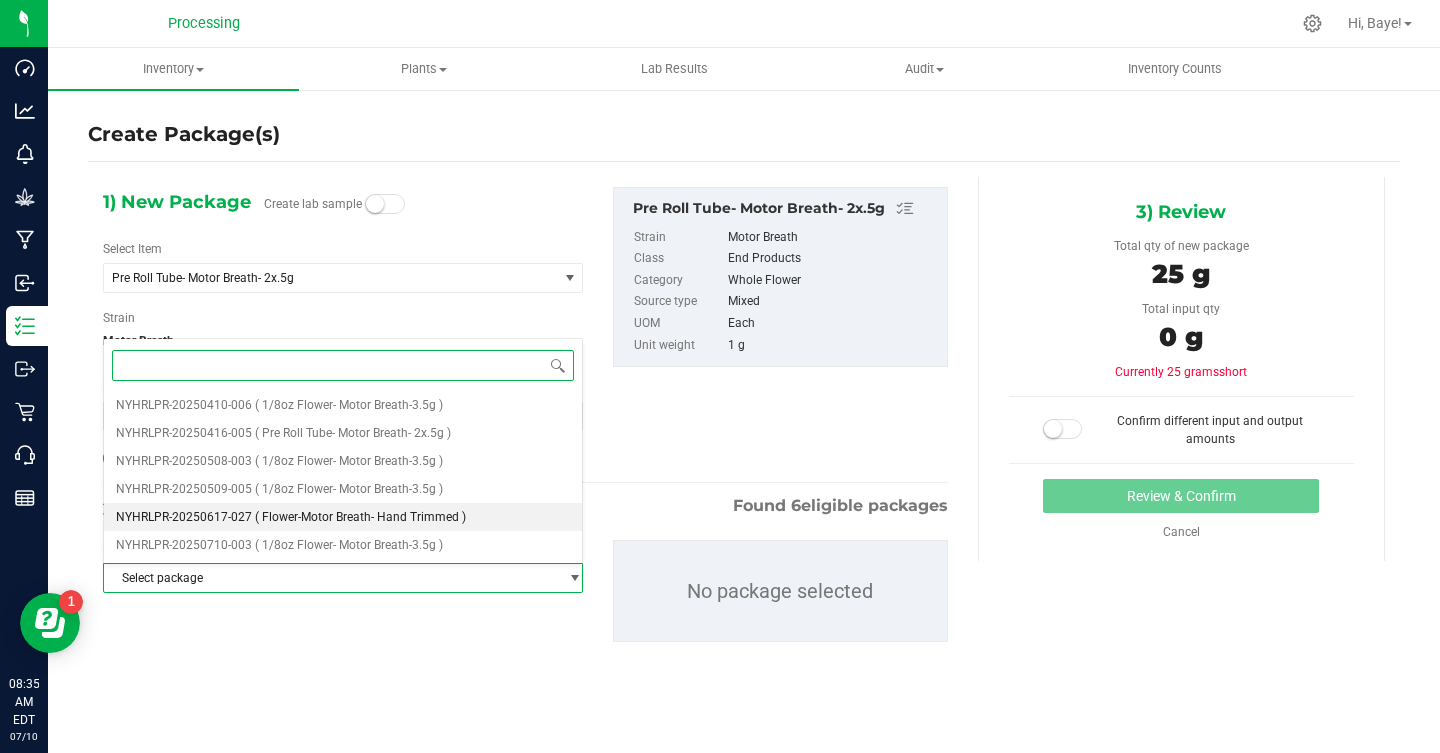click on "(
Flower-Motor Breath- Hand Trimmed
)" at bounding box center [360, 517] 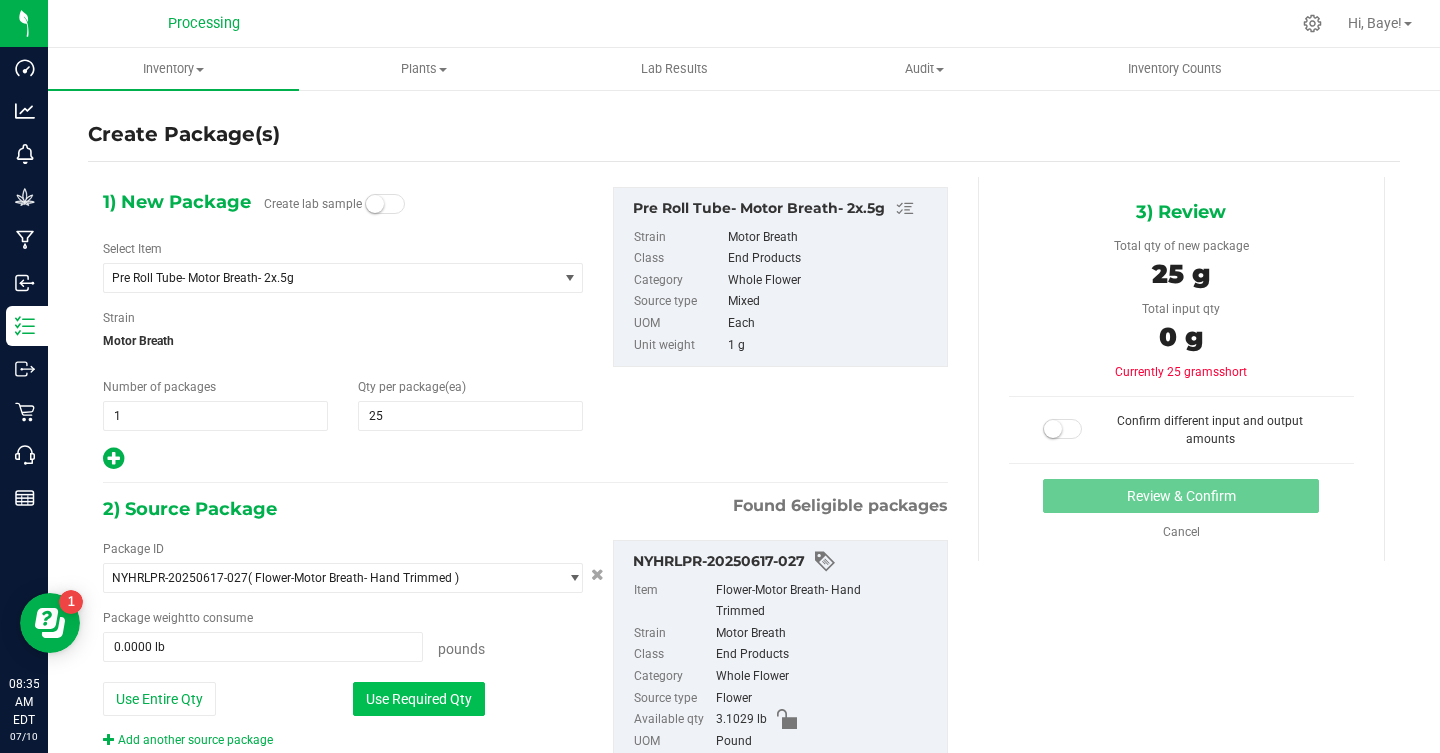 click on "Use Required Qty" at bounding box center [419, 699] 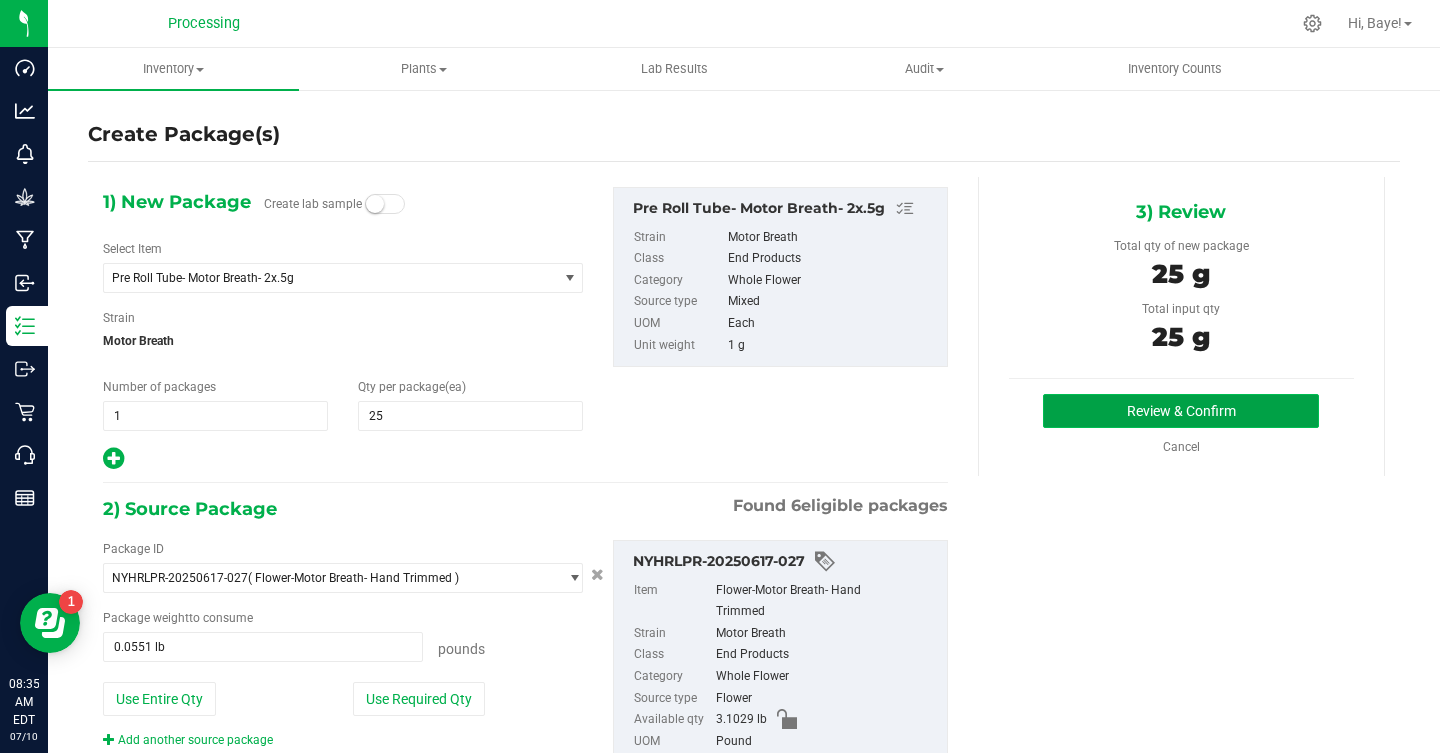 click on "Review & Confirm" at bounding box center (1181, 411) 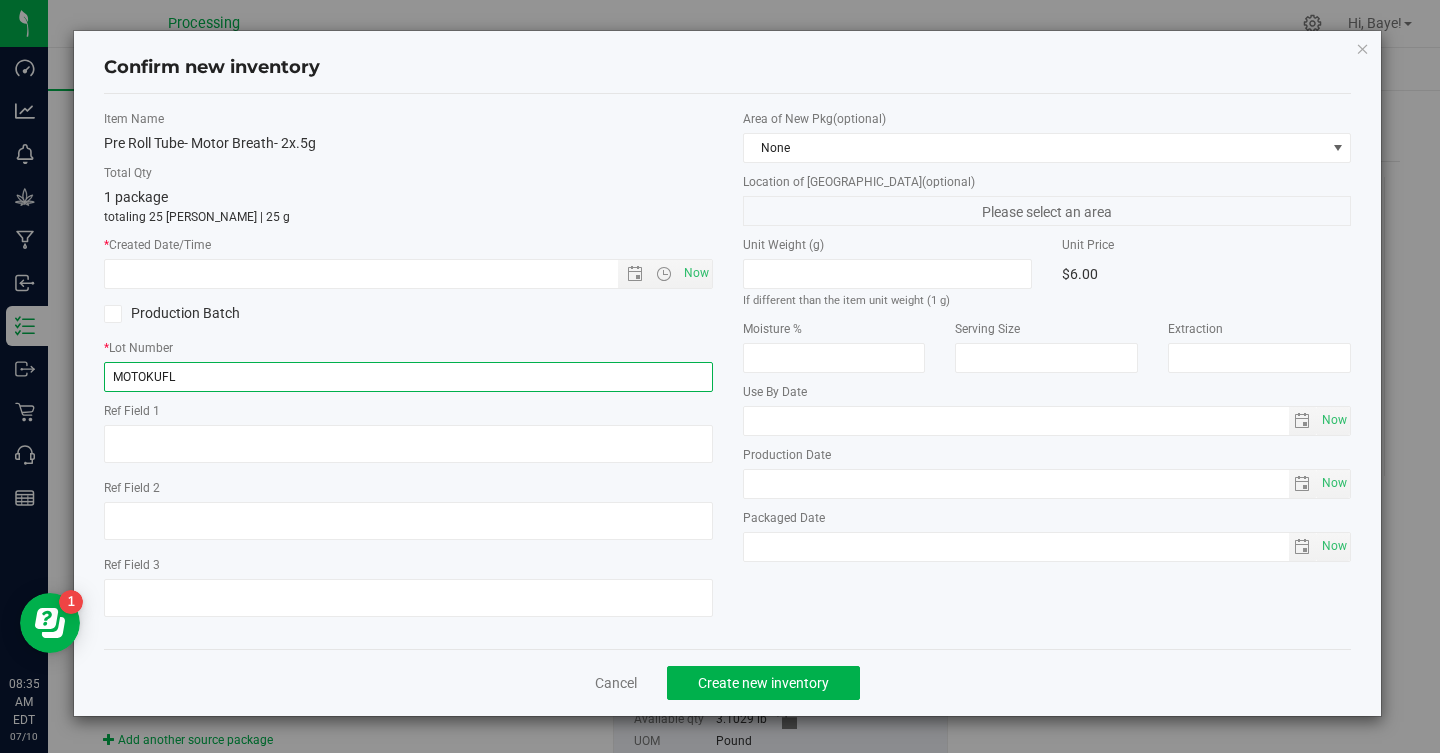 click on "MOTOKUFL" at bounding box center [408, 377] 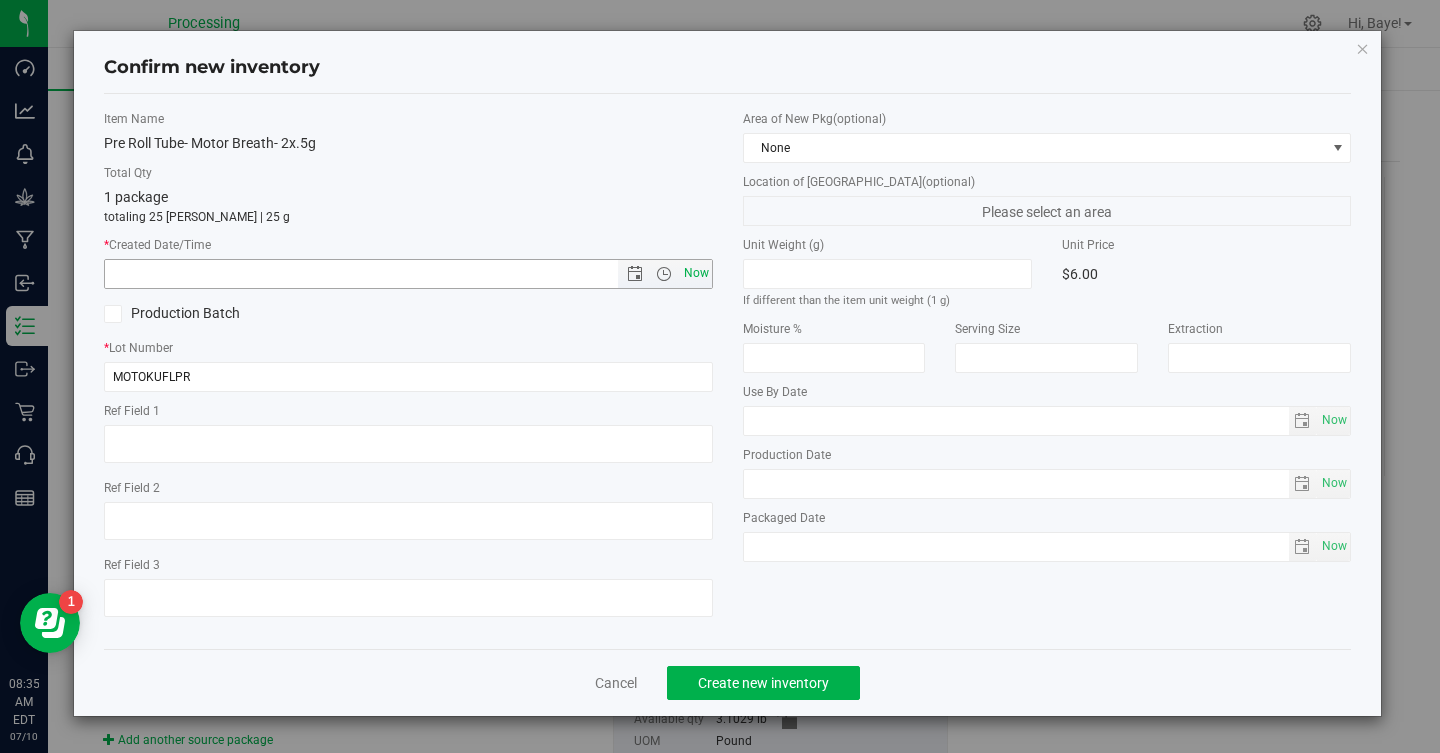 click on "Now" at bounding box center [696, 273] 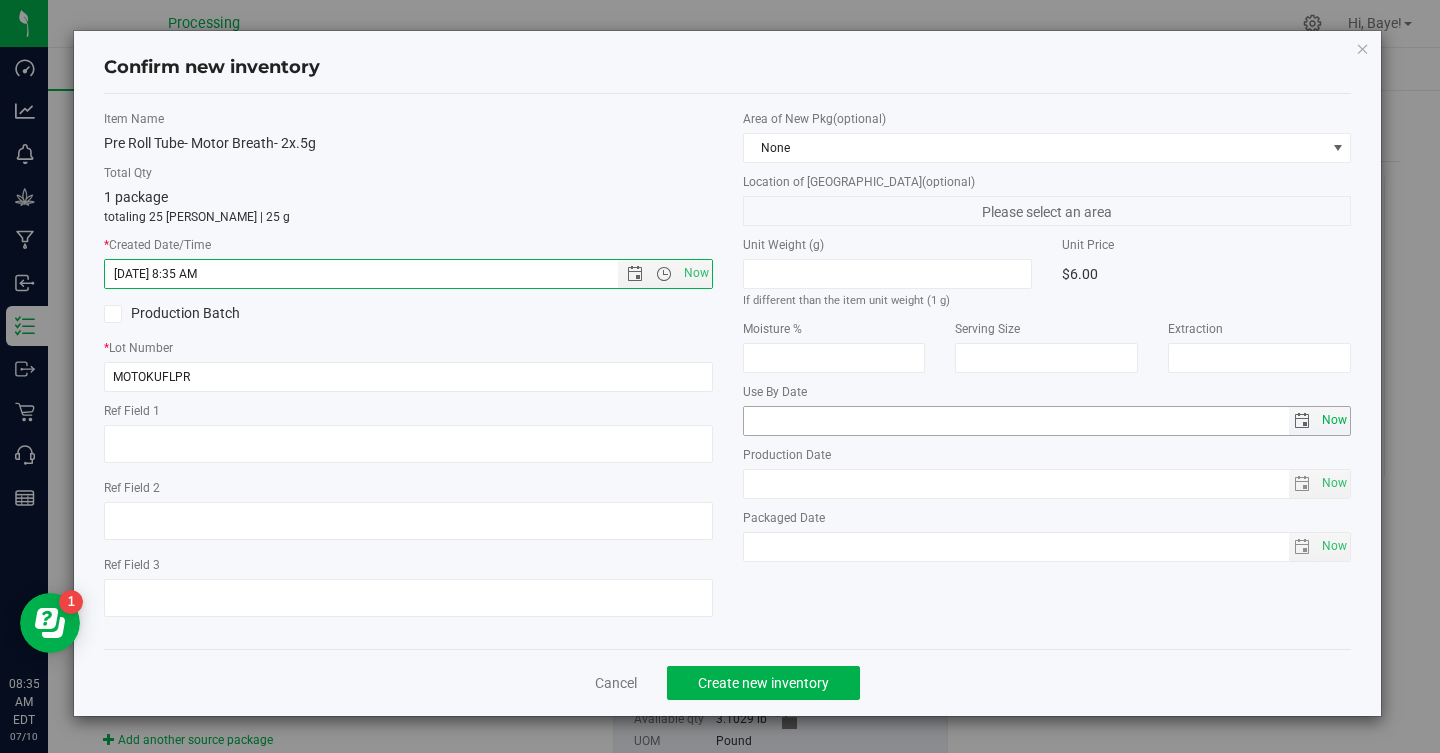 click on "Now" at bounding box center (1335, 420) 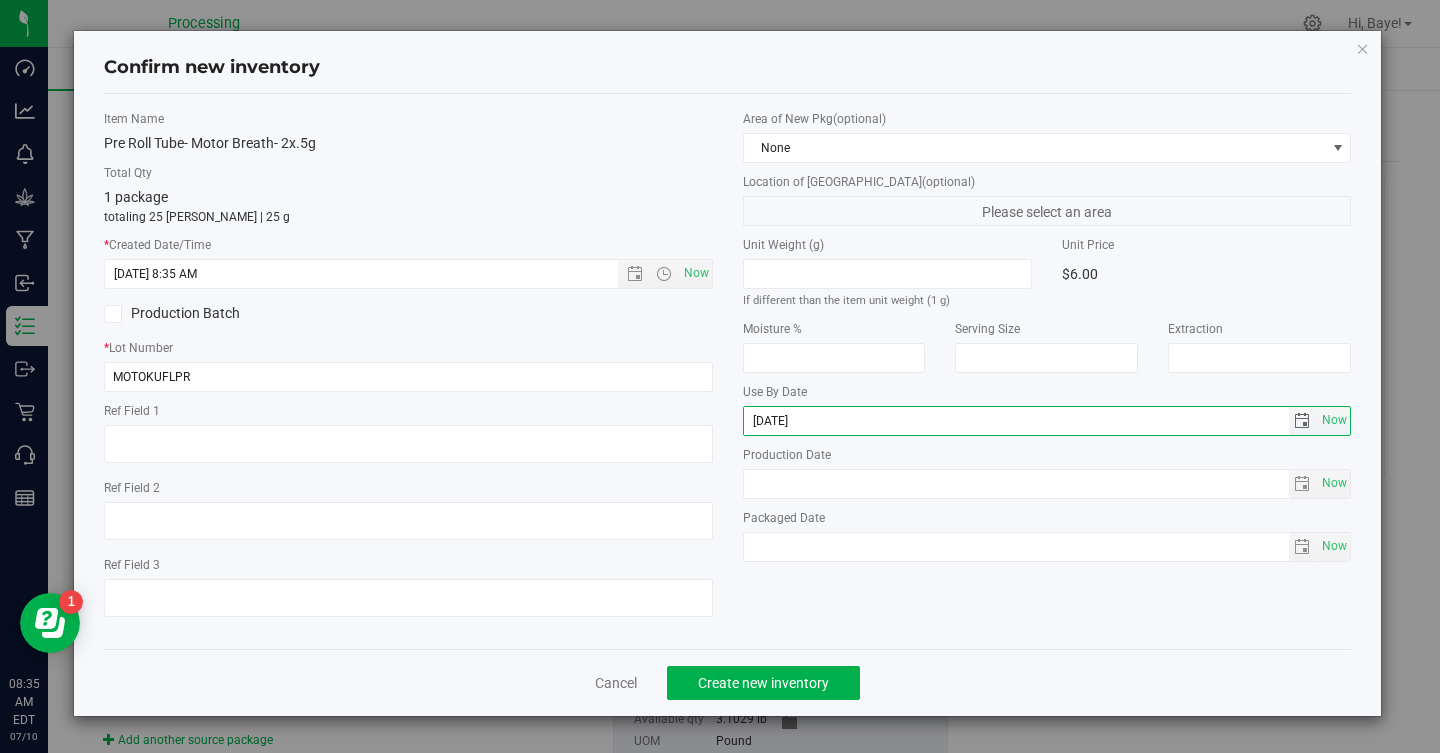 click on "[DATE]" at bounding box center [1016, 421] 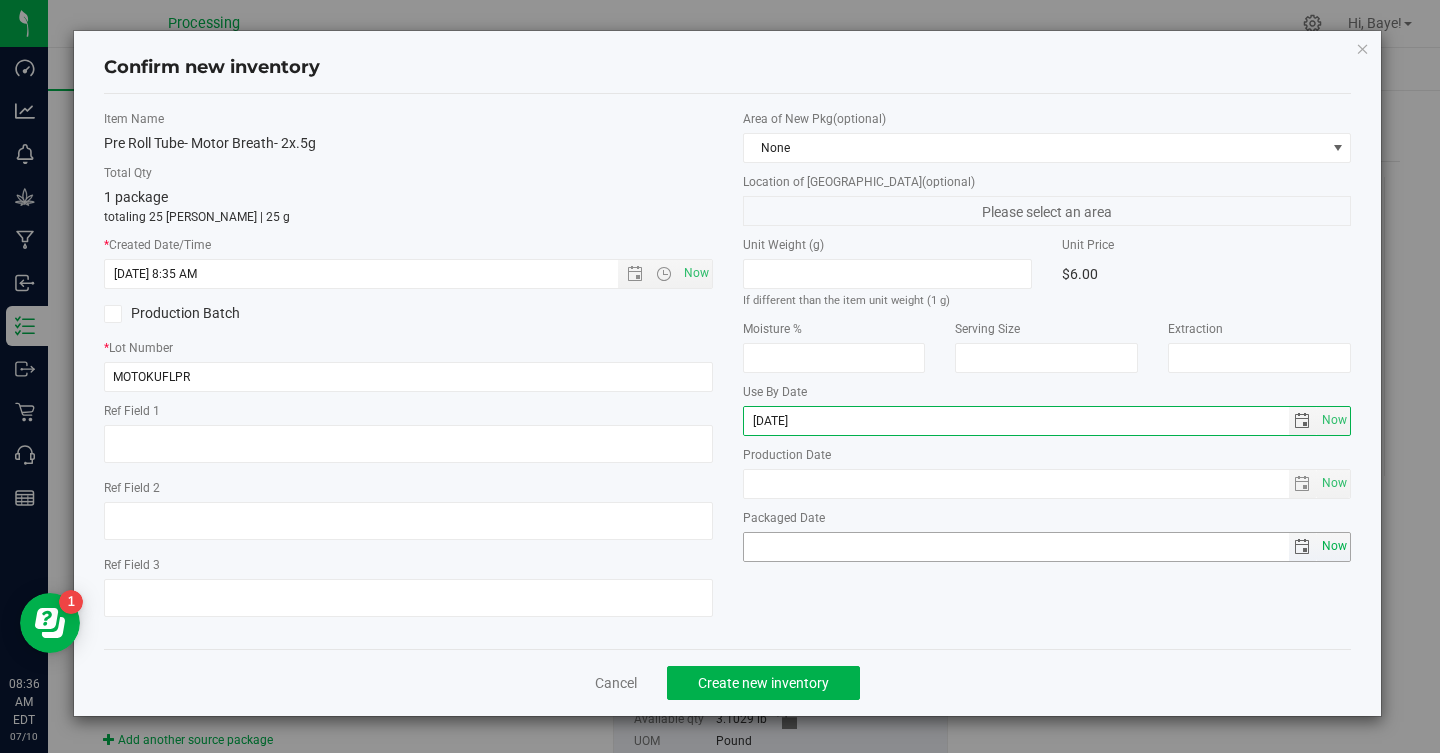 type on "[DATE]" 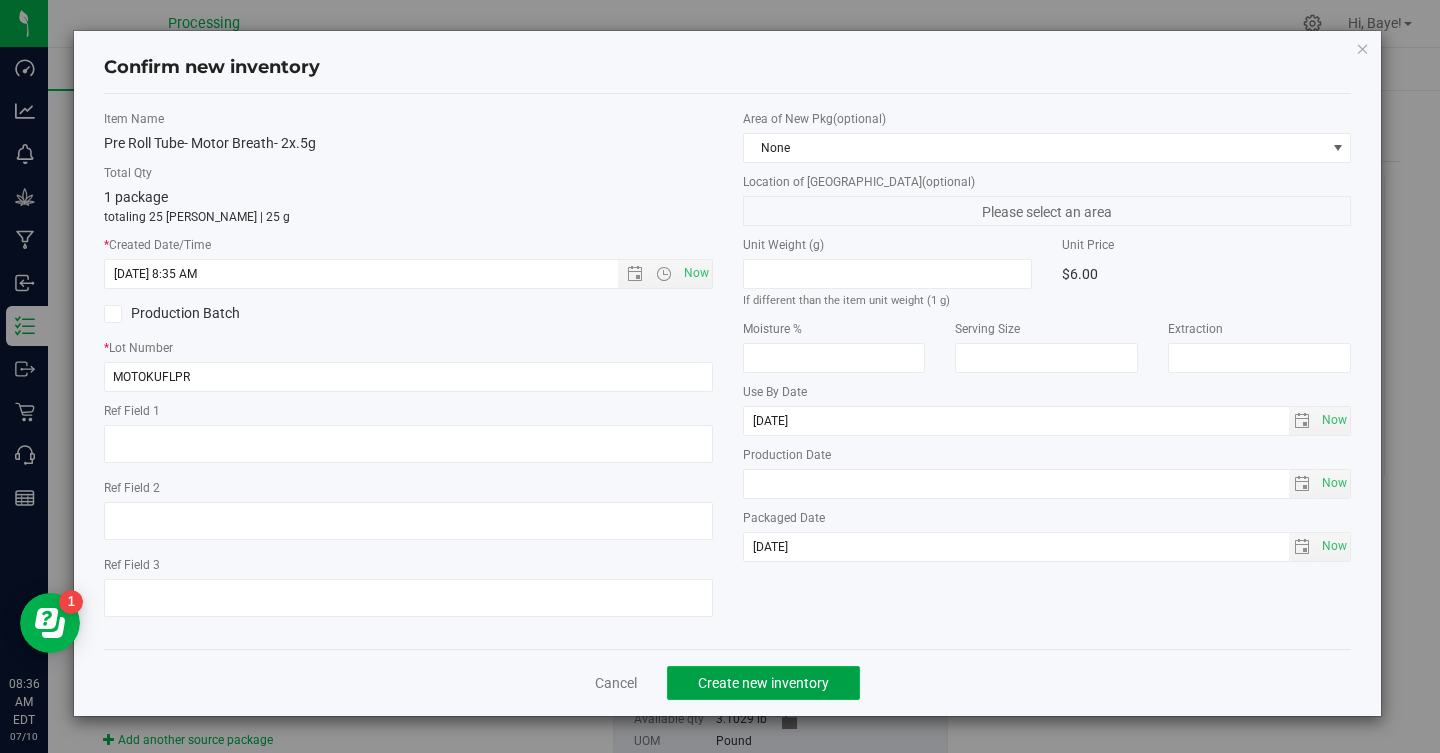 click on "Create new inventory" 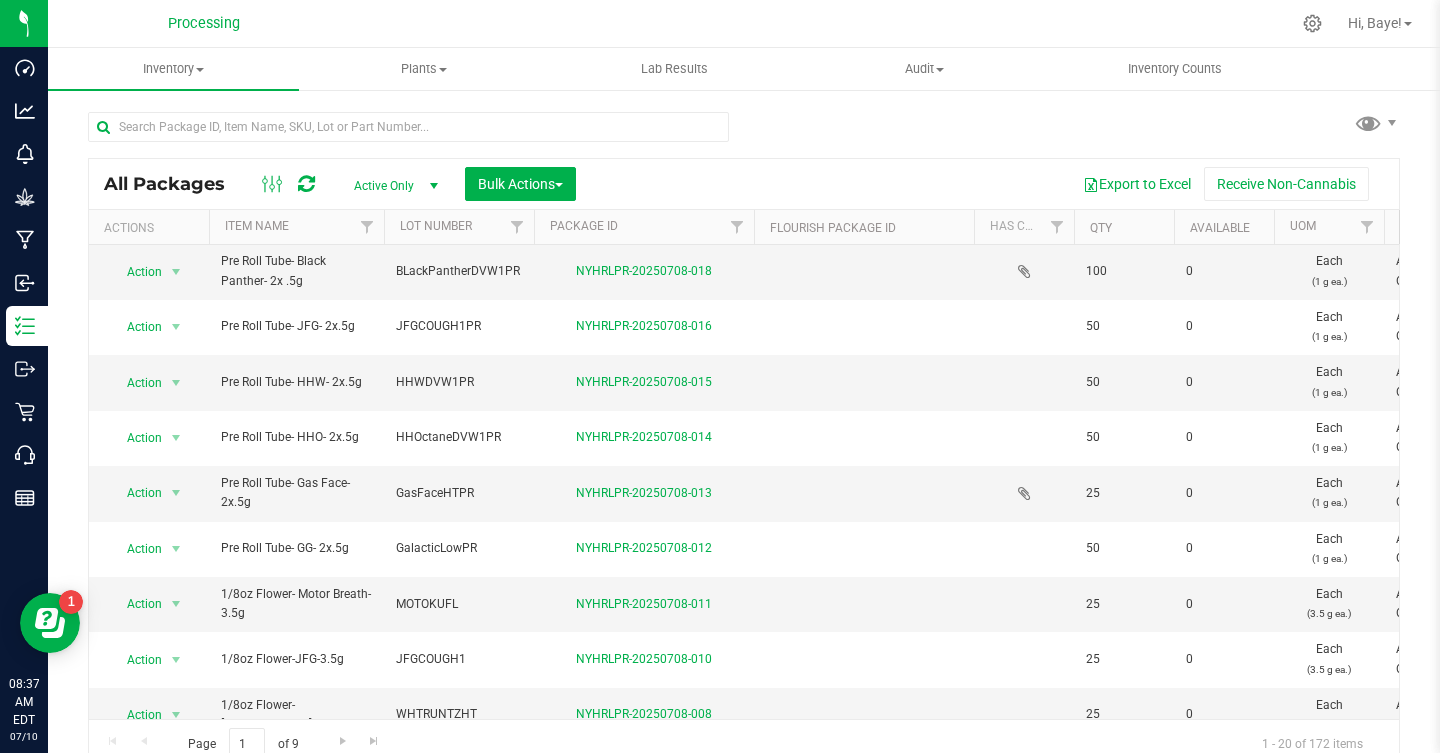 scroll, scrollTop: 632, scrollLeft: 0, axis: vertical 